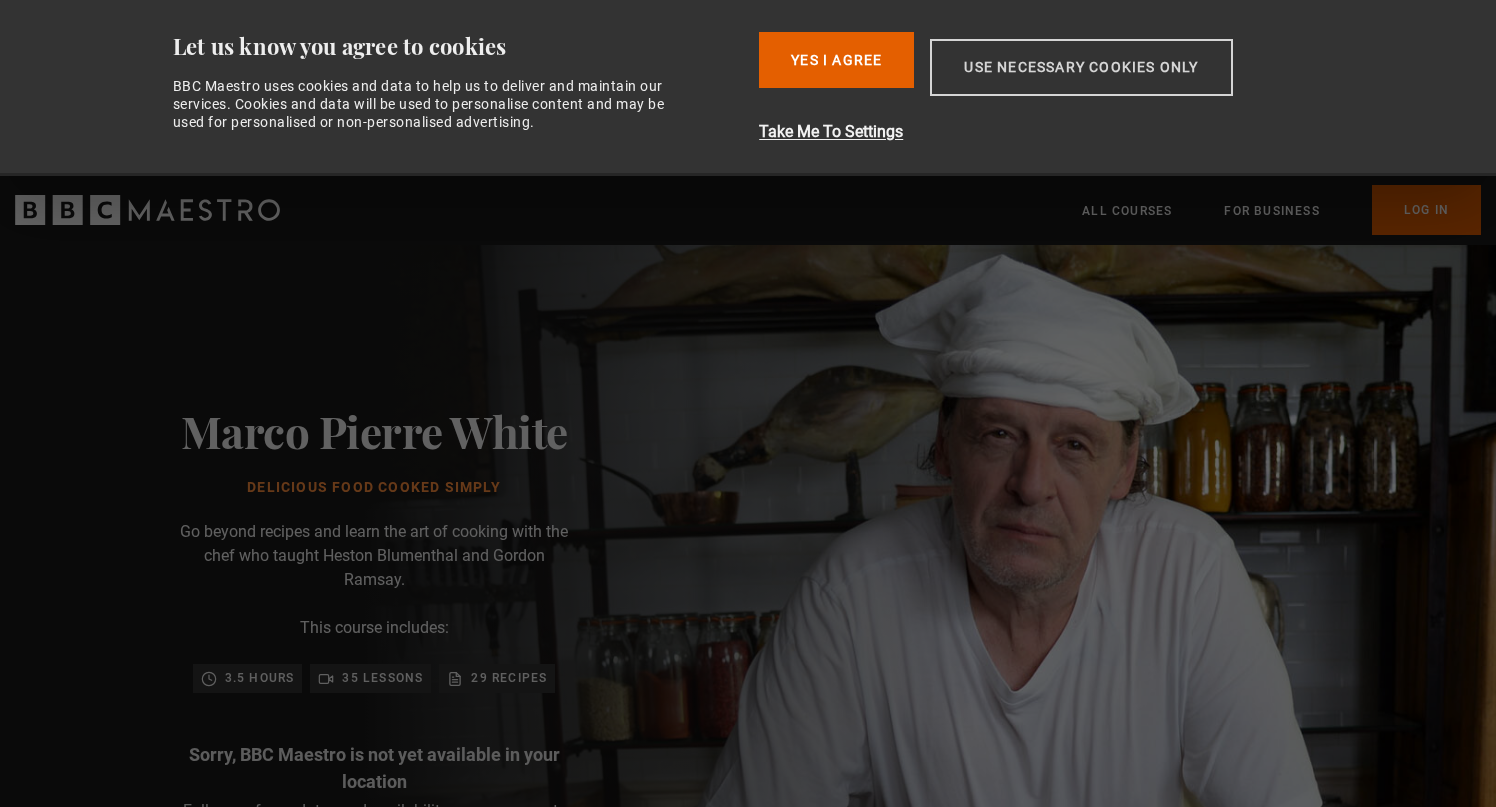 scroll, scrollTop: 0, scrollLeft: 0, axis: both 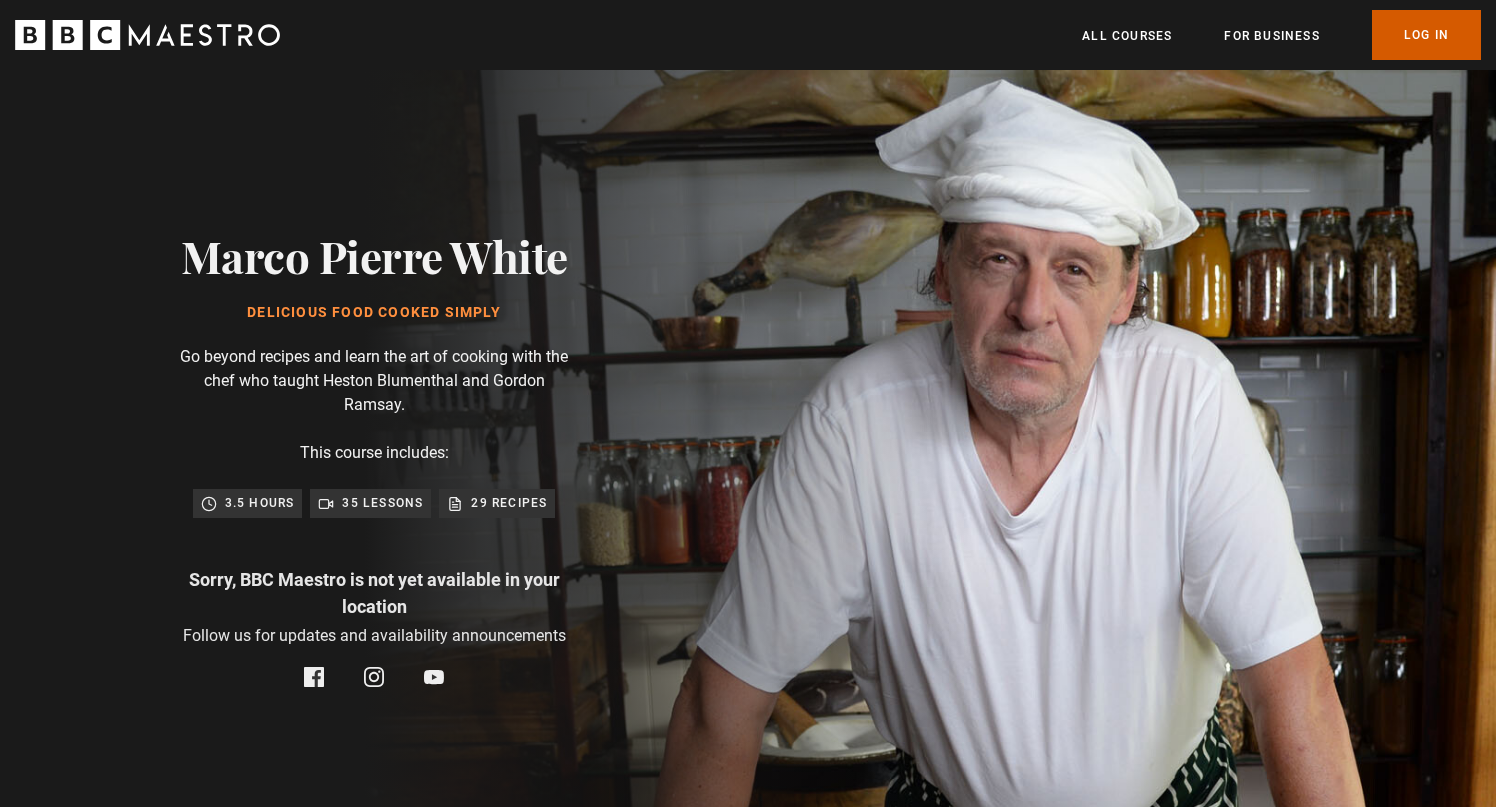 click on "Log In" at bounding box center (1426, 35) 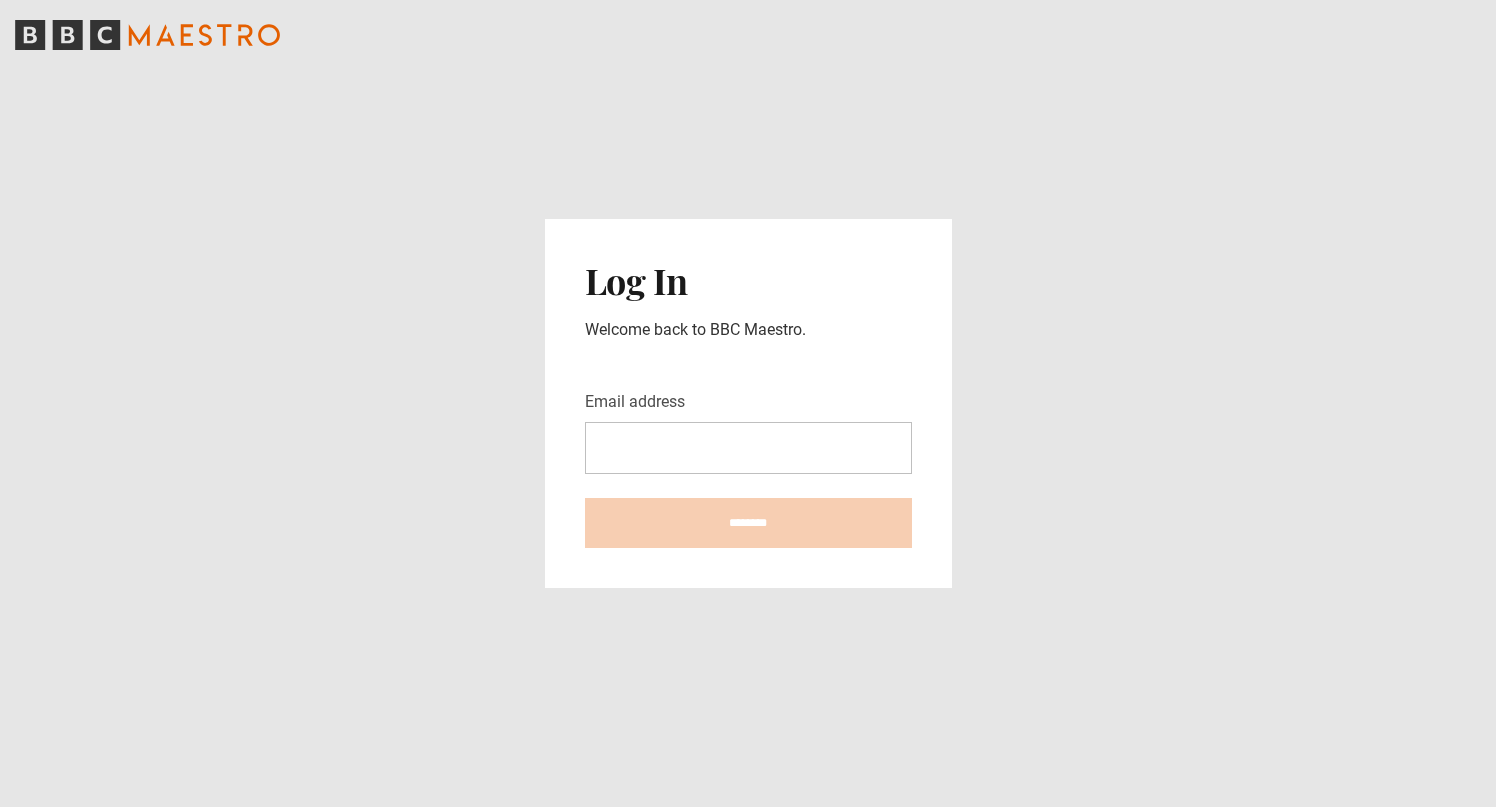 scroll, scrollTop: 0, scrollLeft: 0, axis: both 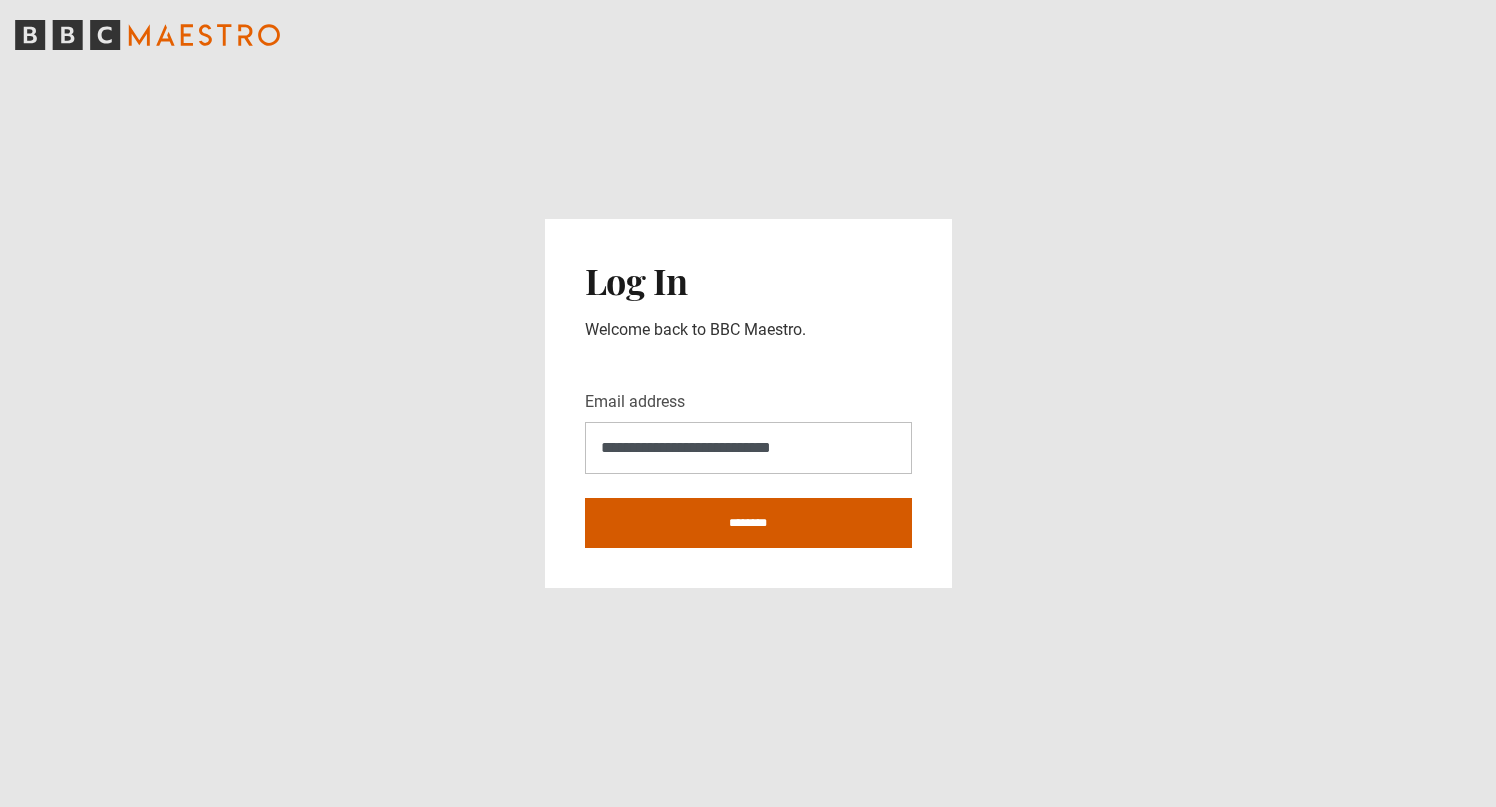 click on "********" at bounding box center (748, 523) 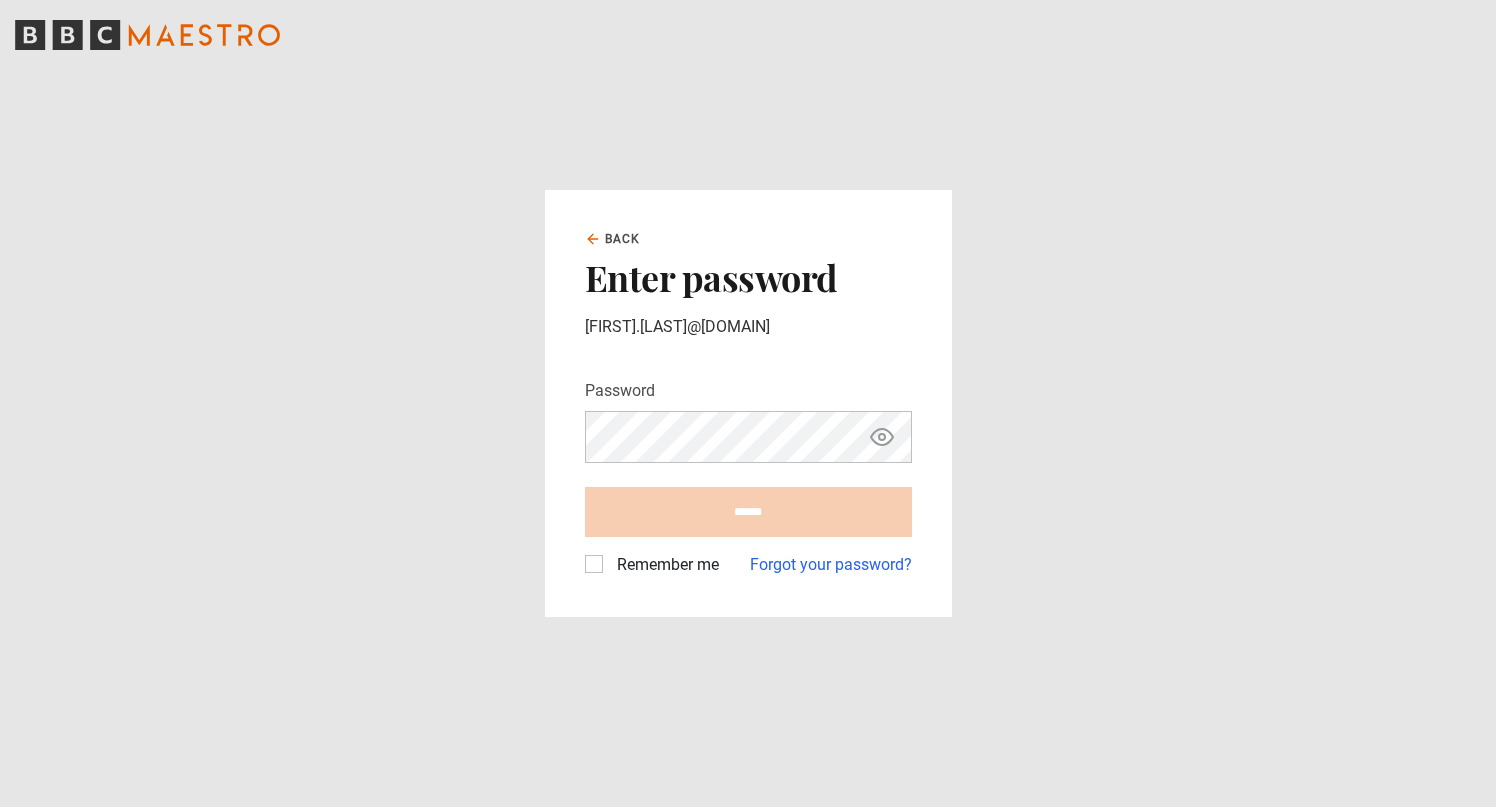 scroll, scrollTop: 0, scrollLeft: 0, axis: both 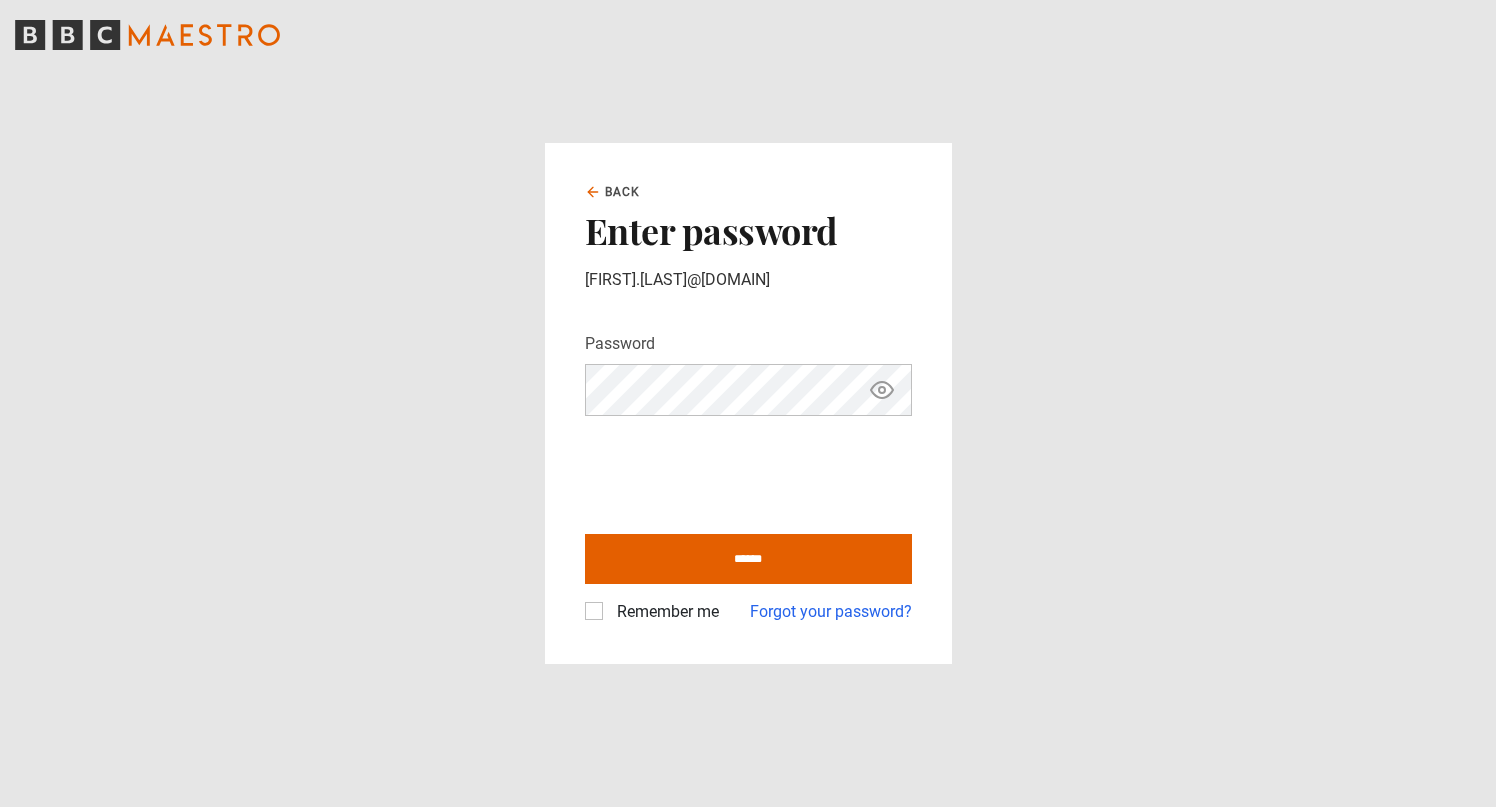 click on "******" at bounding box center [748, 559] 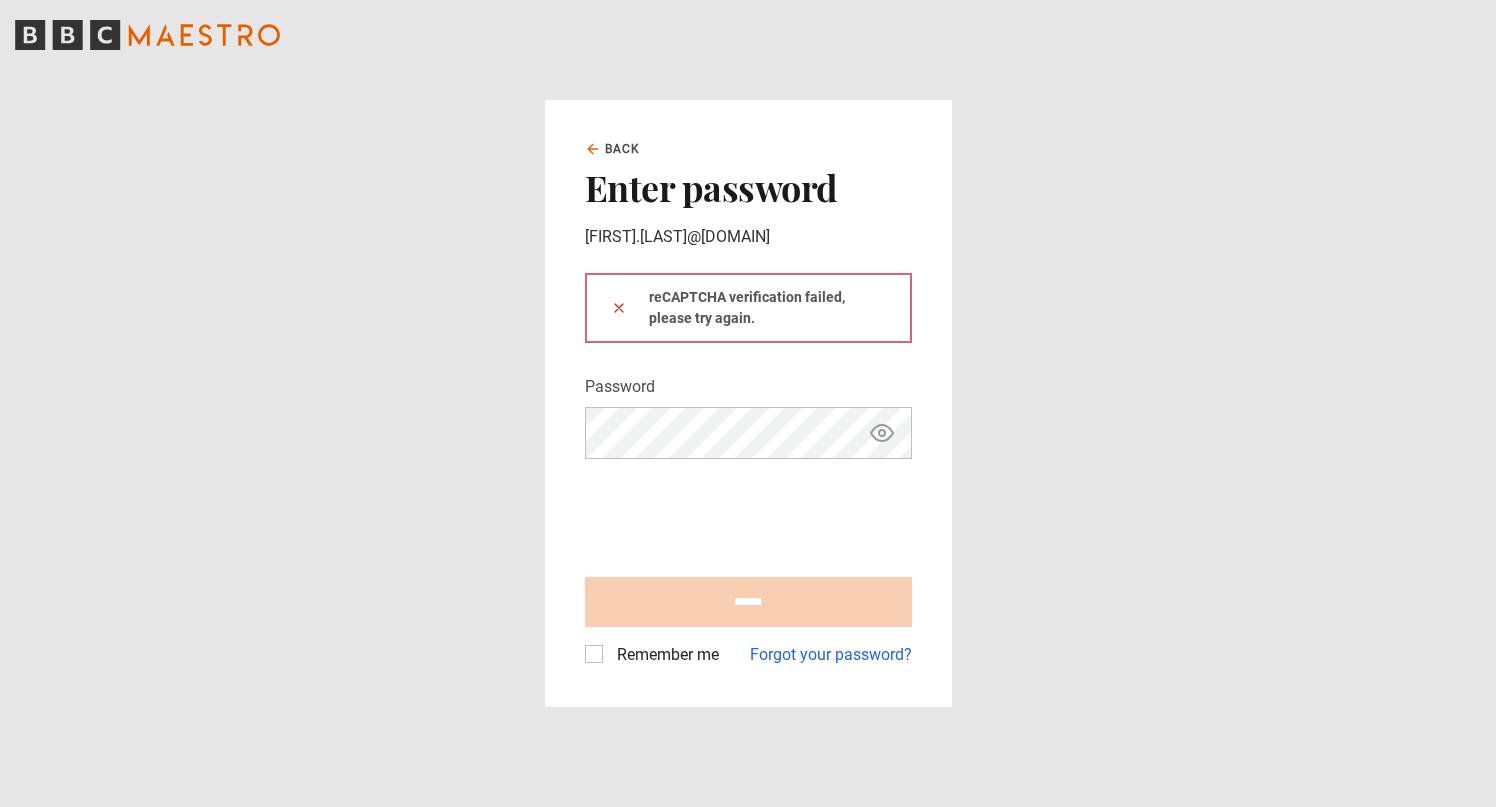 scroll, scrollTop: 0, scrollLeft: 0, axis: both 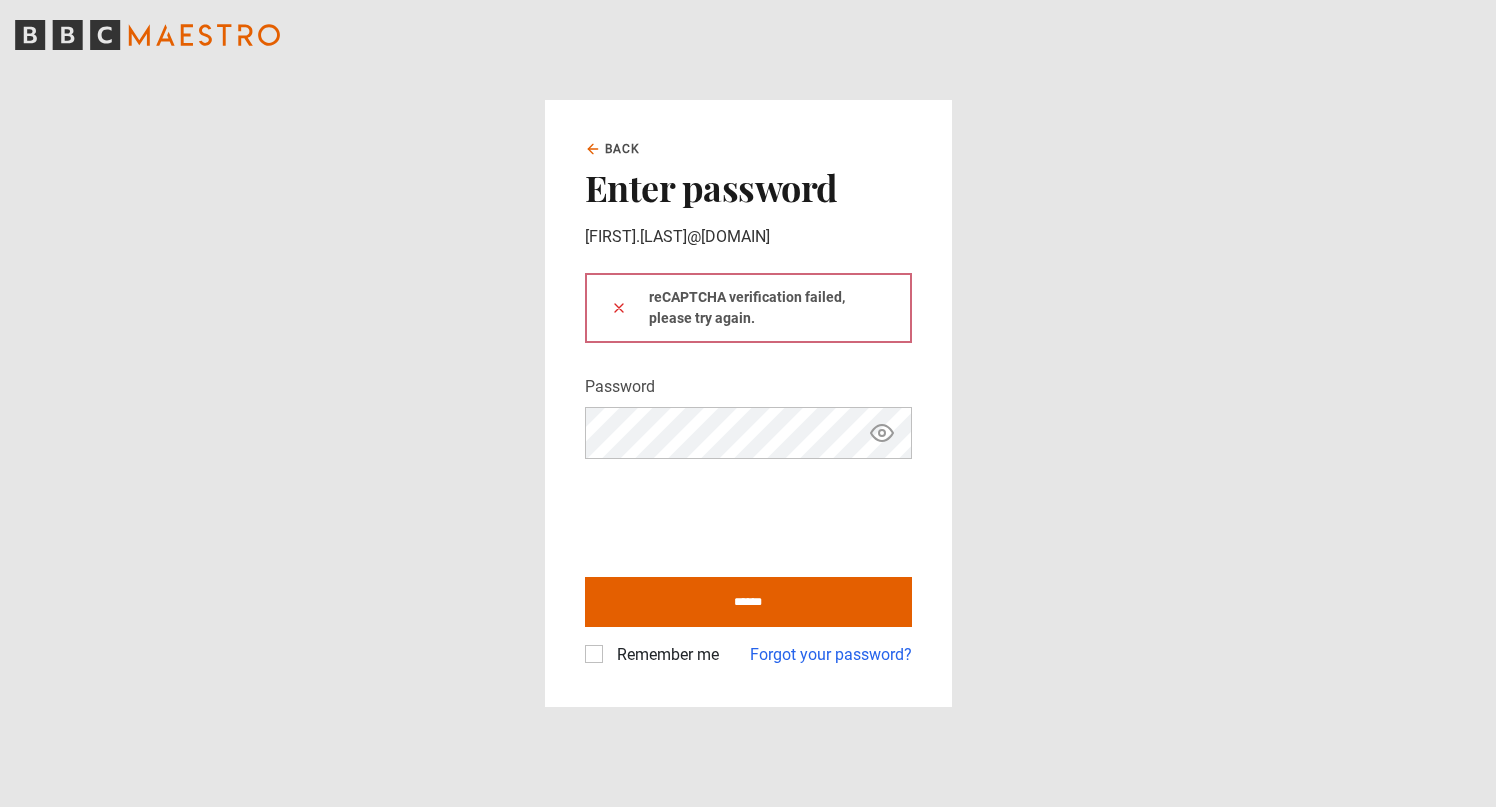 click on "Remember me" at bounding box center [664, 655] 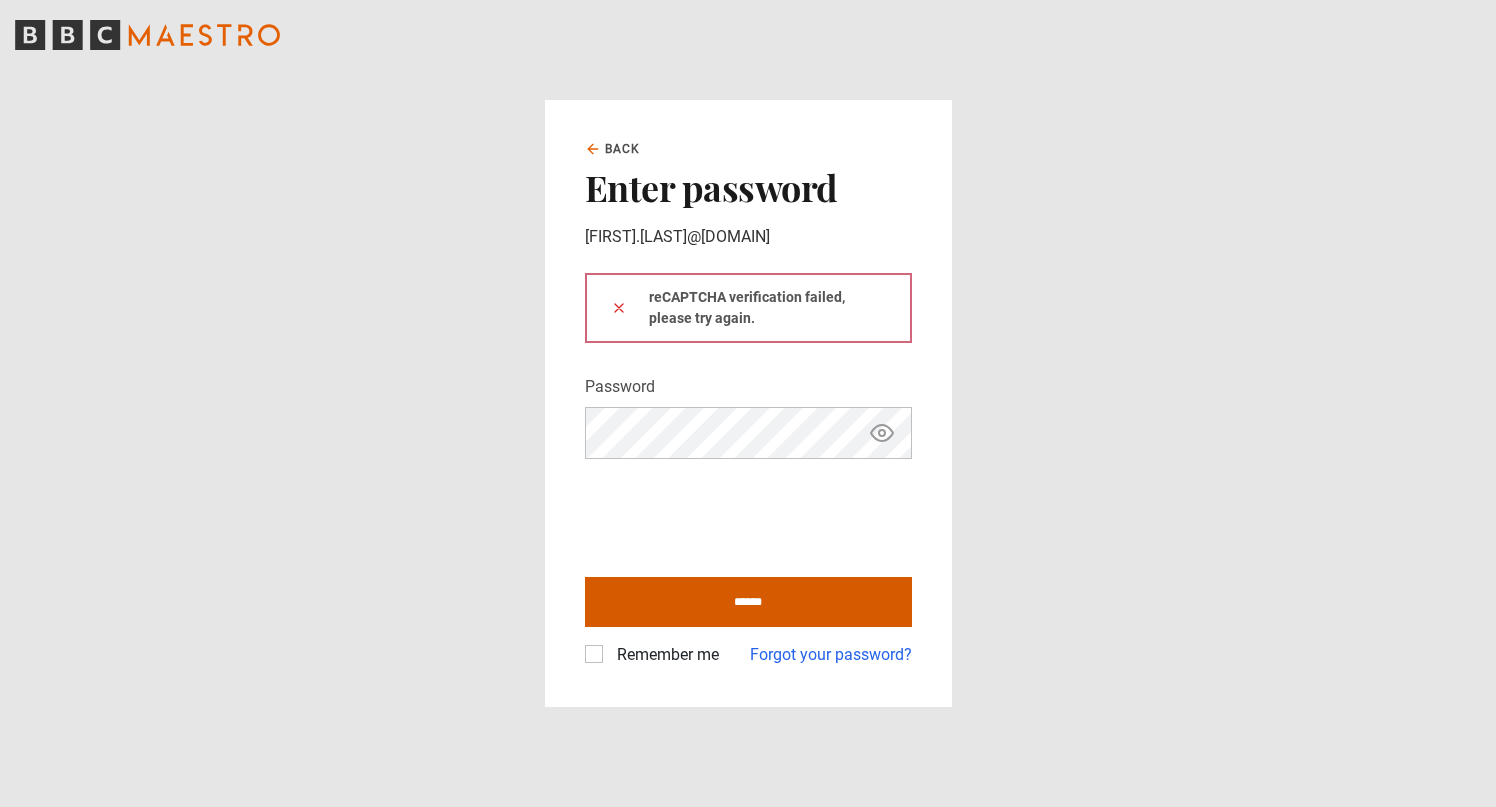 click on "******" at bounding box center [748, 602] 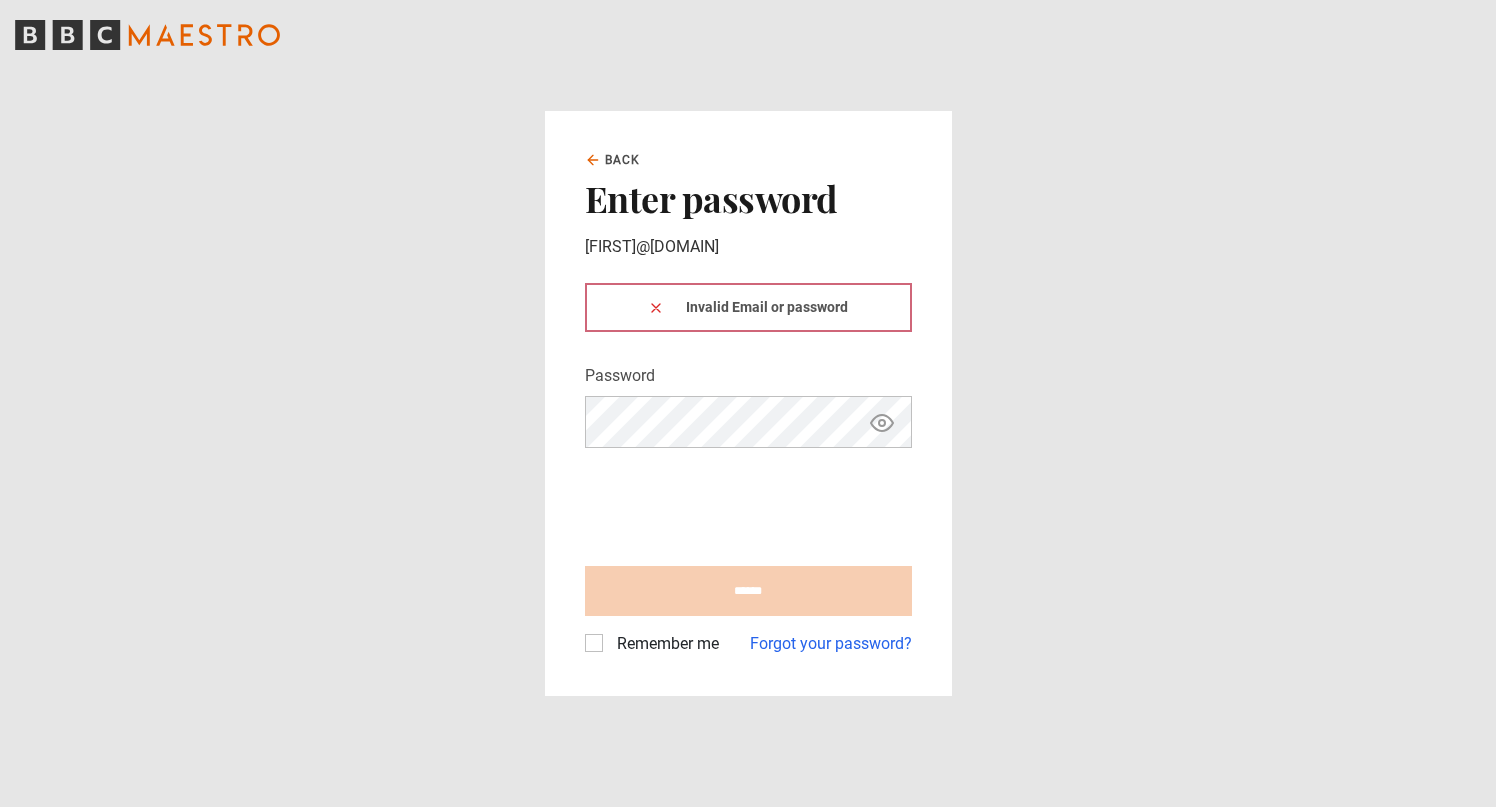 scroll, scrollTop: 0, scrollLeft: 0, axis: both 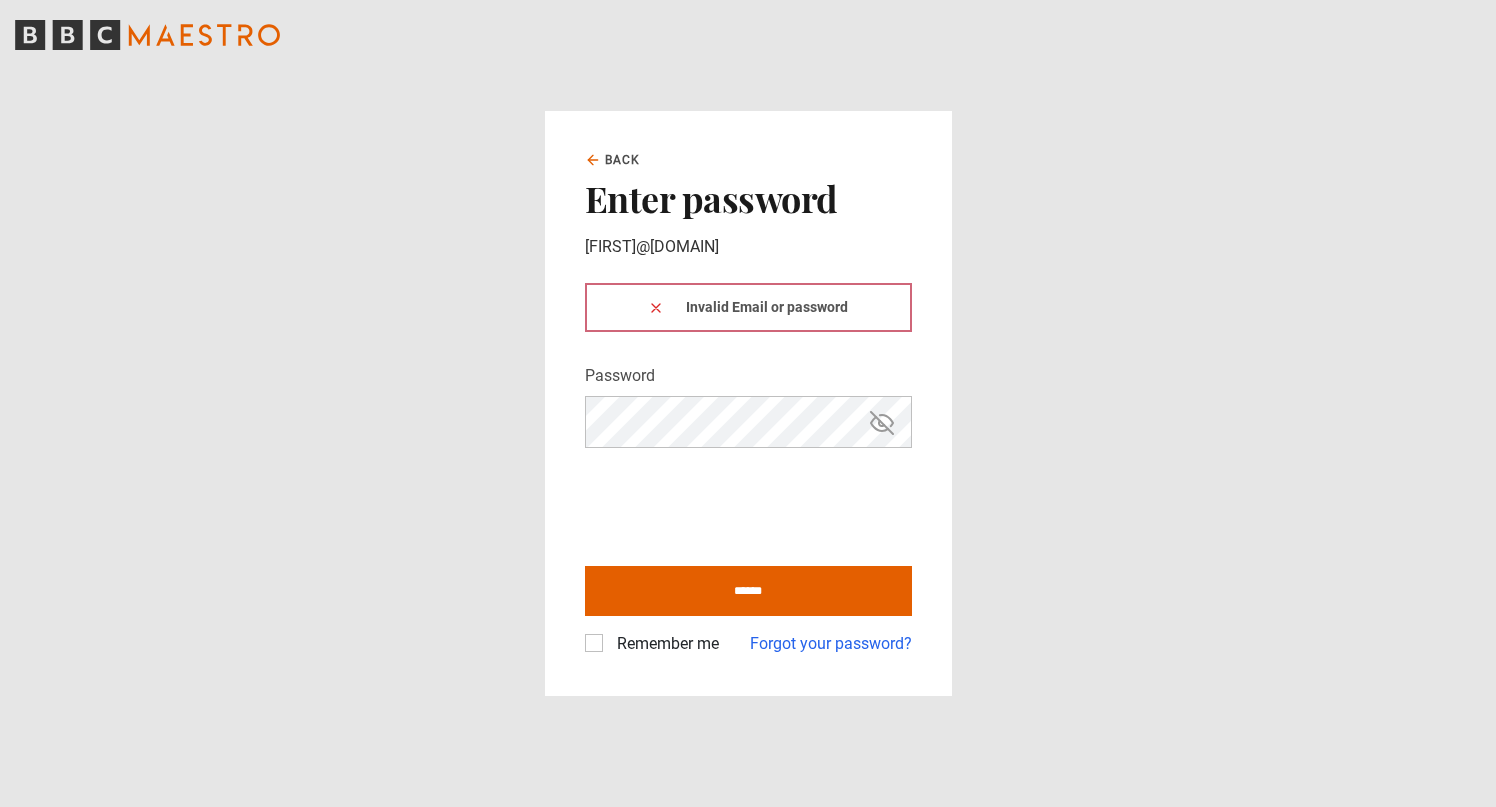 click 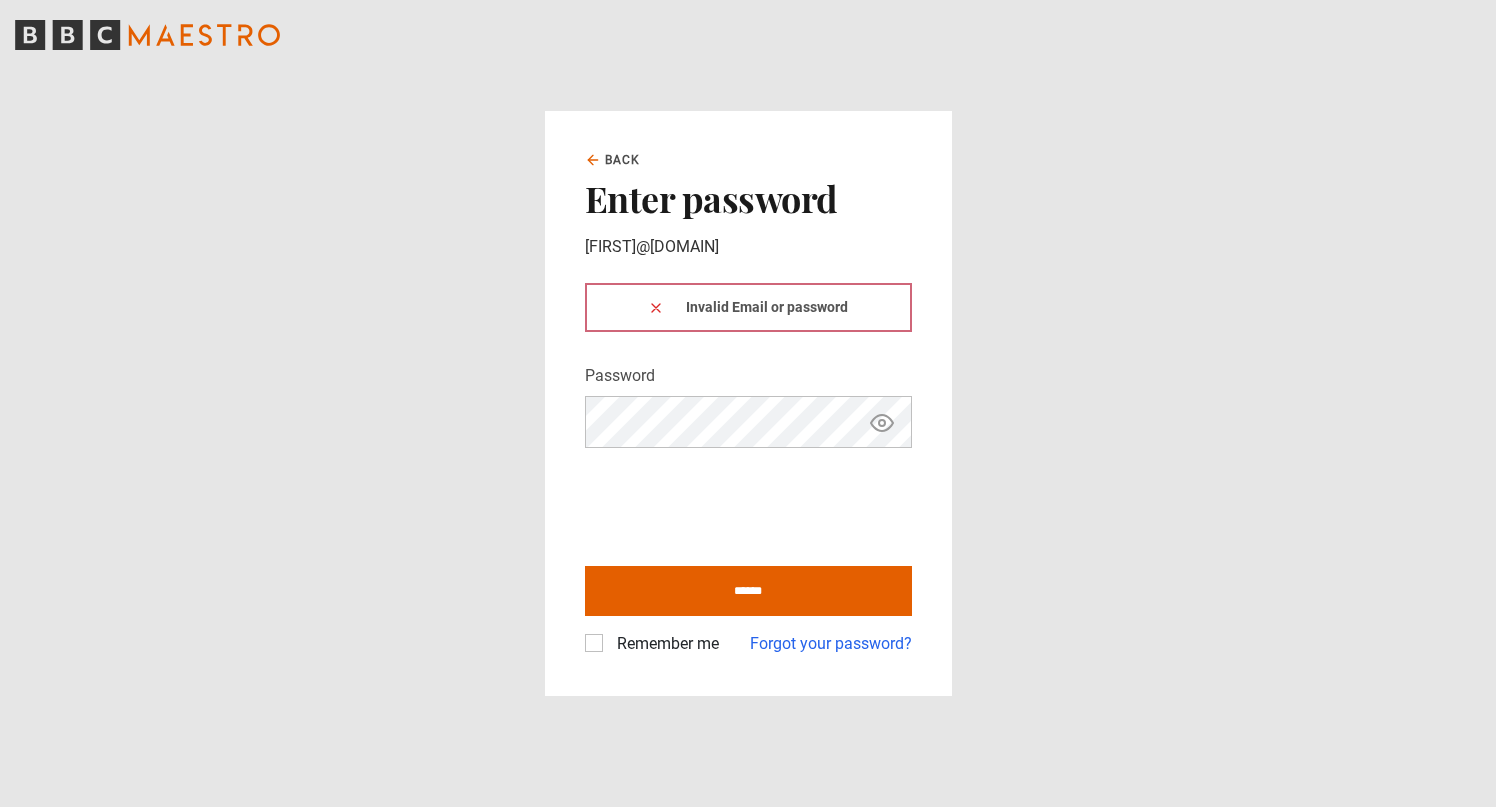 click 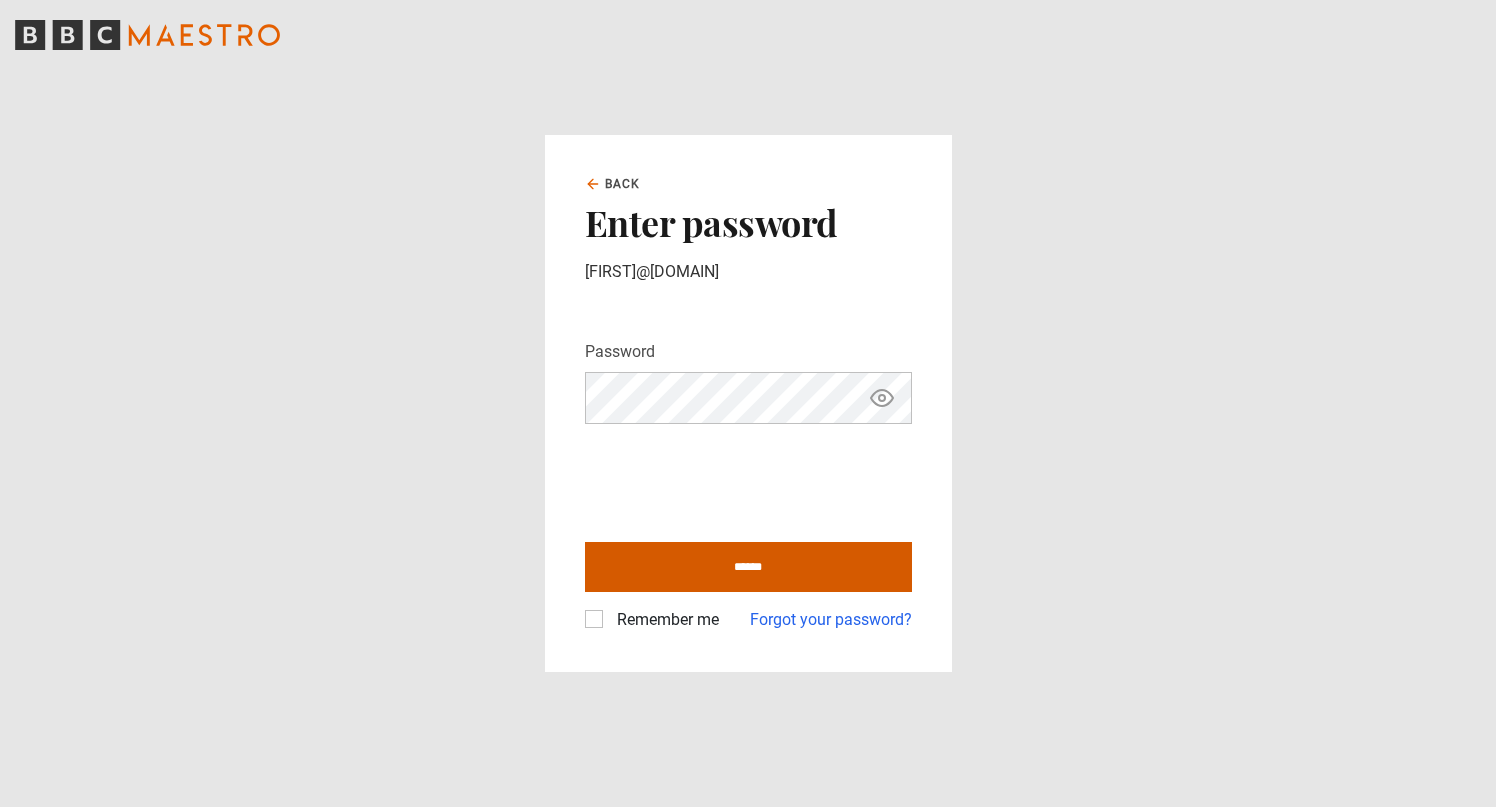click on "******" at bounding box center [748, 567] 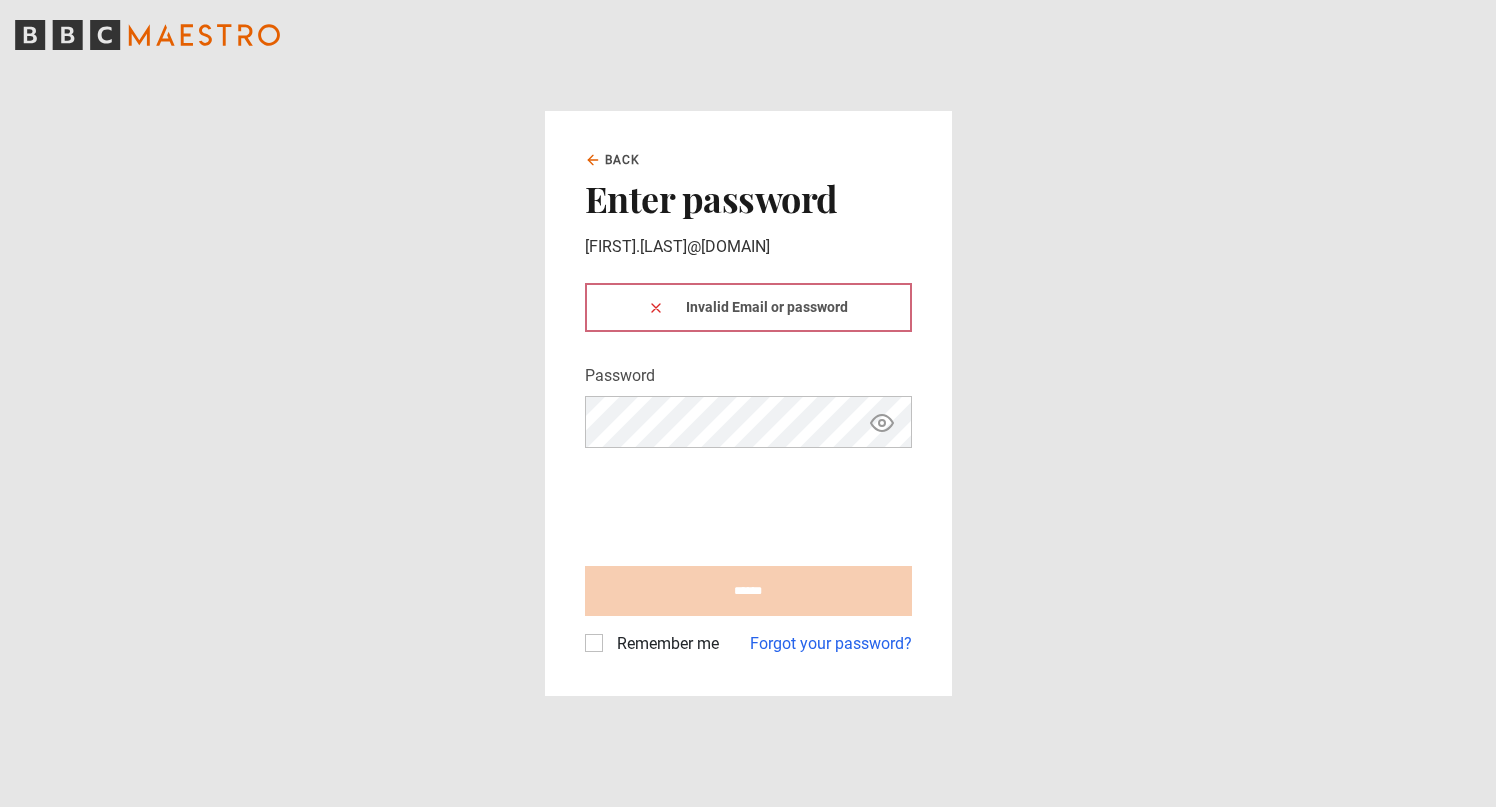scroll, scrollTop: 0, scrollLeft: 0, axis: both 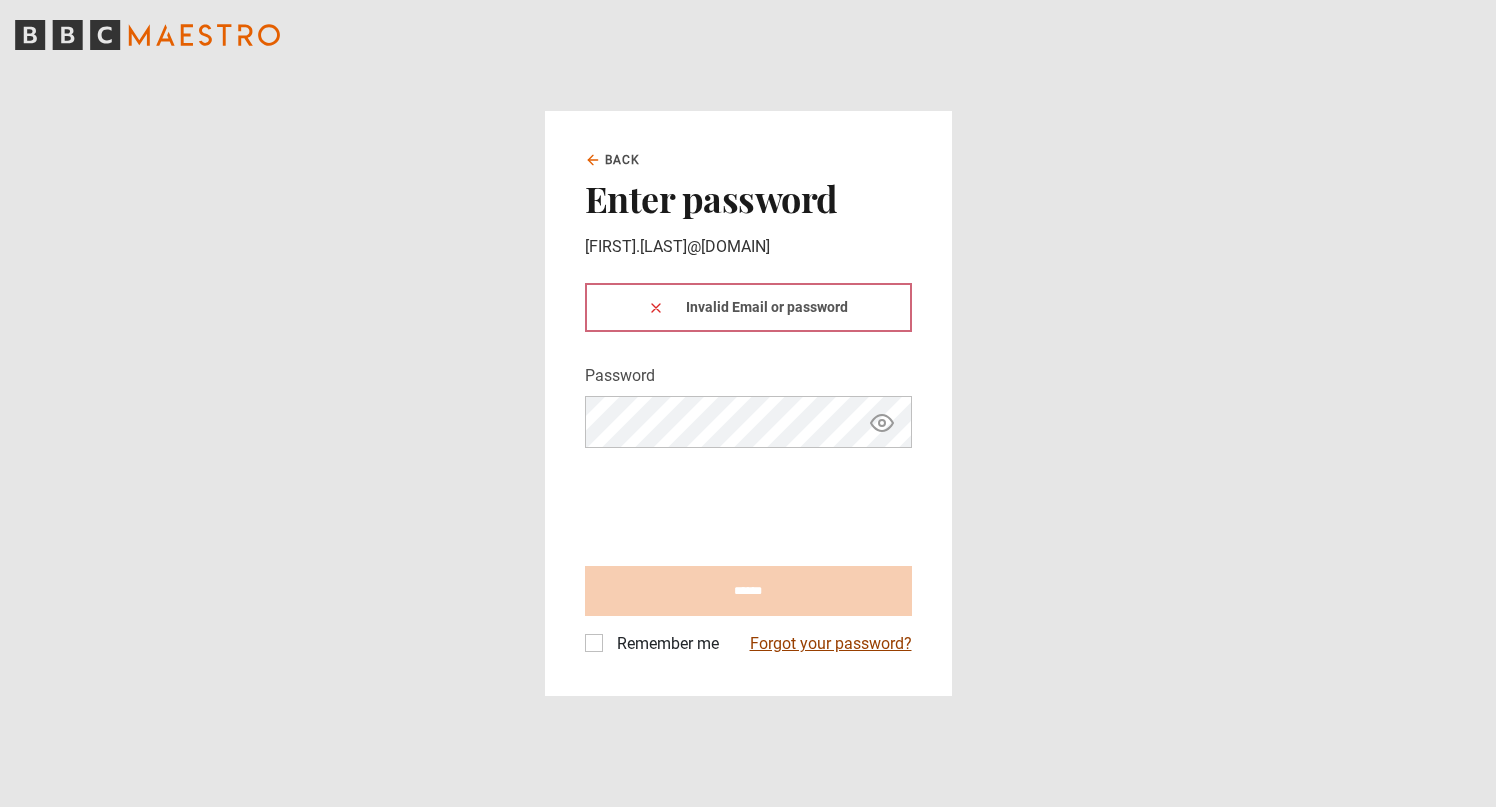 click on "Forgot your password?" at bounding box center (831, 644) 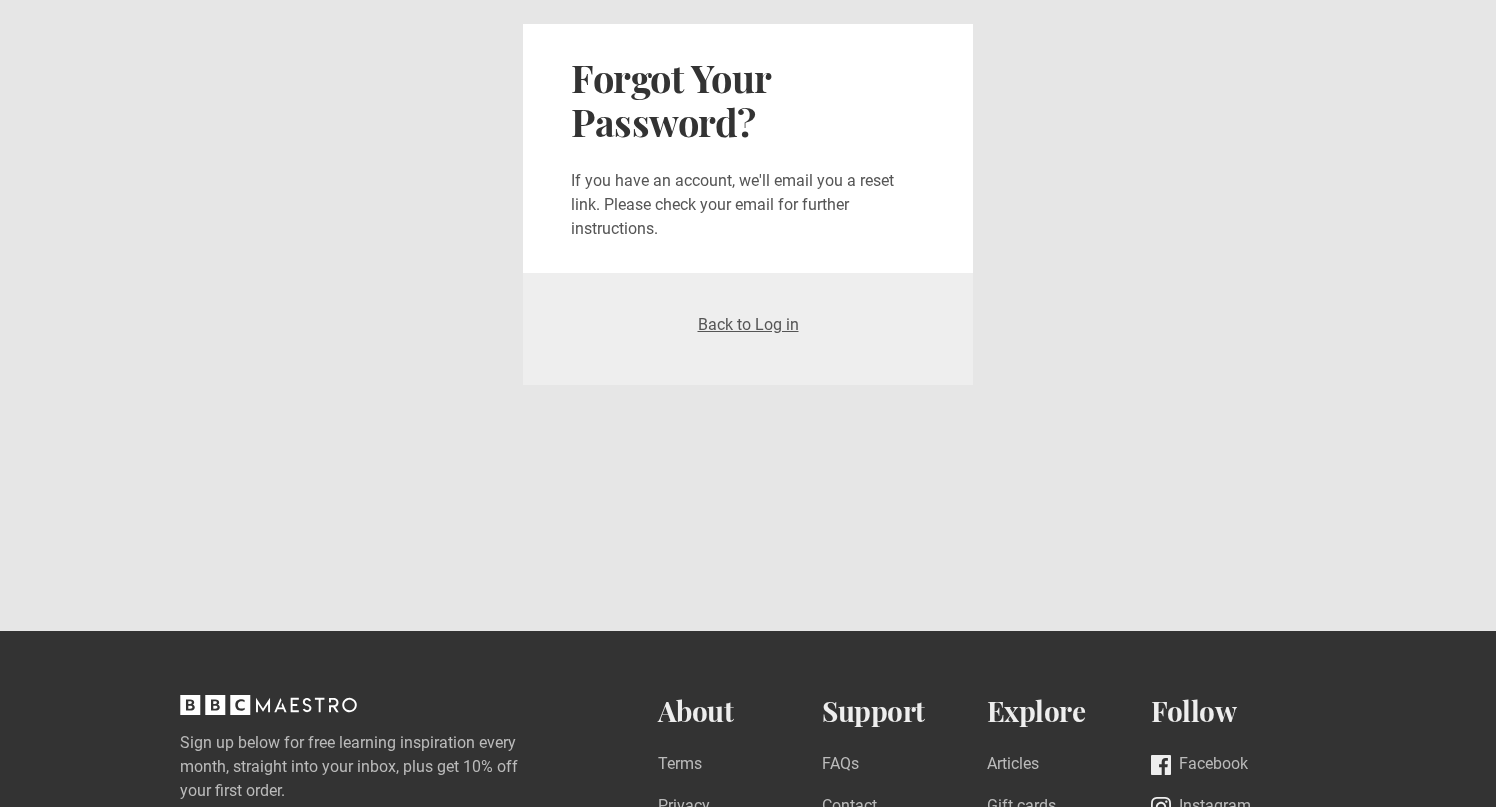 scroll, scrollTop: 0, scrollLeft: 0, axis: both 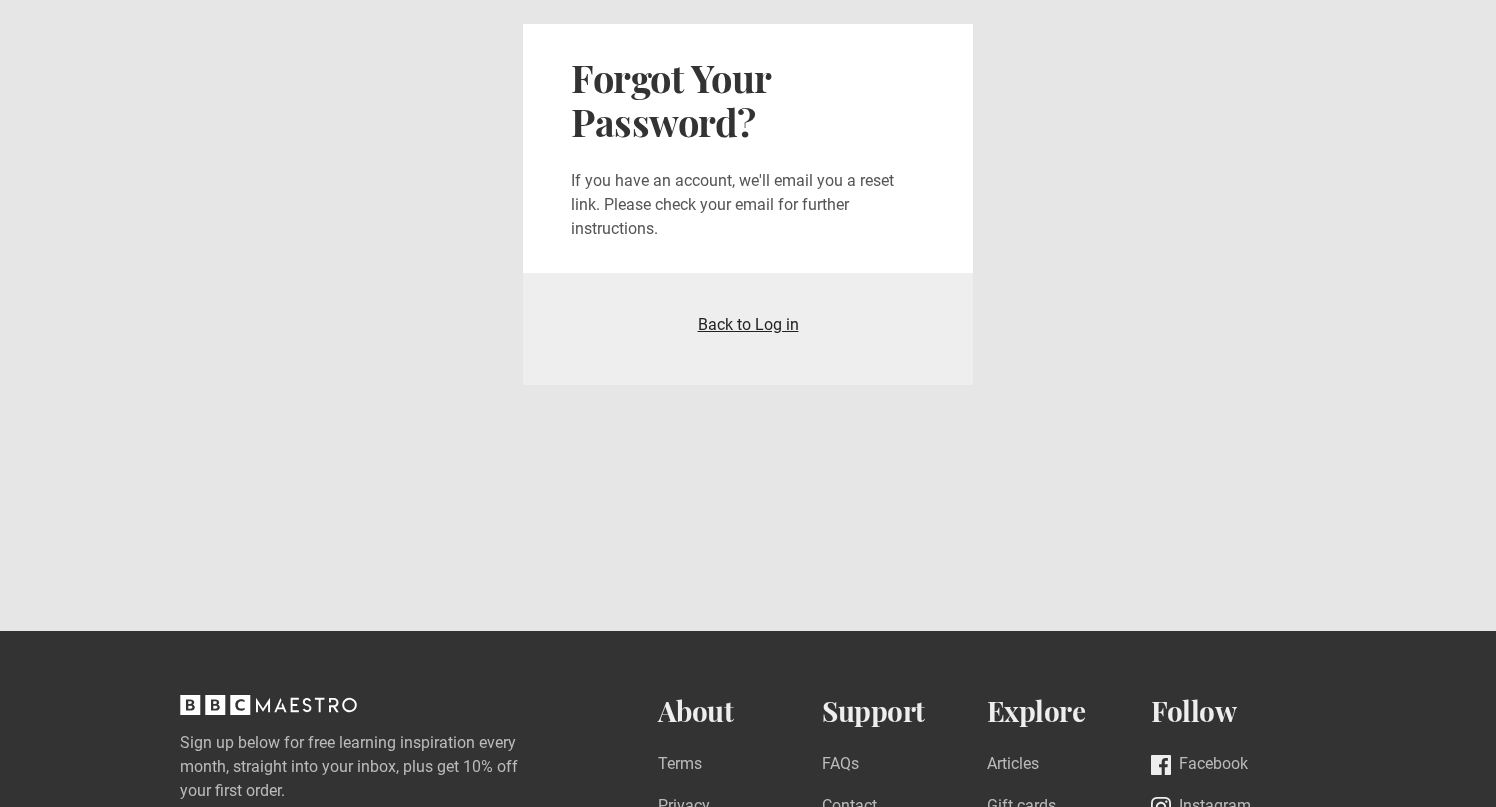 click on "Back to Log in" at bounding box center [748, 324] 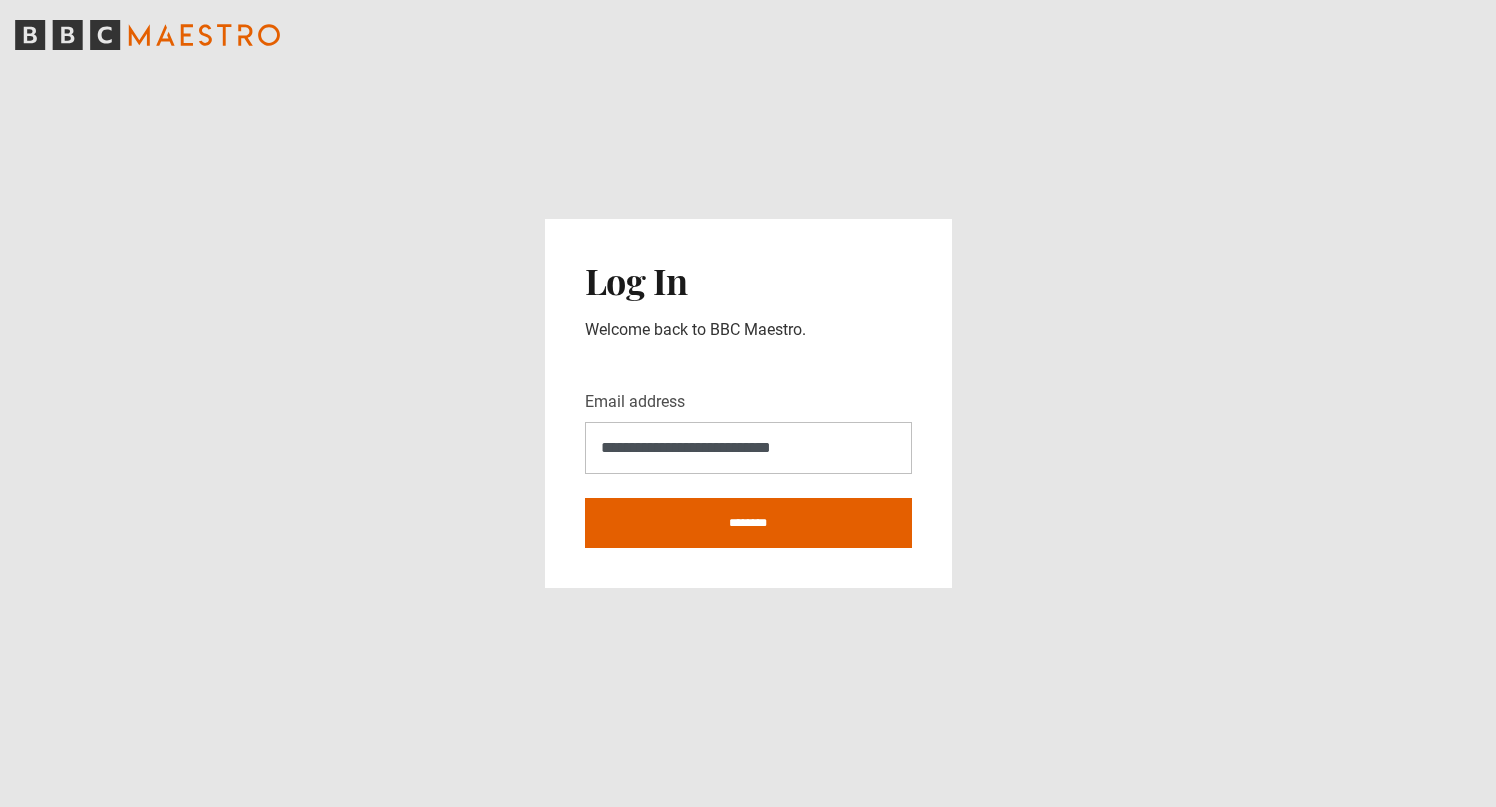 scroll, scrollTop: 0, scrollLeft: 0, axis: both 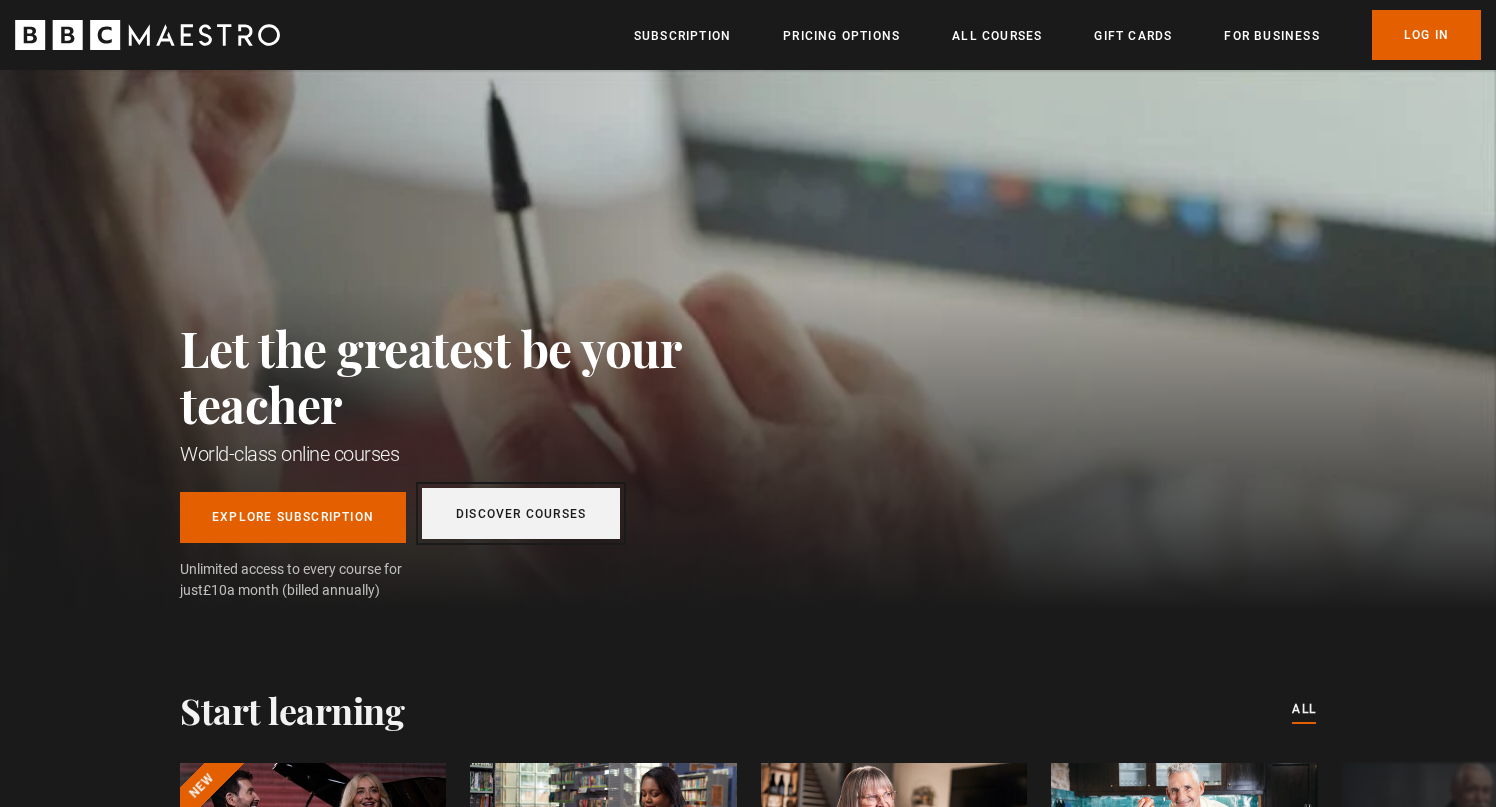 click on "Discover Courses" at bounding box center [521, 513] 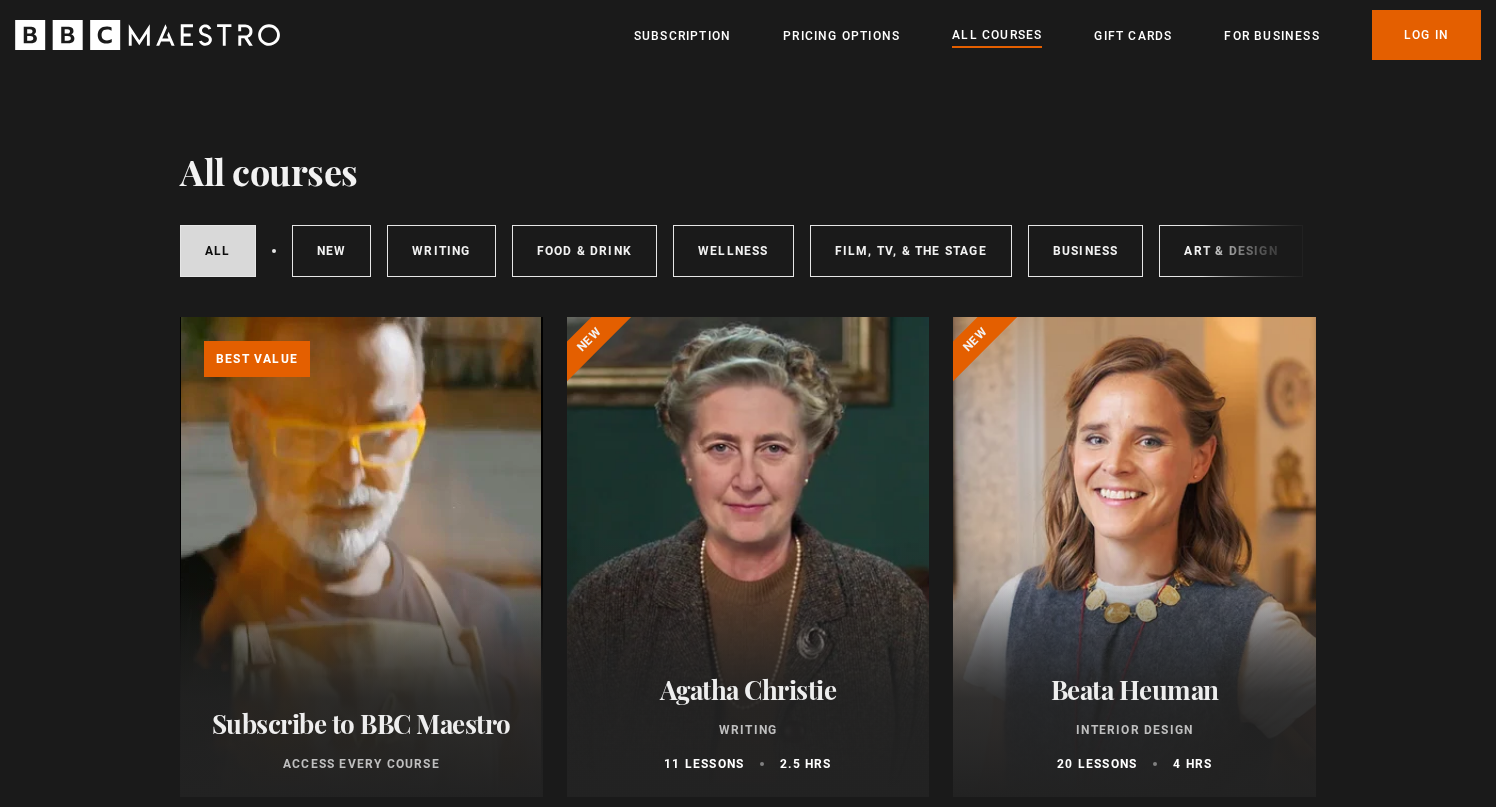 scroll, scrollTop: 0, scrollLeft: 0, axis: both 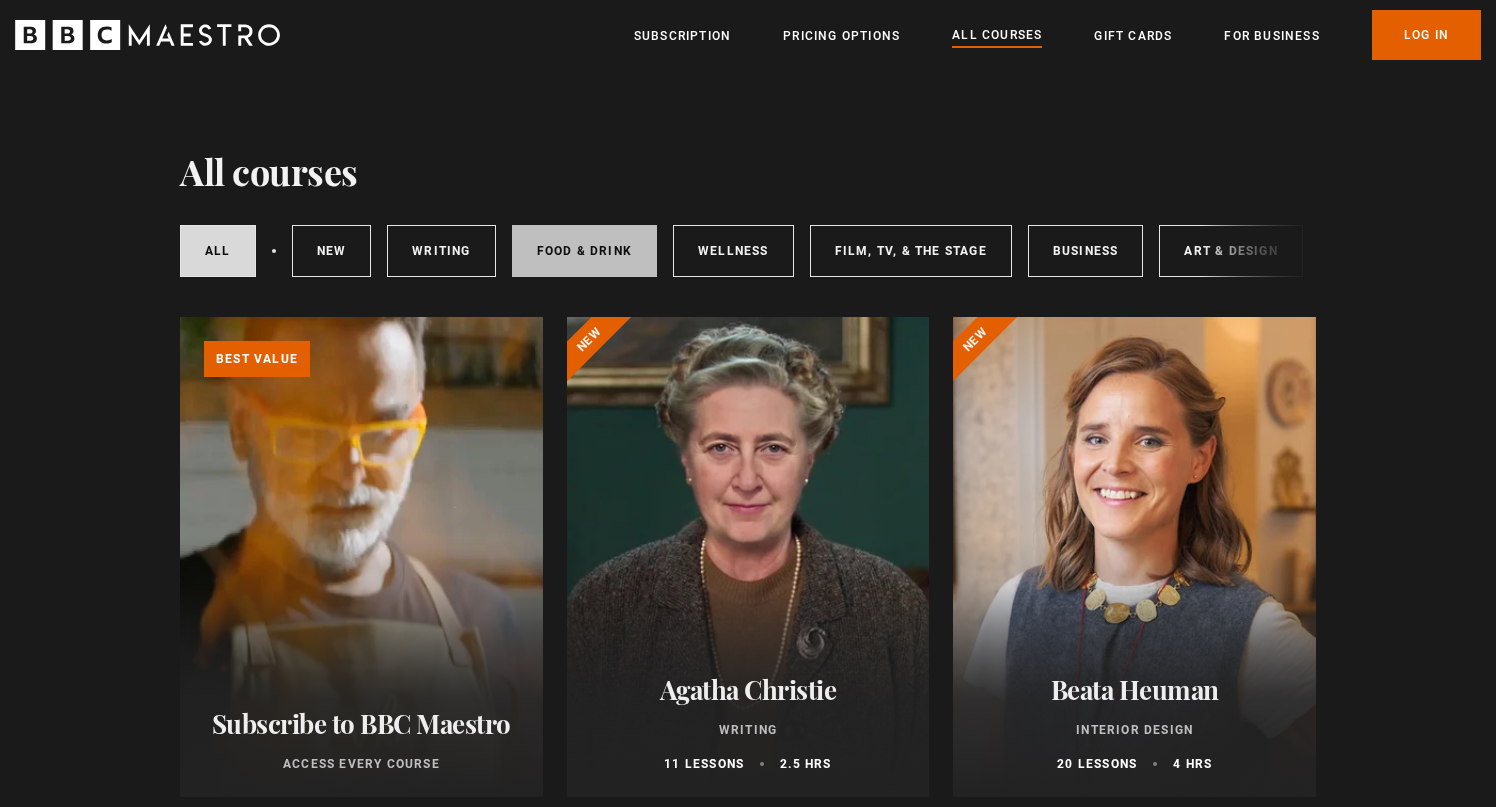 click on "Food & Drink" at bounding box center [584, 251] 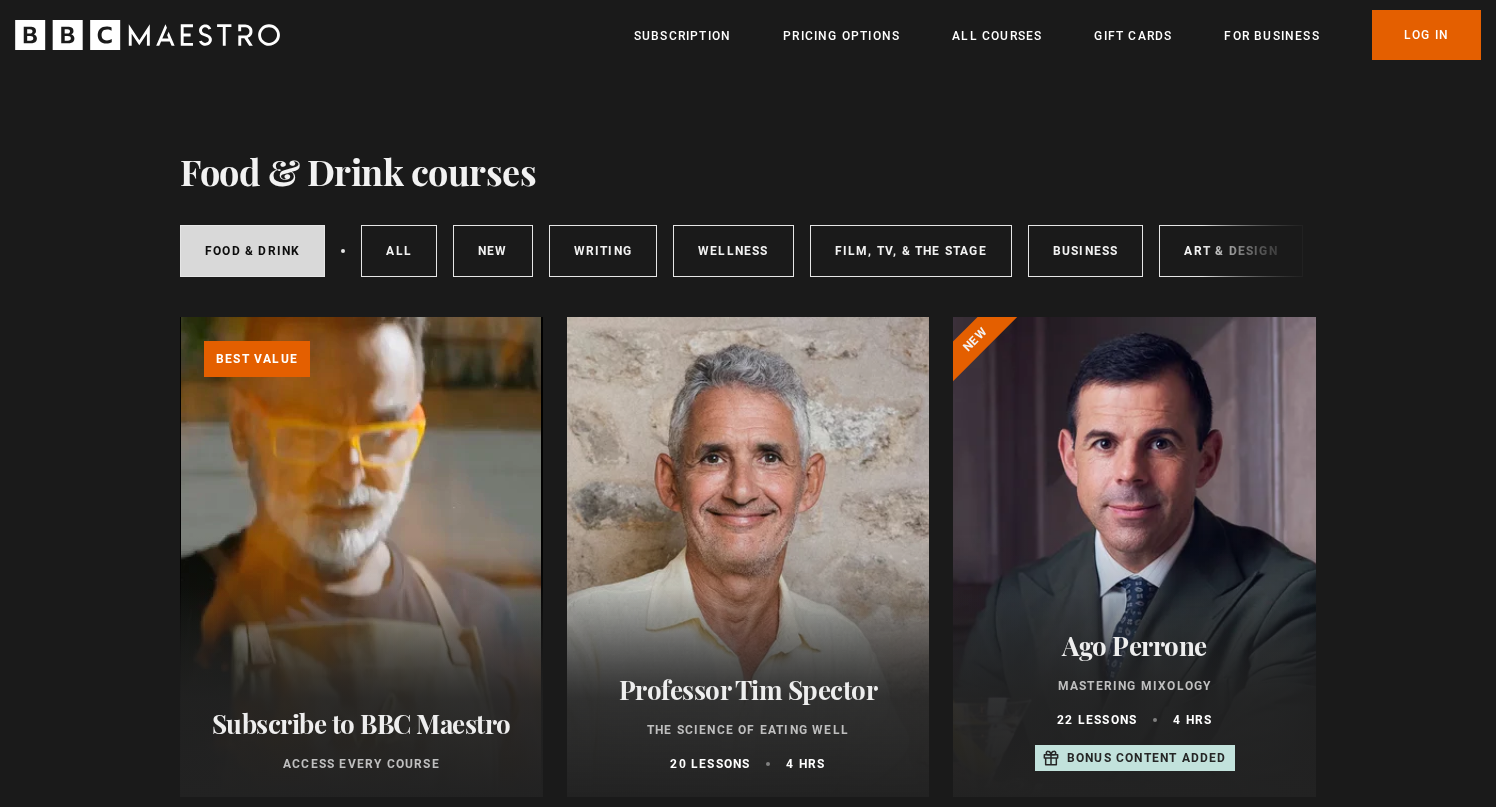 scroll, scrollTop: 0, scrollLeft: 0, axis: both 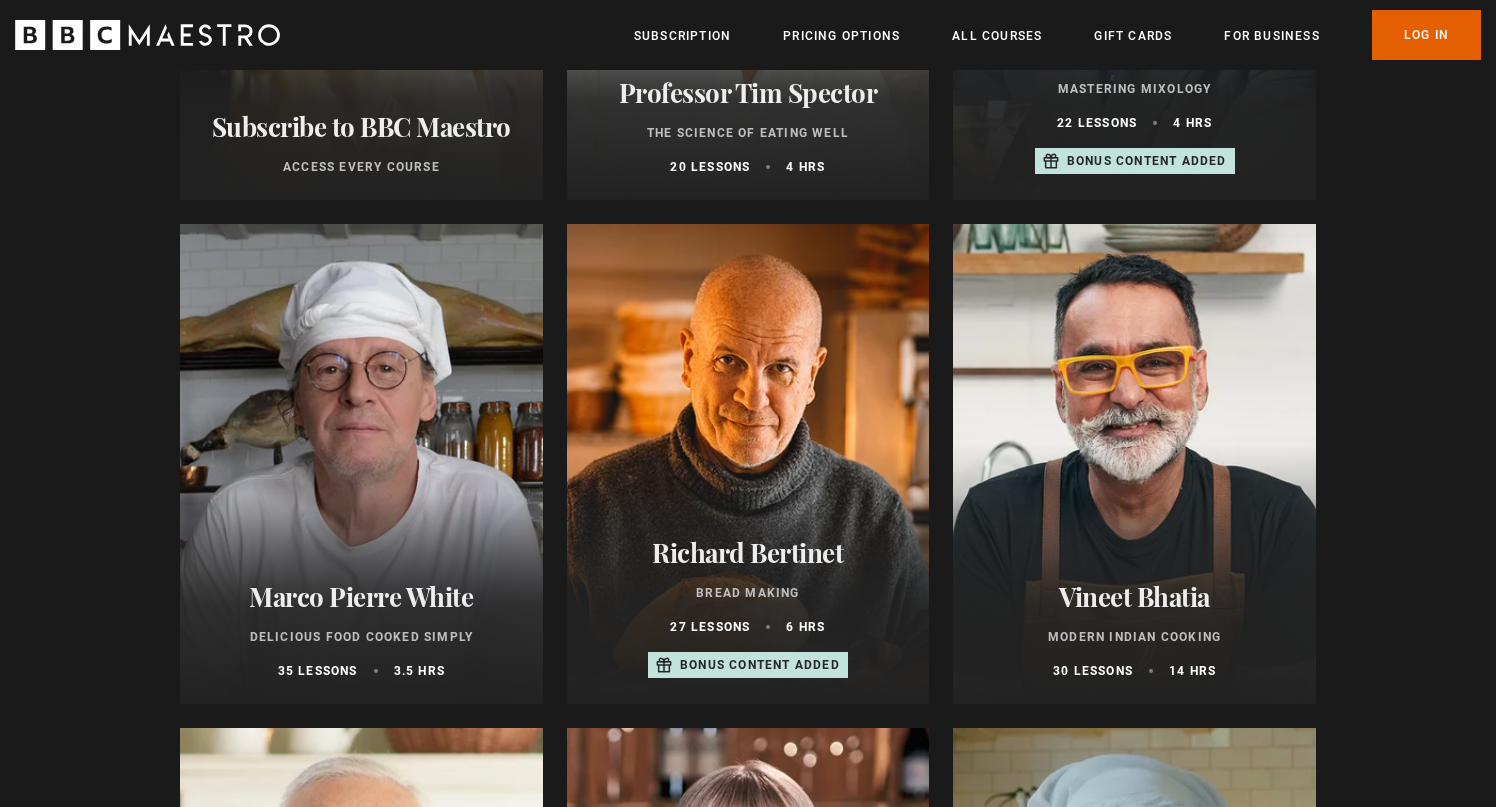 click on "Marco Pierre White" at bounding box center [361, 596] 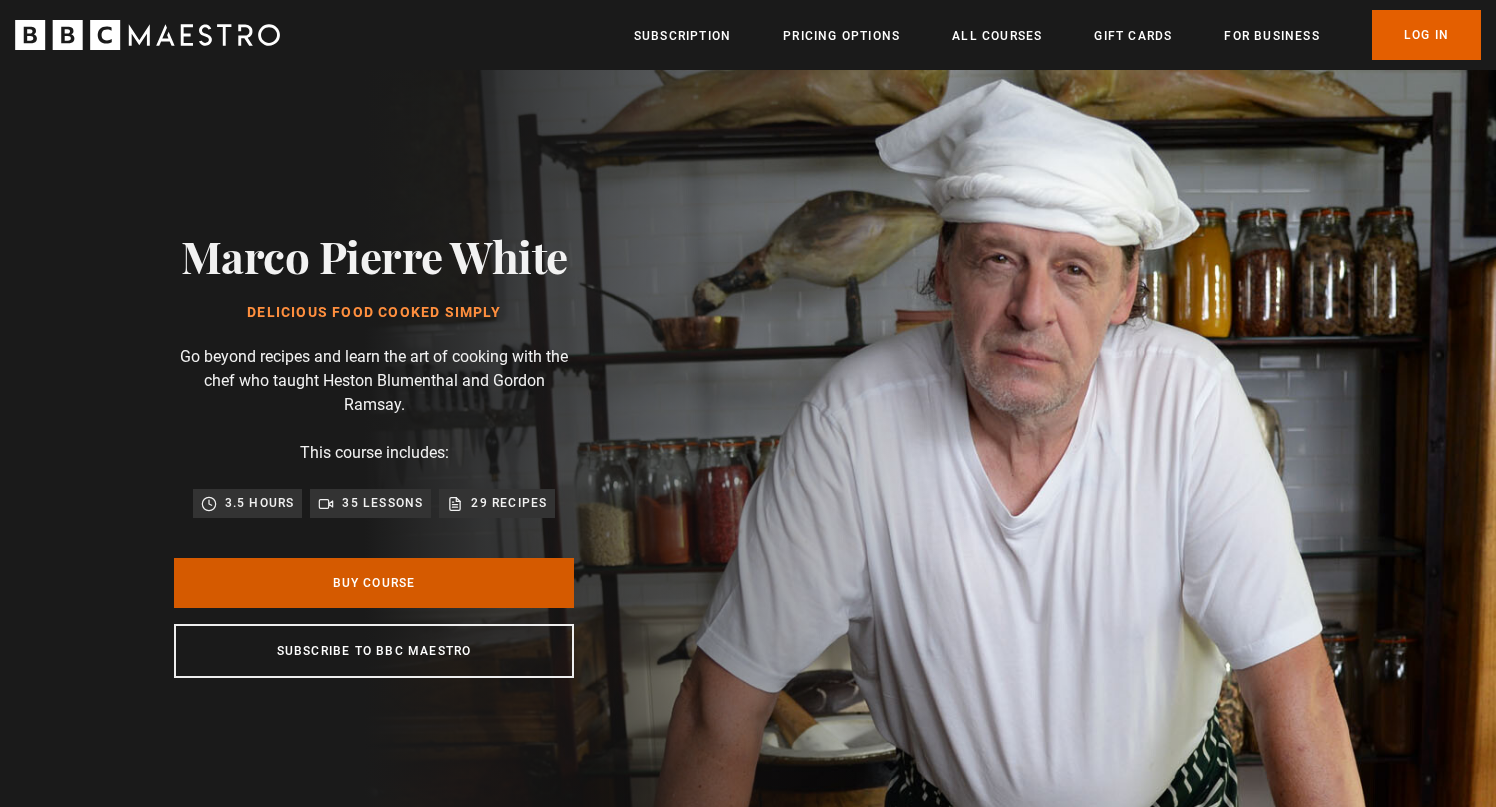 scroll, scrollTop: 0, scrollLeft: 0, axis: both 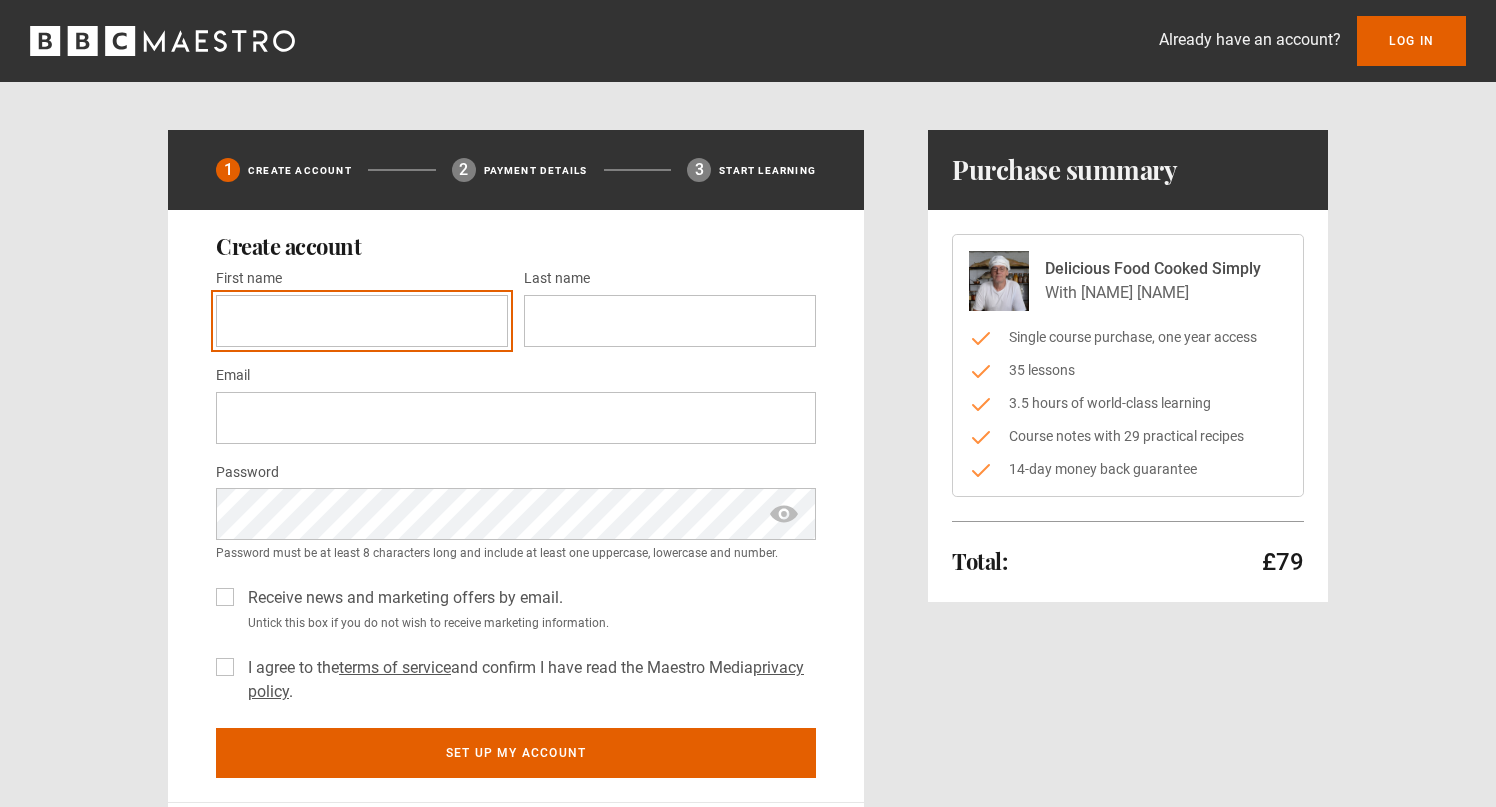 click on "First name  *" at bounding box center (362, 321) 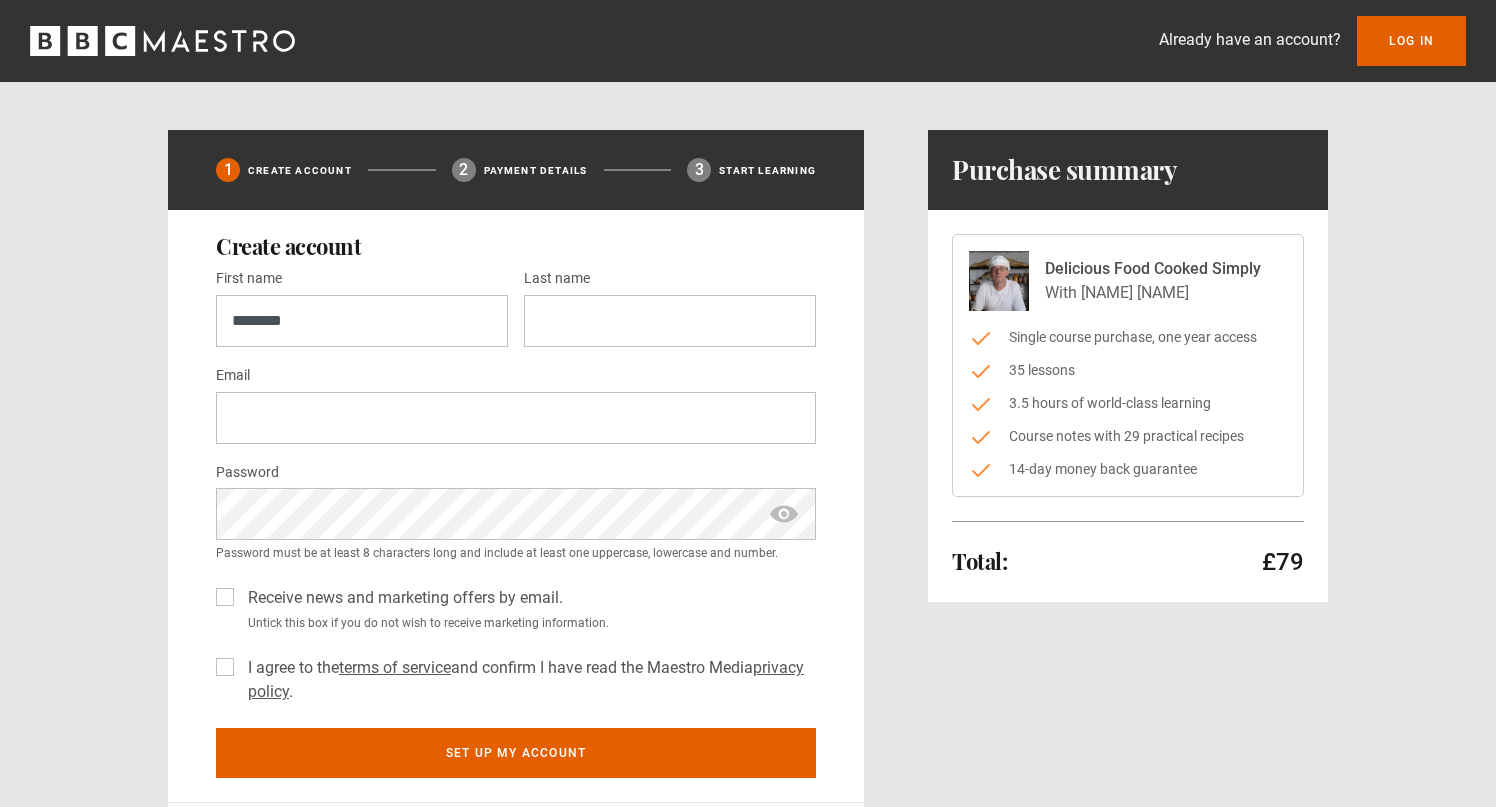 type on "*******" 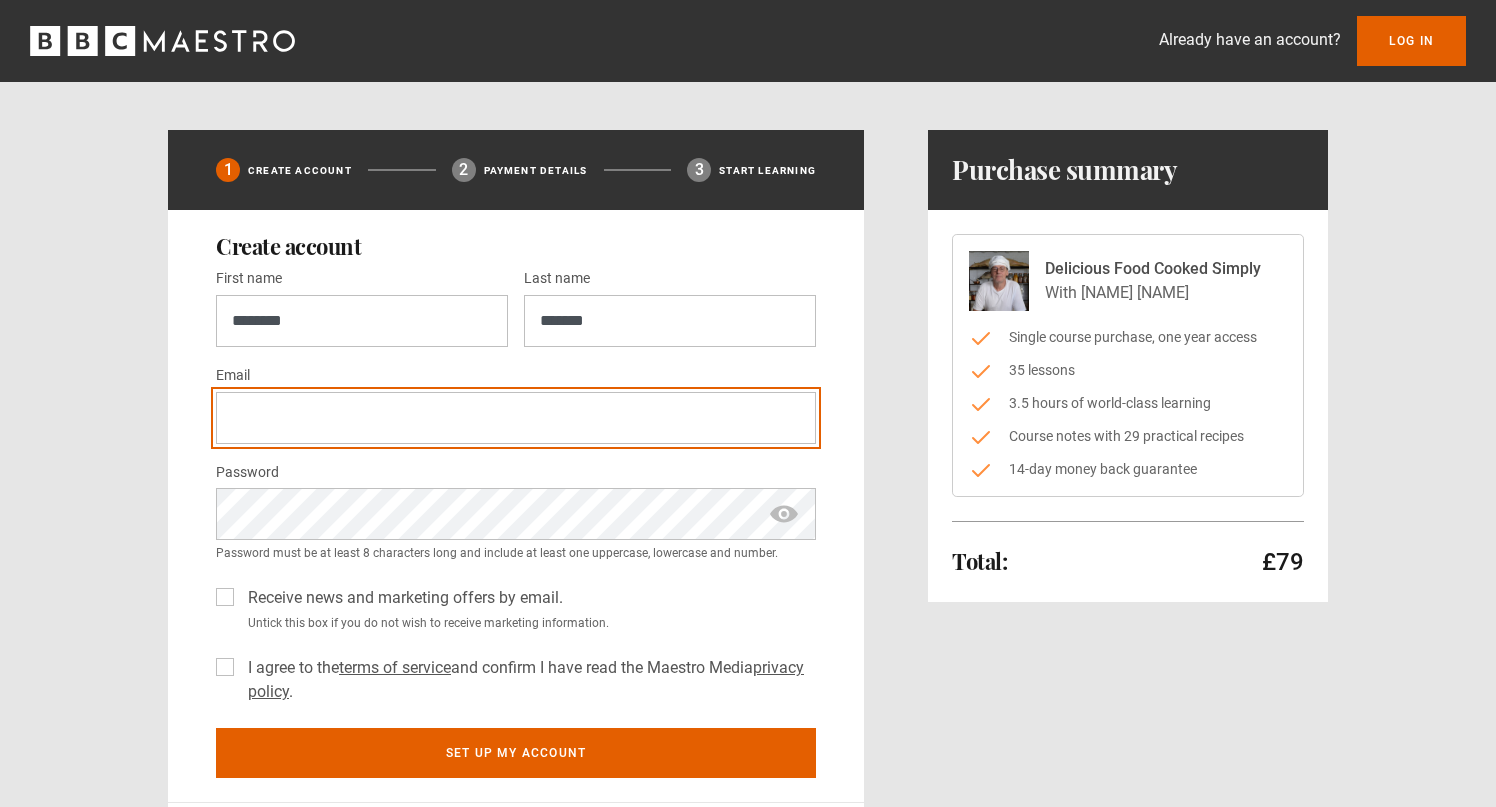 click on "Email  *" at bounding box center [516, 418] 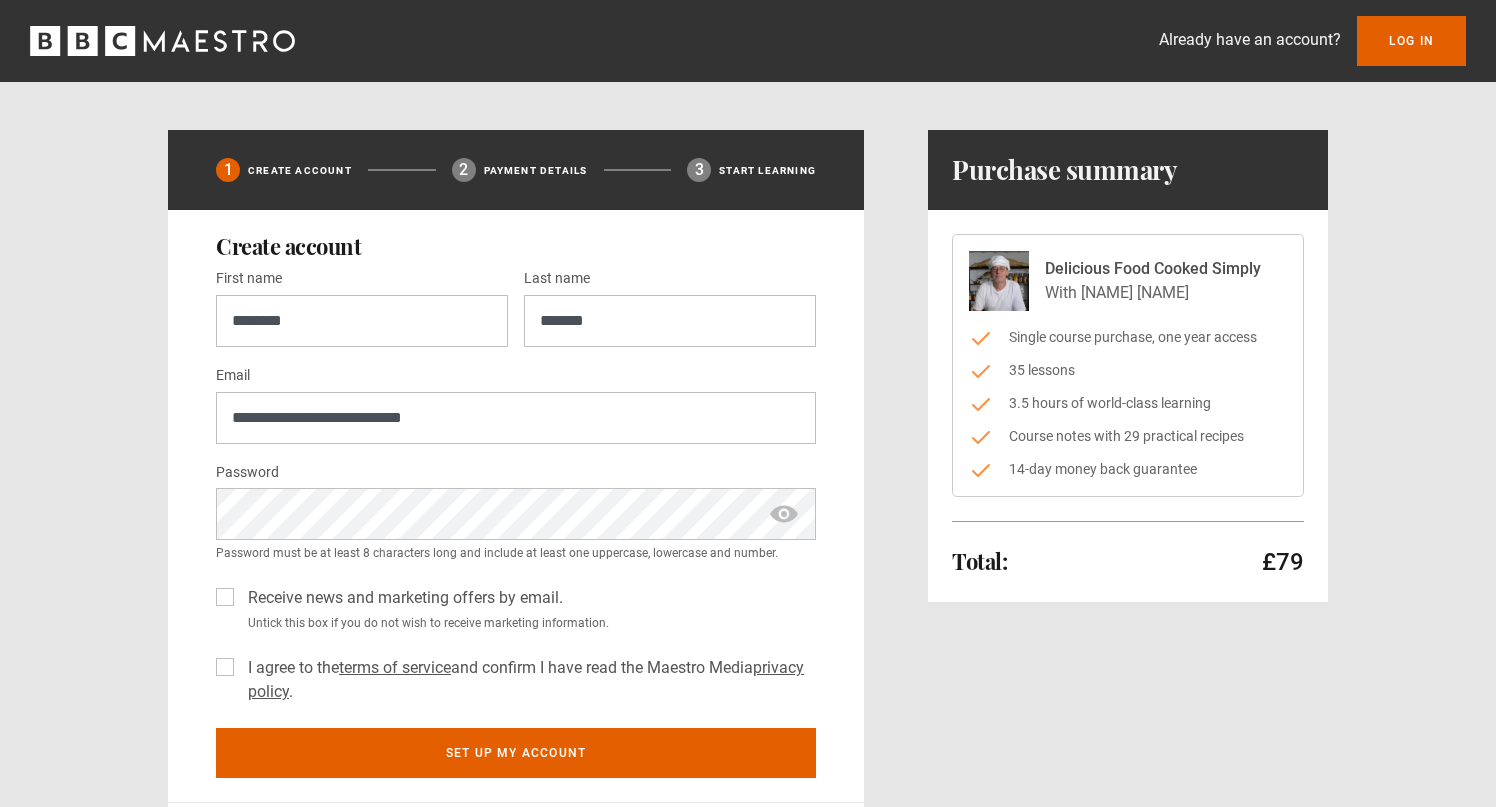click at bounding box center (784, 514) 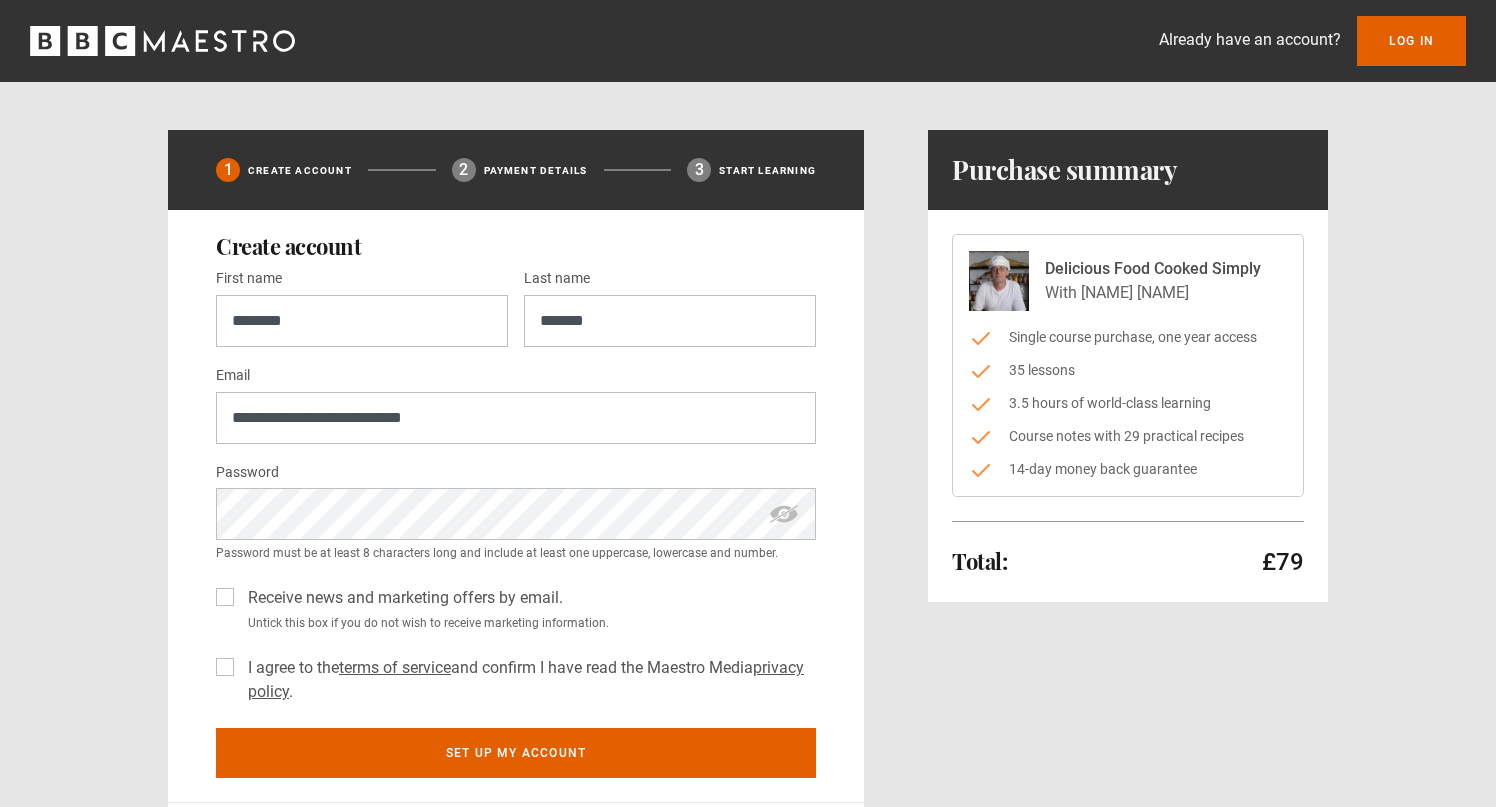 click on "Receive news and marketing offers by email." at bounding box center [401, 598] 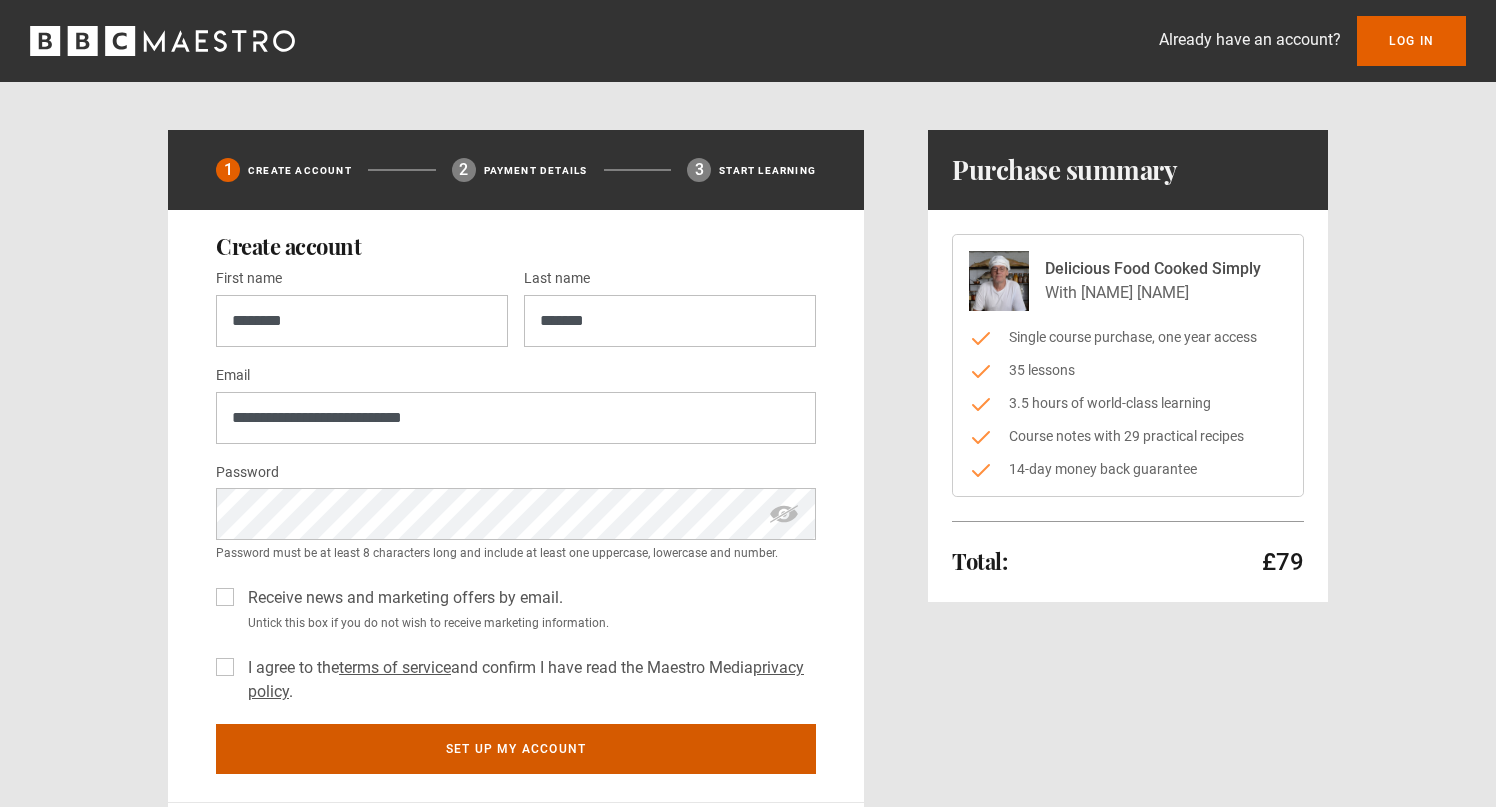 click on "Set up my account" at bounding box center [516, 749] 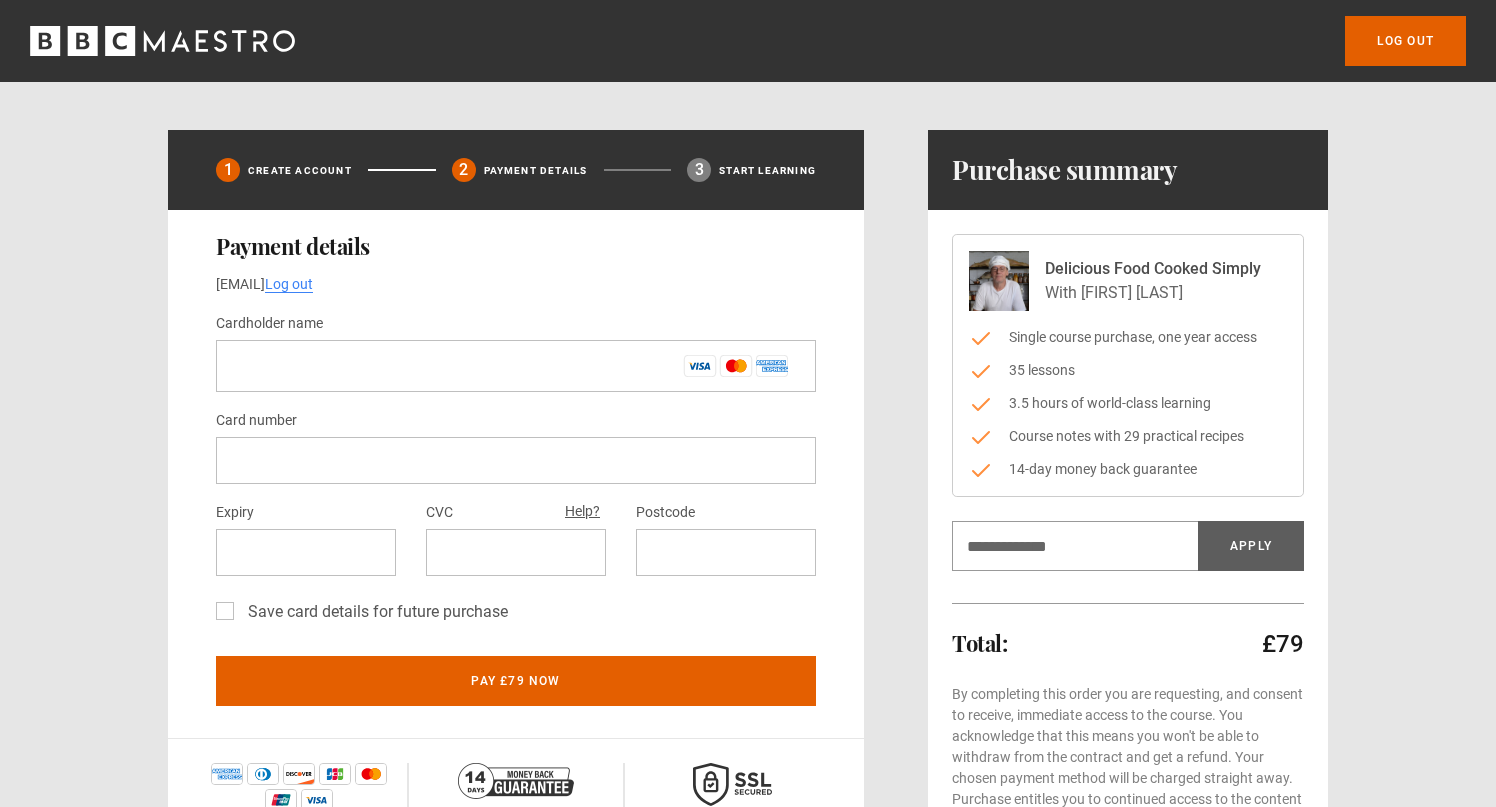 scroll, scrollTop: 0, scrollLeft: 0, axis: both 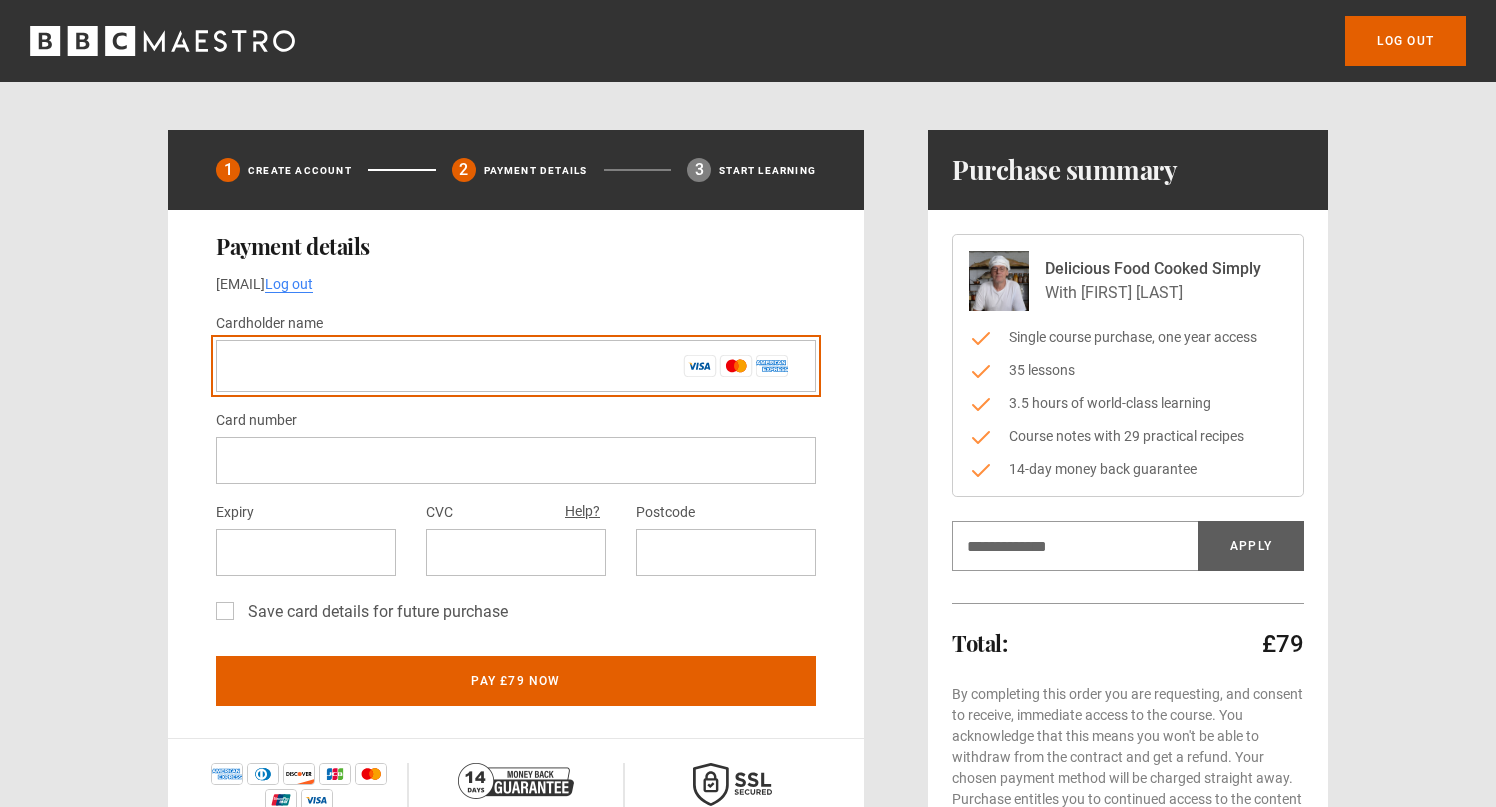 click on "Cardholder name  *" at bounding box center [516, 366] 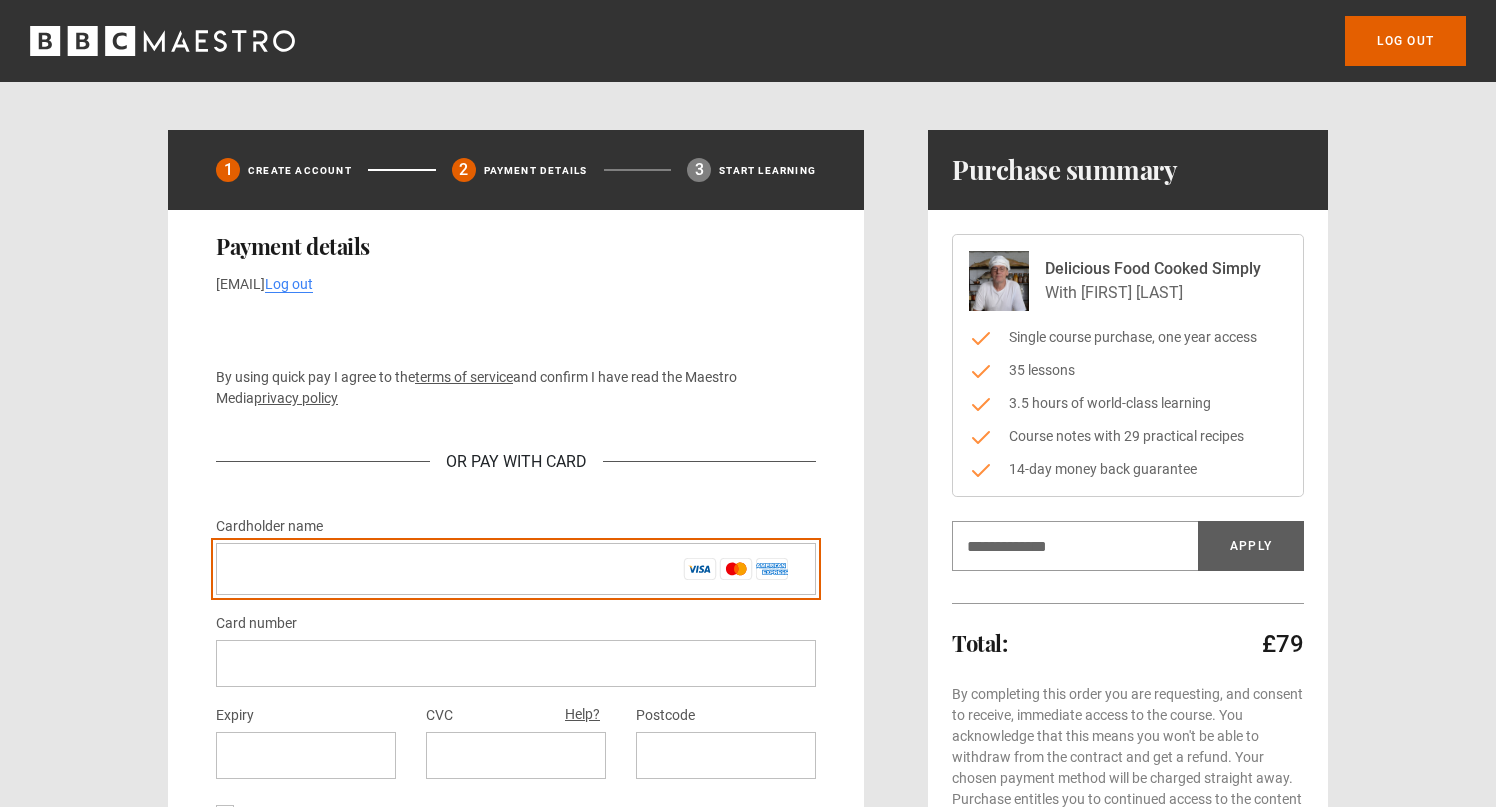 type on "**********" 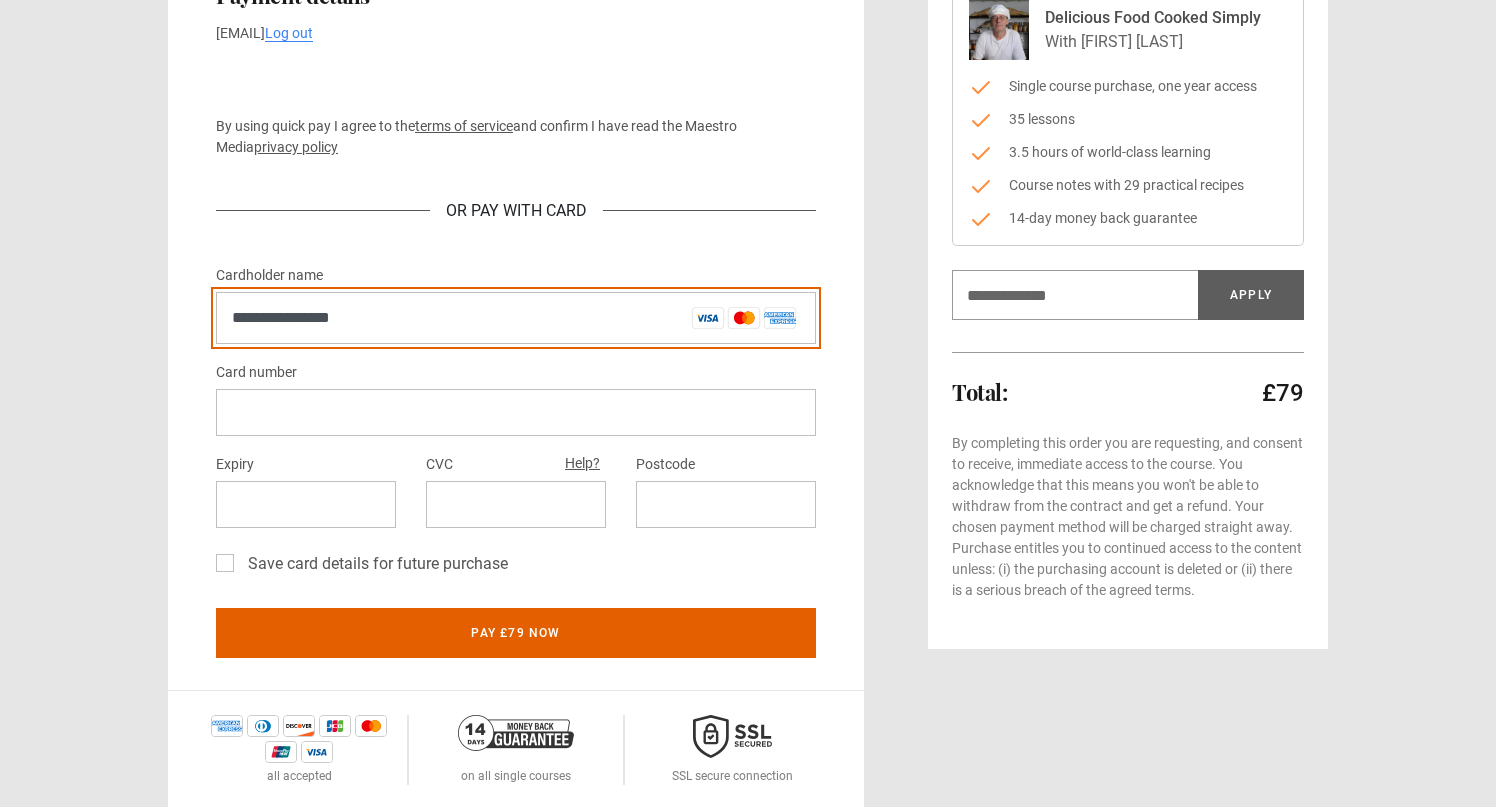 scroll, scrollTop: 154, scrollLeft: 0, axis: vertical 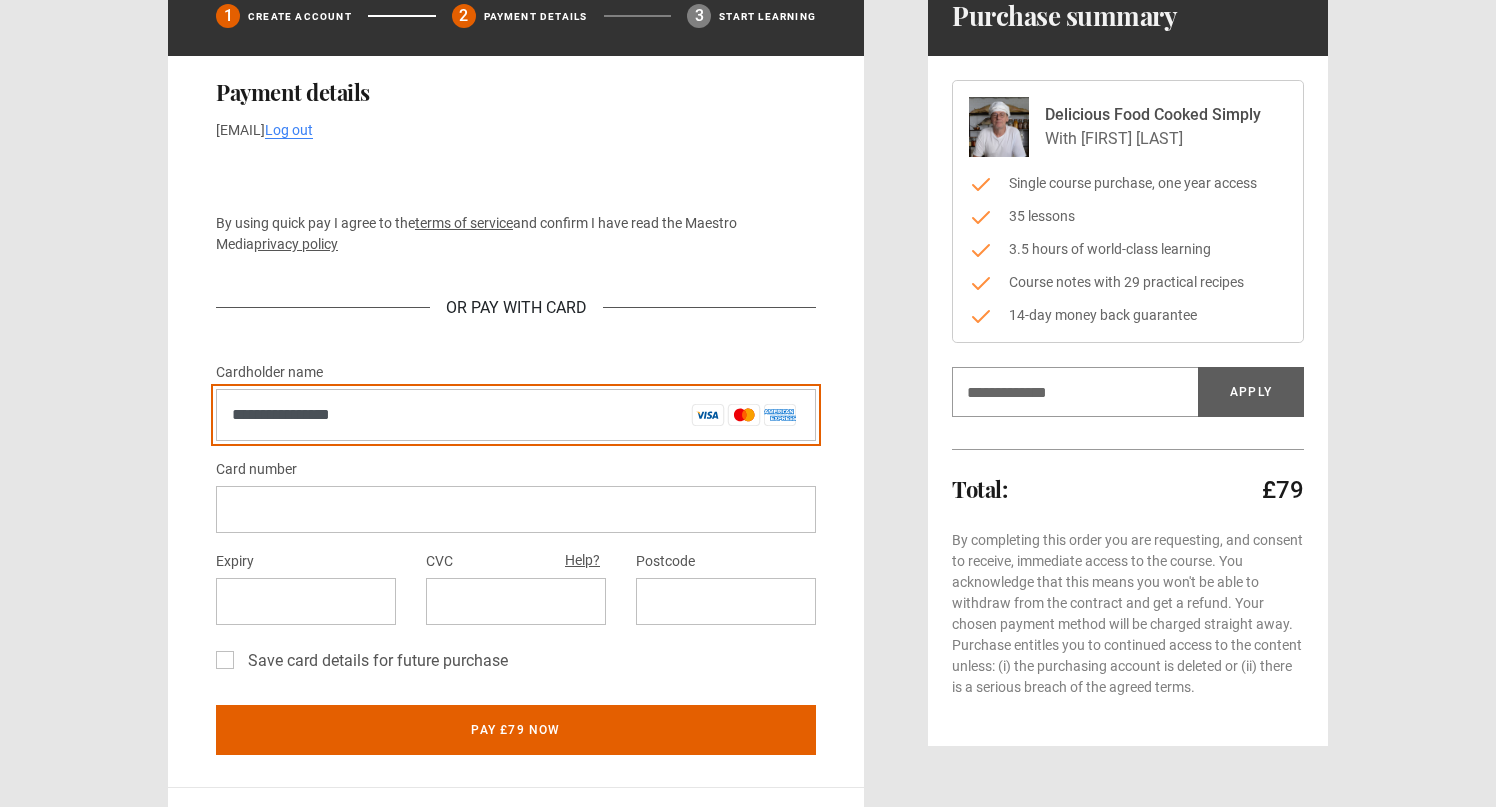 click on "**********" at bounding box center (516, 415) 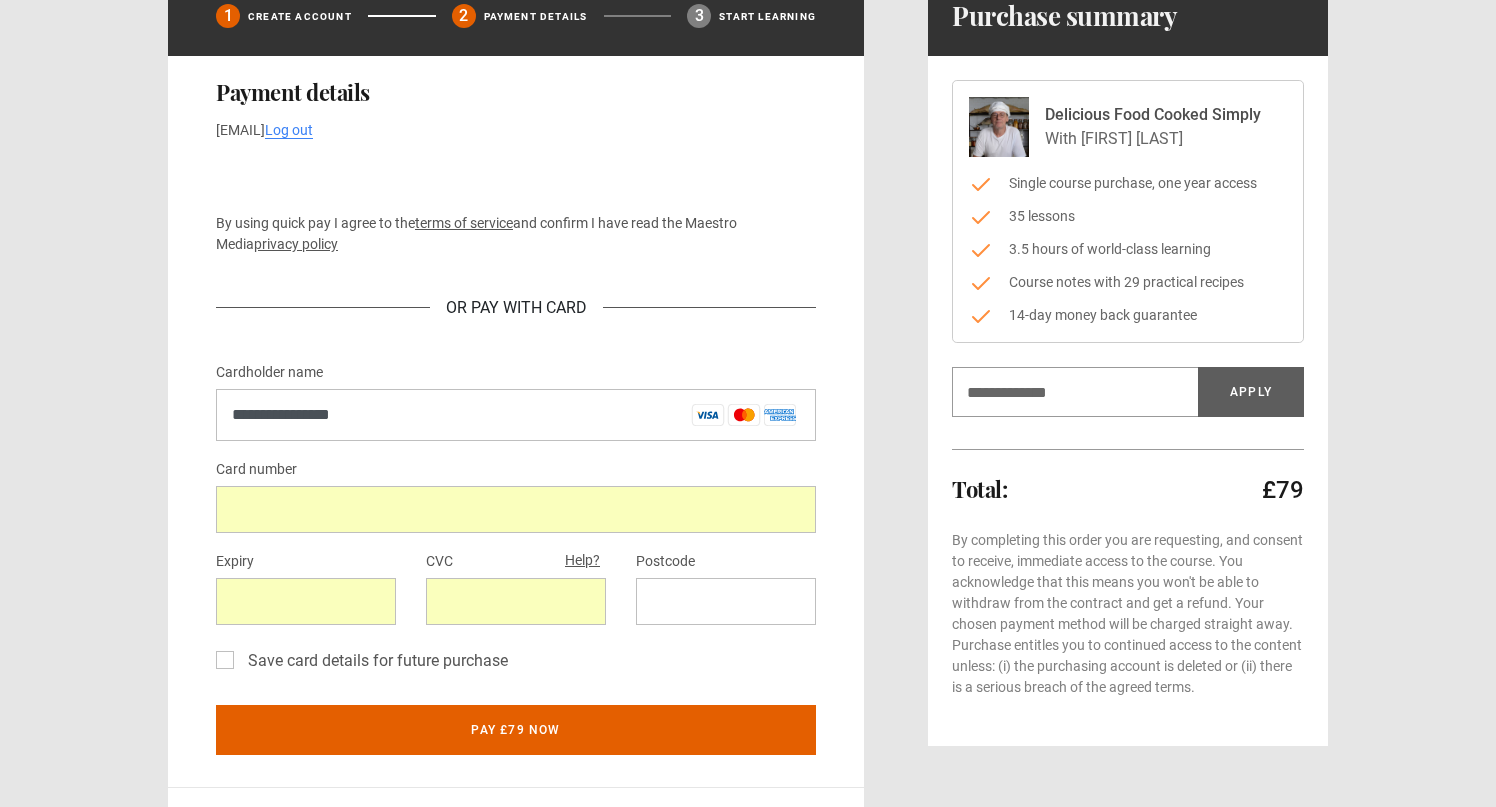 click on "Expiry
CVC
Help?
Postcode" at bounding box center [516, 595] 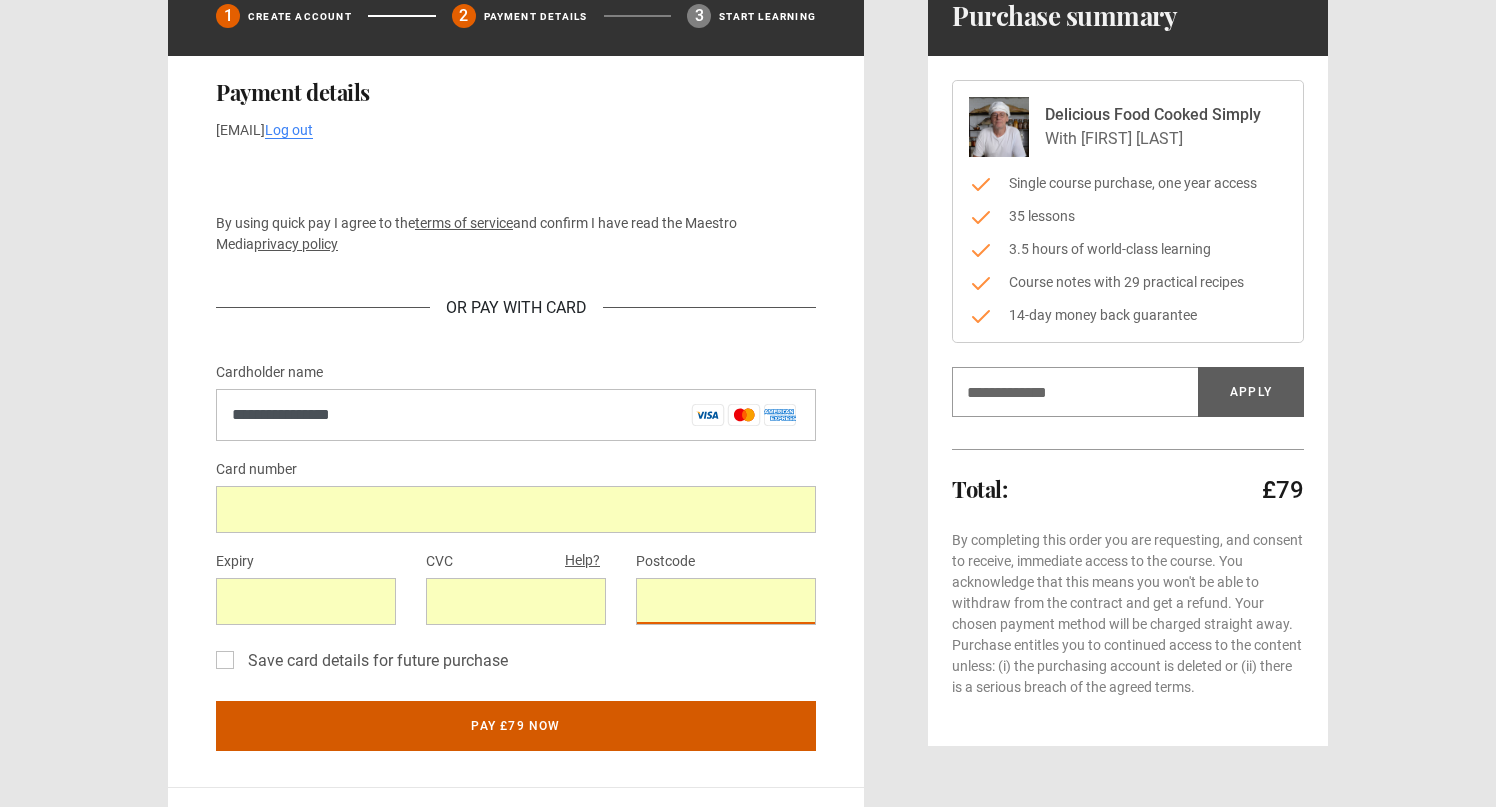click on "Pay £79 now" at bounding box center (516, 726) 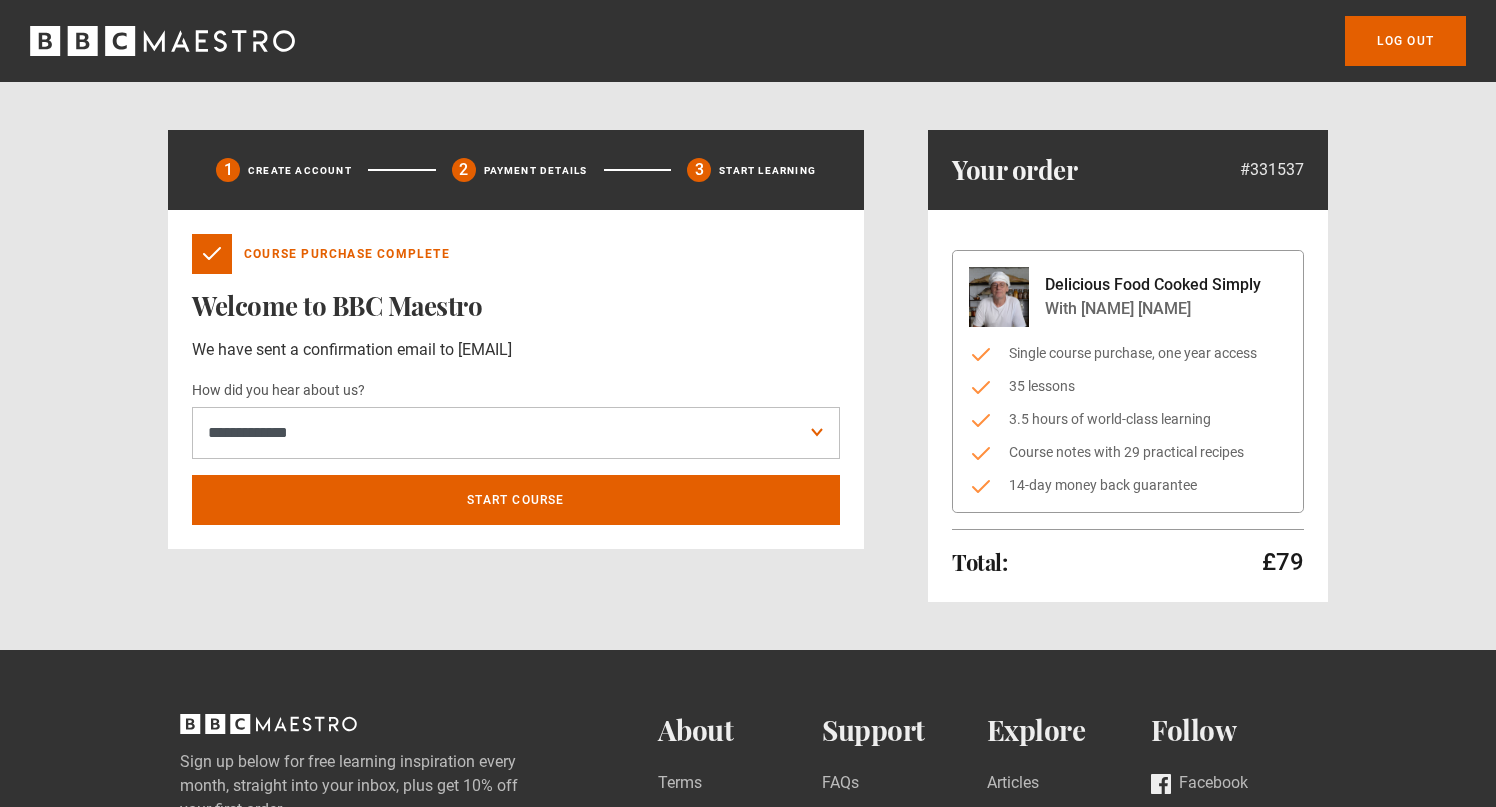 scroll, scrollTop: 0, scrollLeft: 0, axis: both 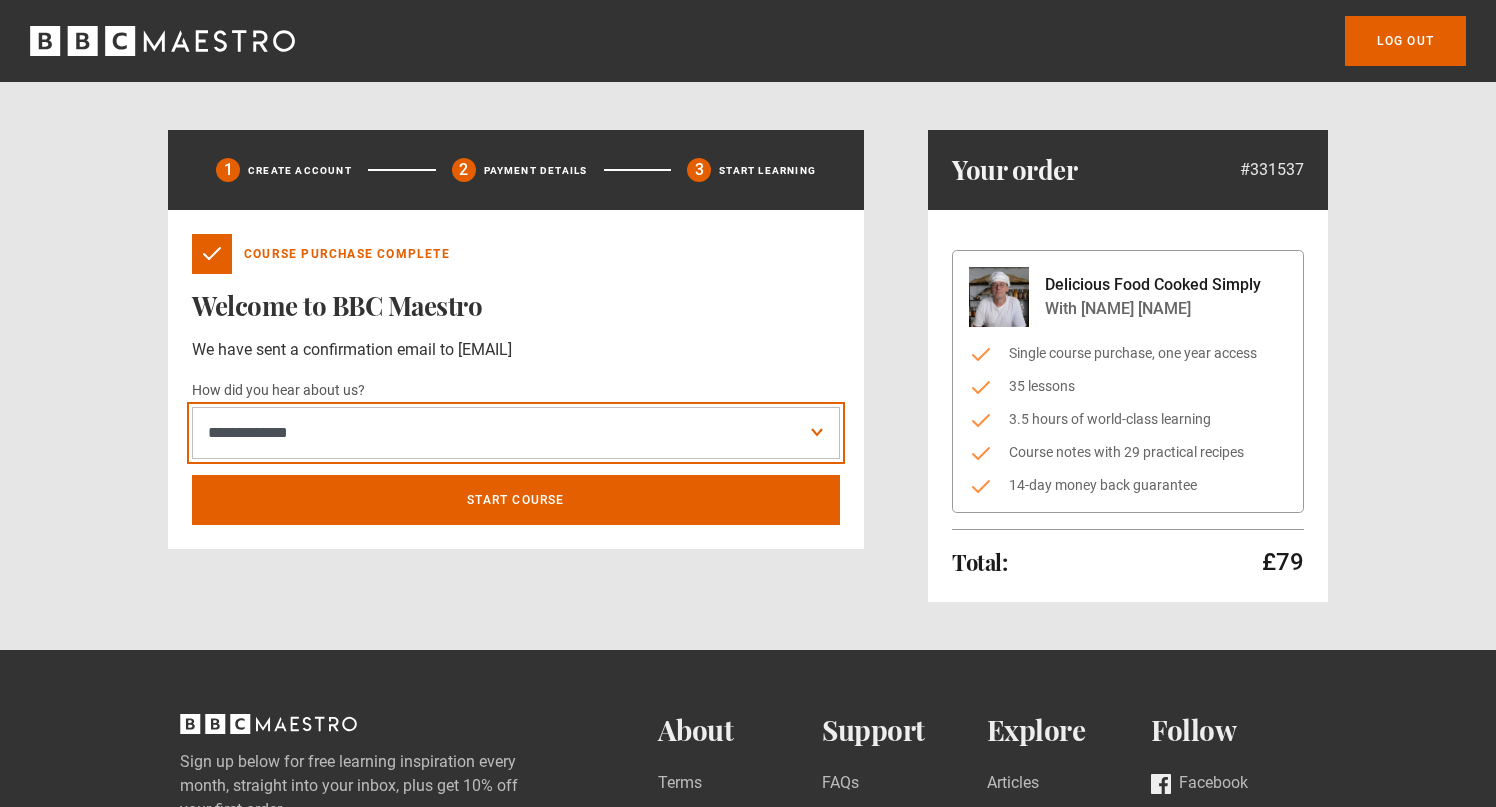 click on "**********" at bounding box center [516, 433] 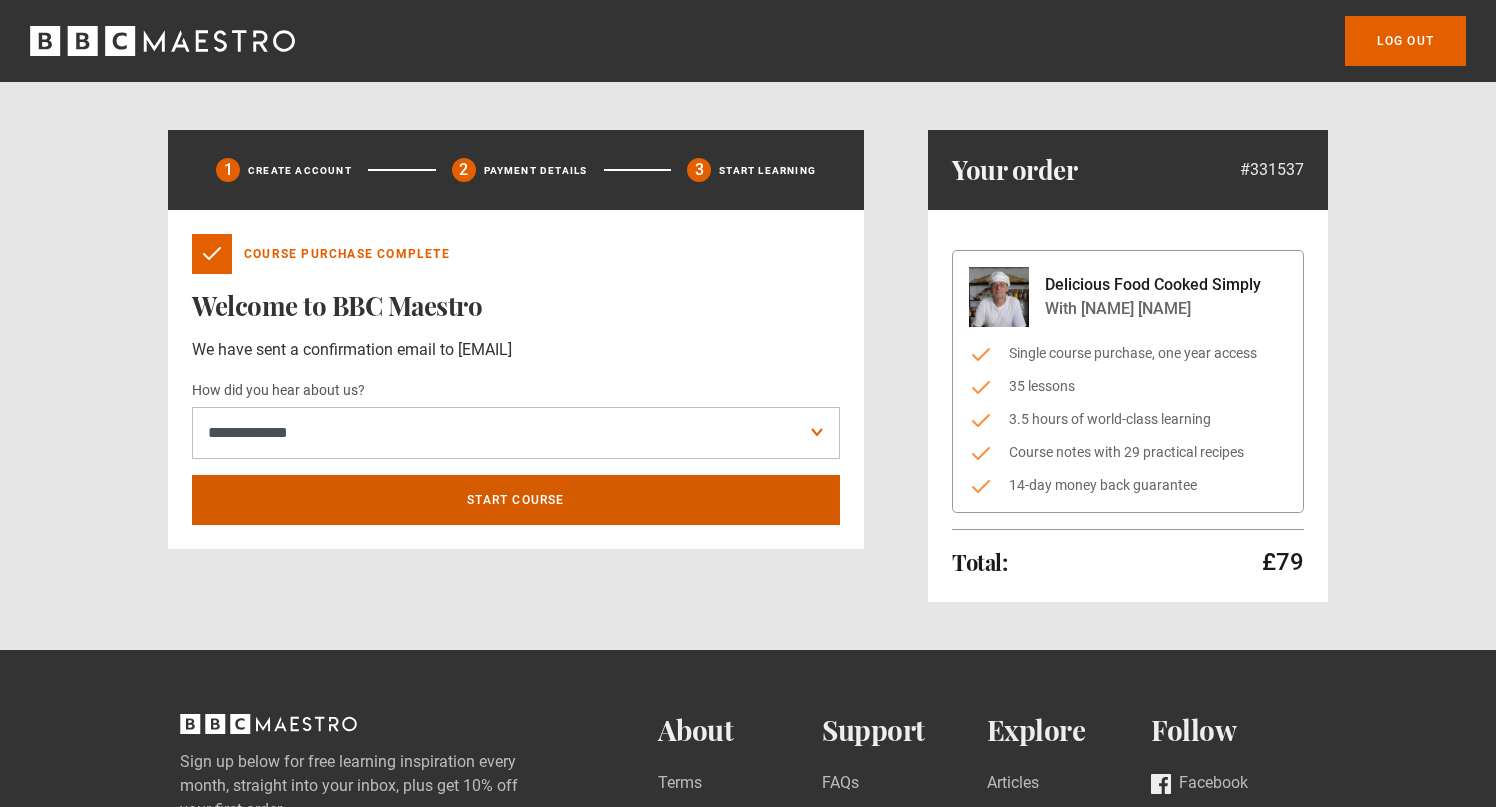 click on "Start course" at bounding box center (516, 500) 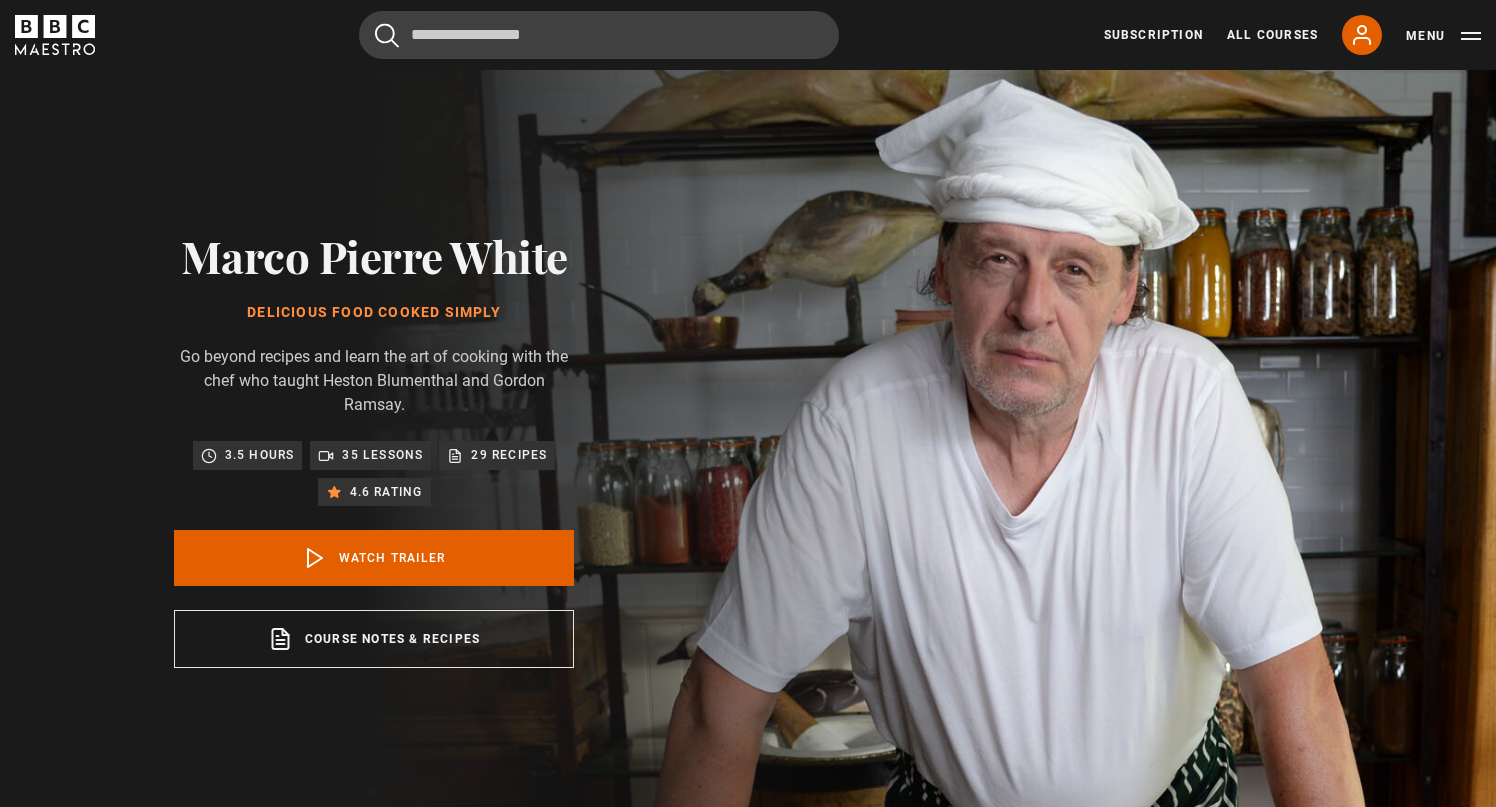 scroll, scrollTop: 828, scrollLeft: 0, axis: vertical 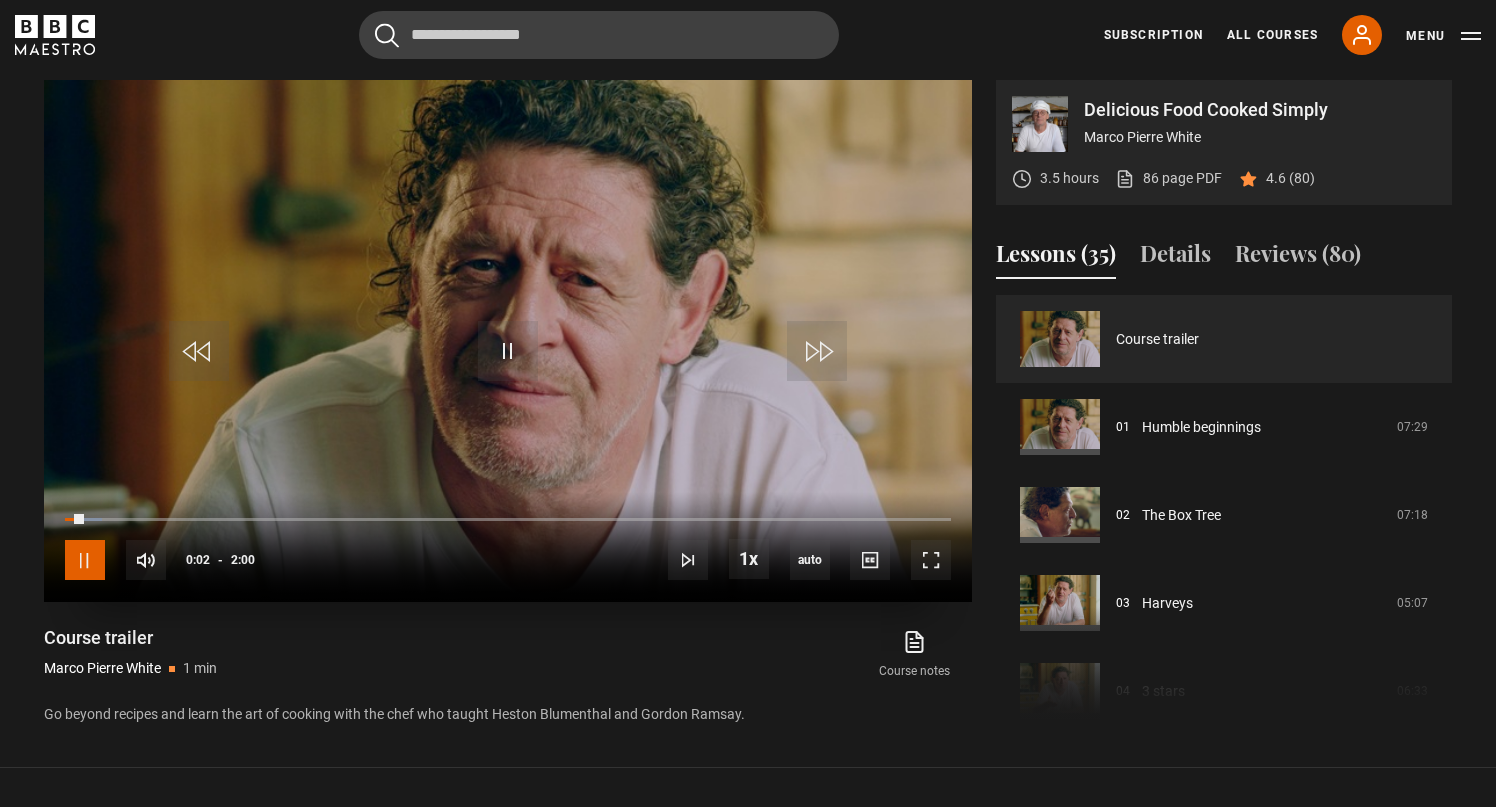click at bounding box center (85, 560) 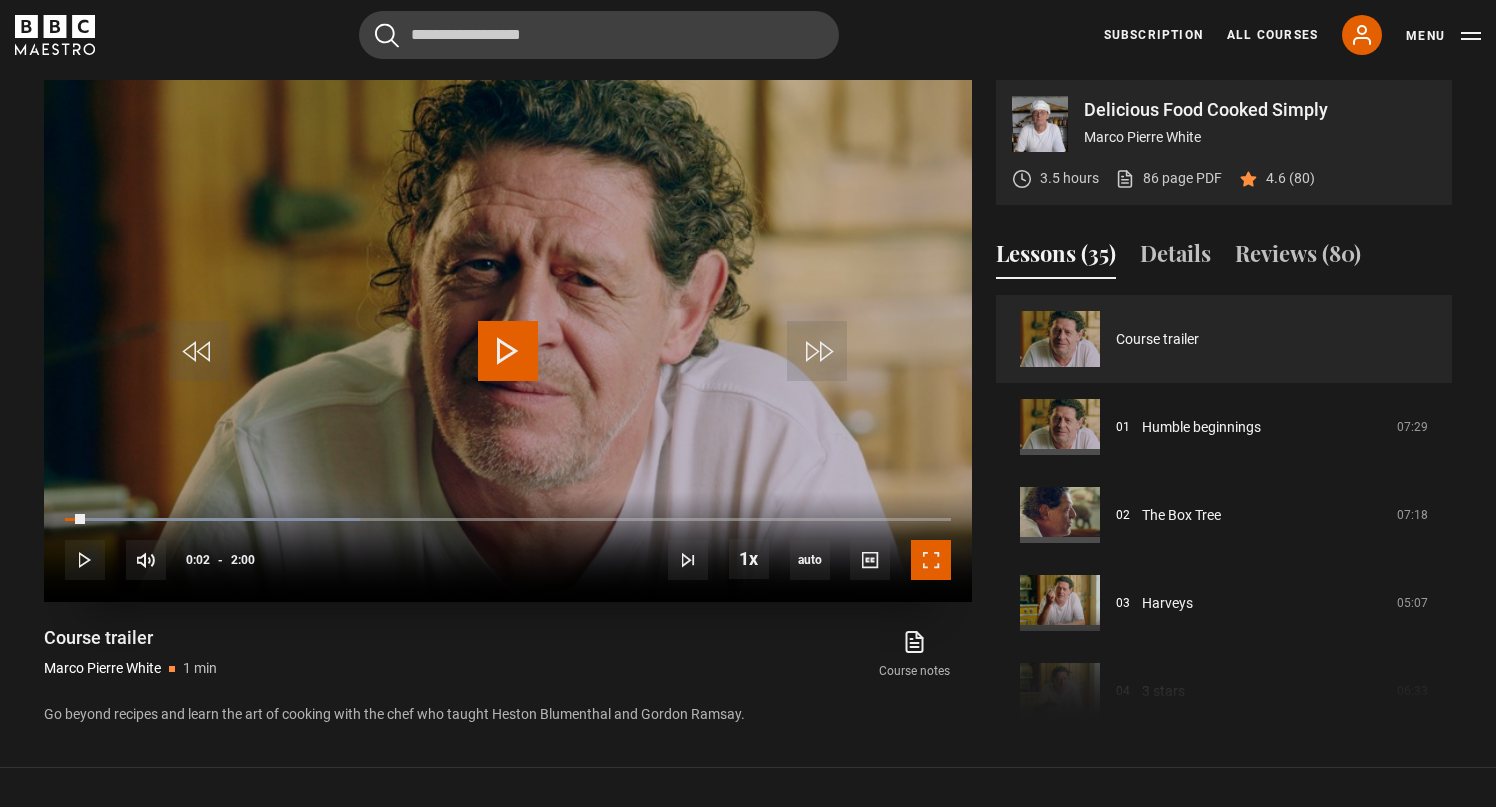 click at bounding box center [931, 560] 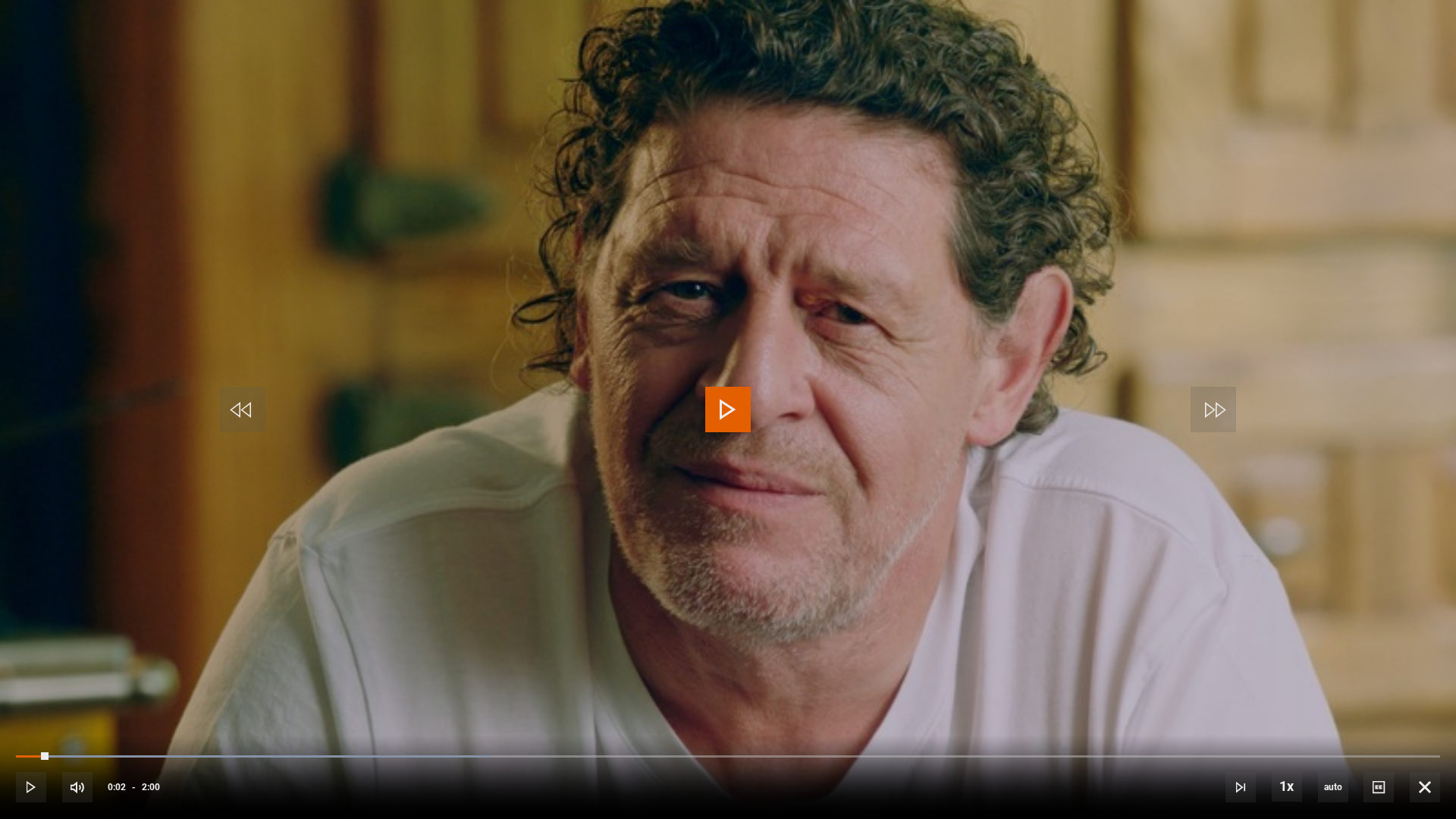 click at bounding box center (728, 410) 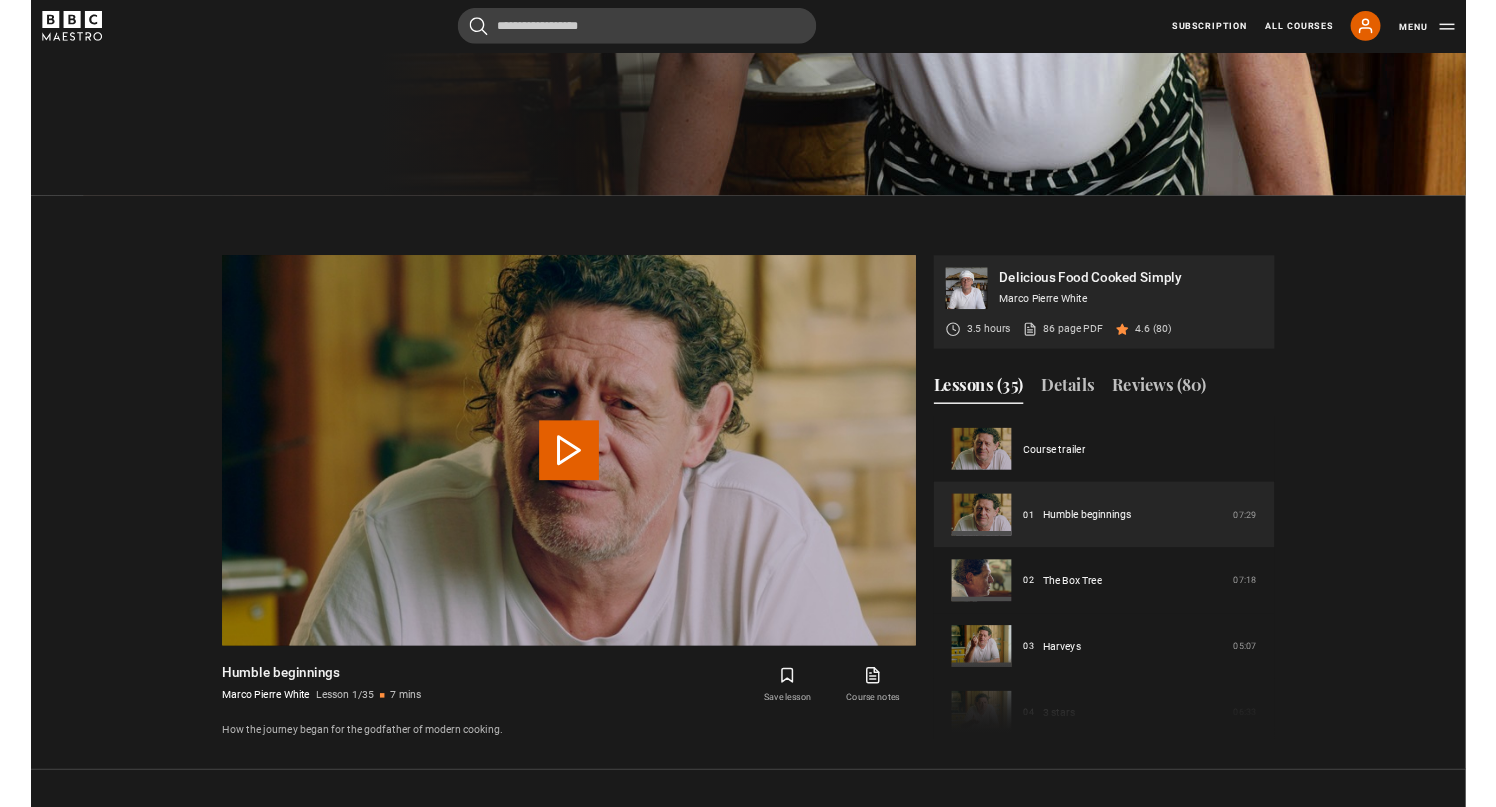 scroll, scrollTop: 1090, scrollLeft: 0, axis: vertical 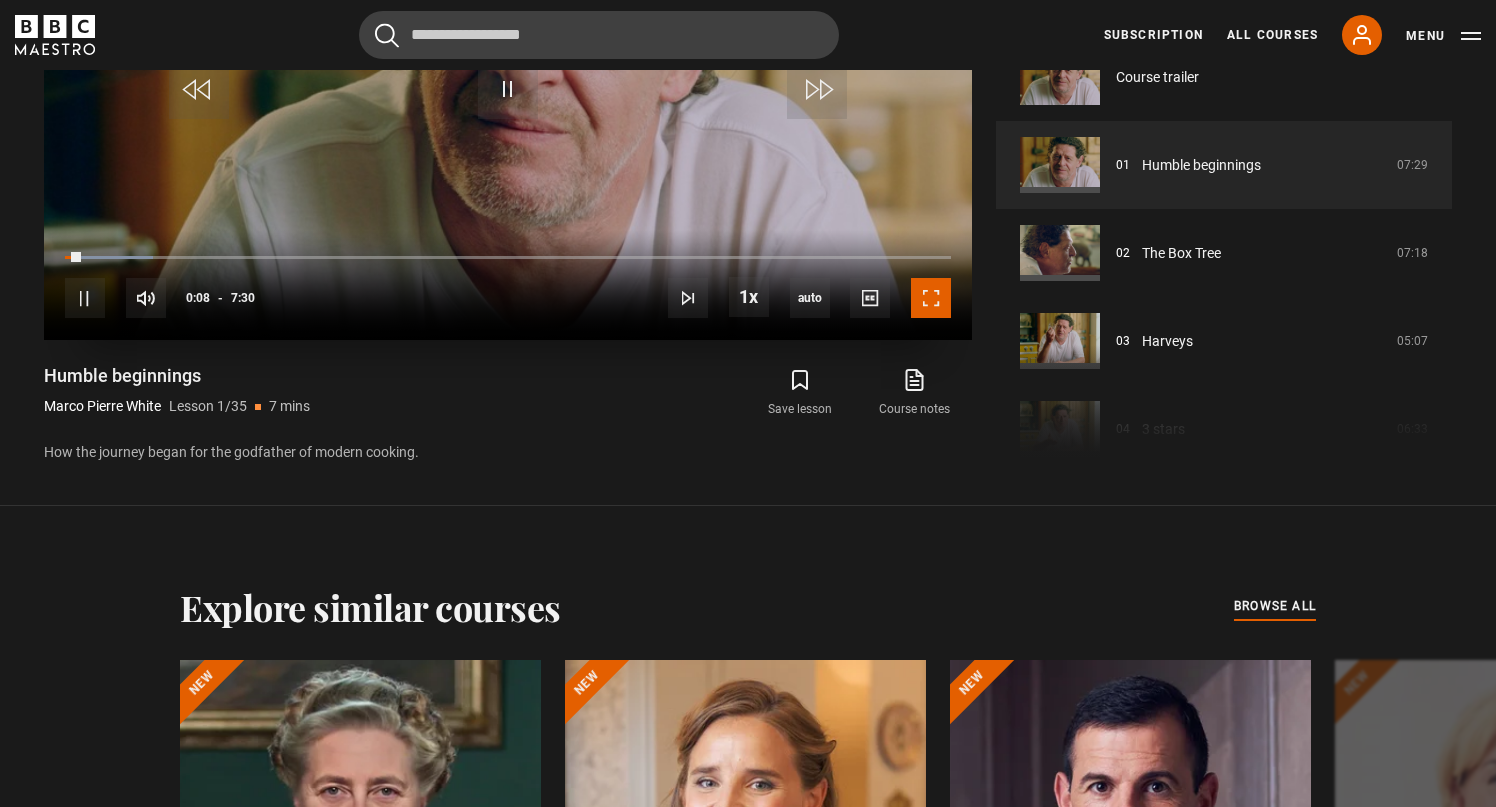 click at bounding box center [931, 298] 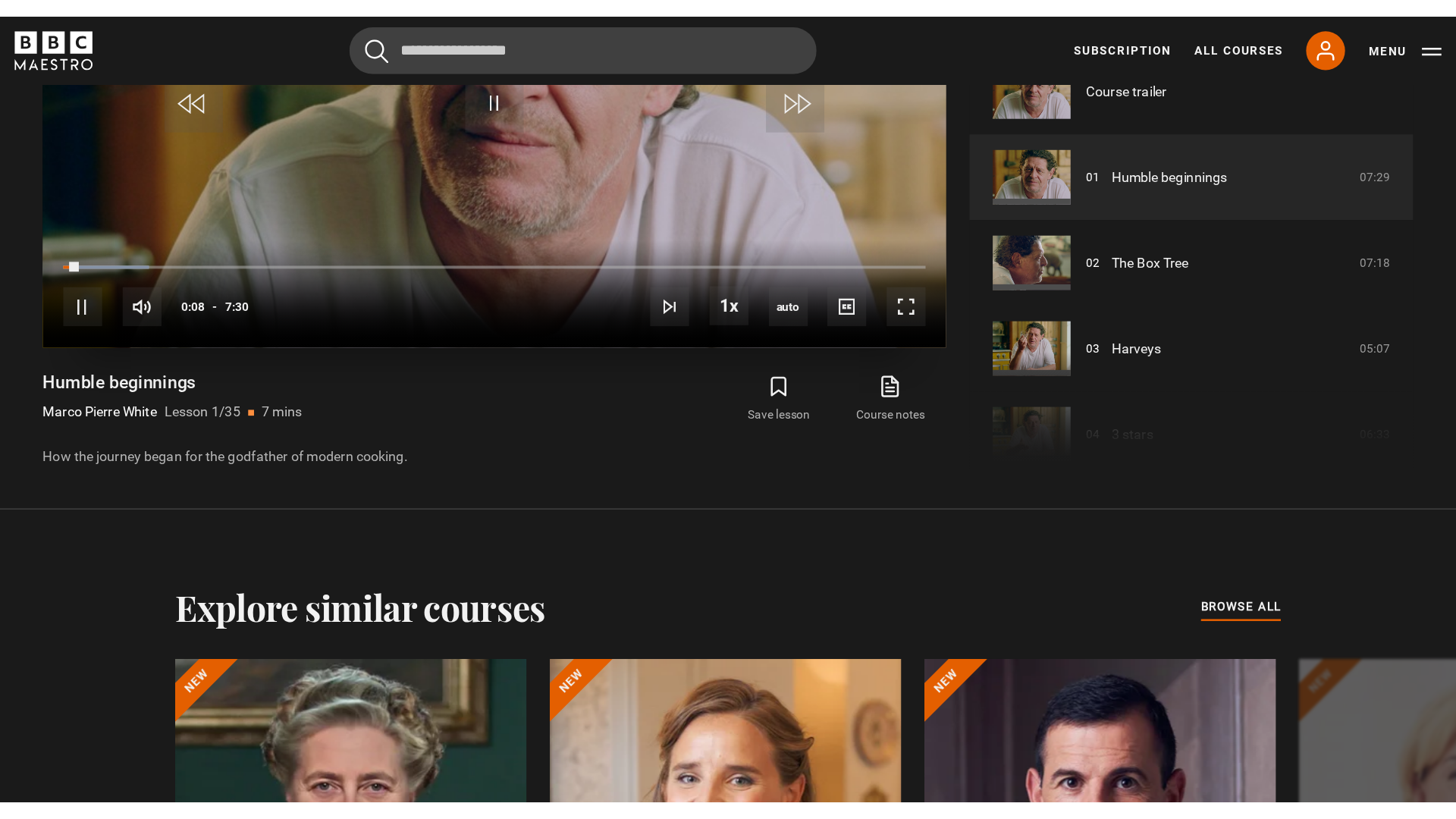 scroll, scrollTop: 689, scrollLeft: 0, axis: vertical 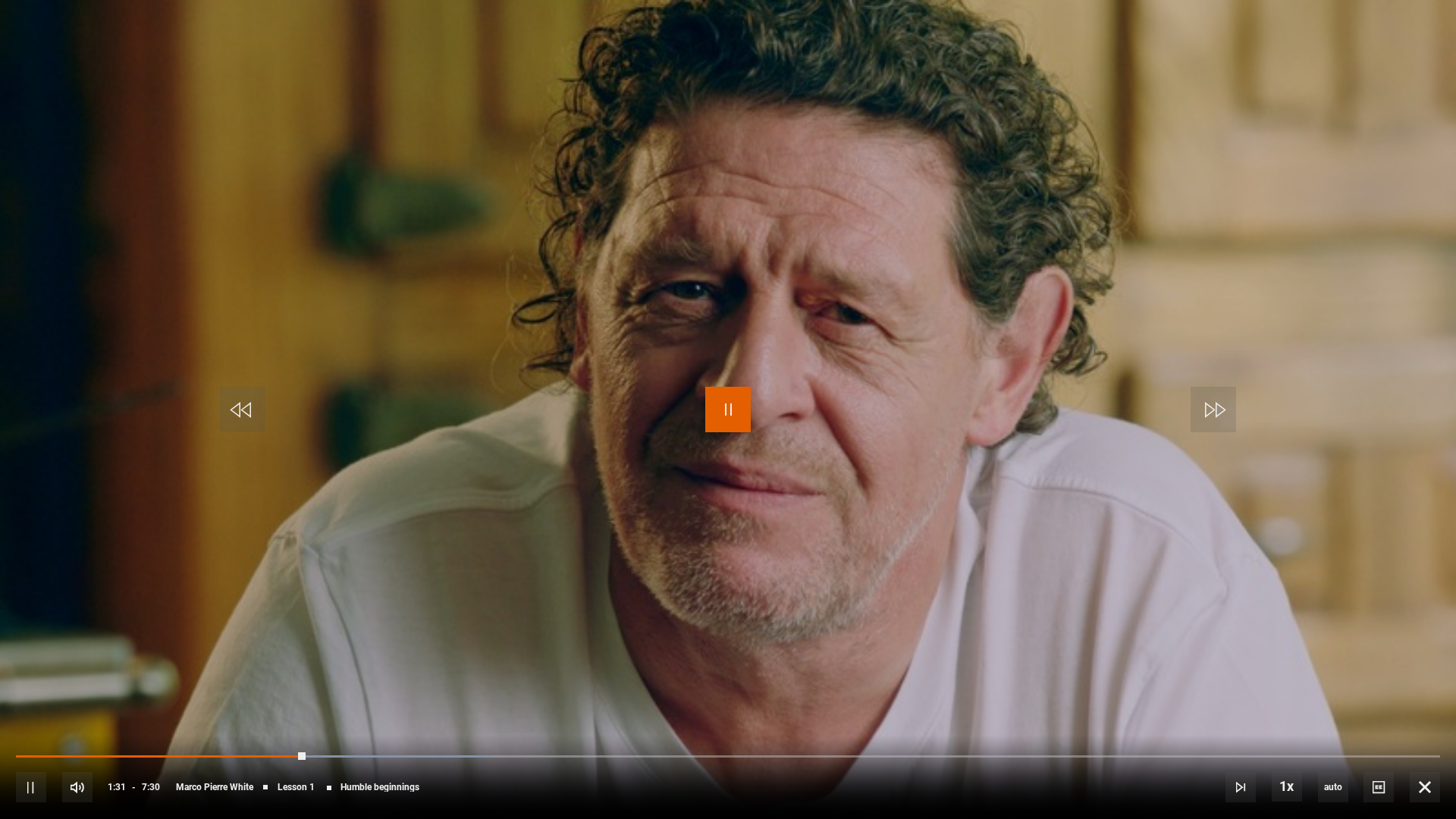 click at bounding box center [728, 410] 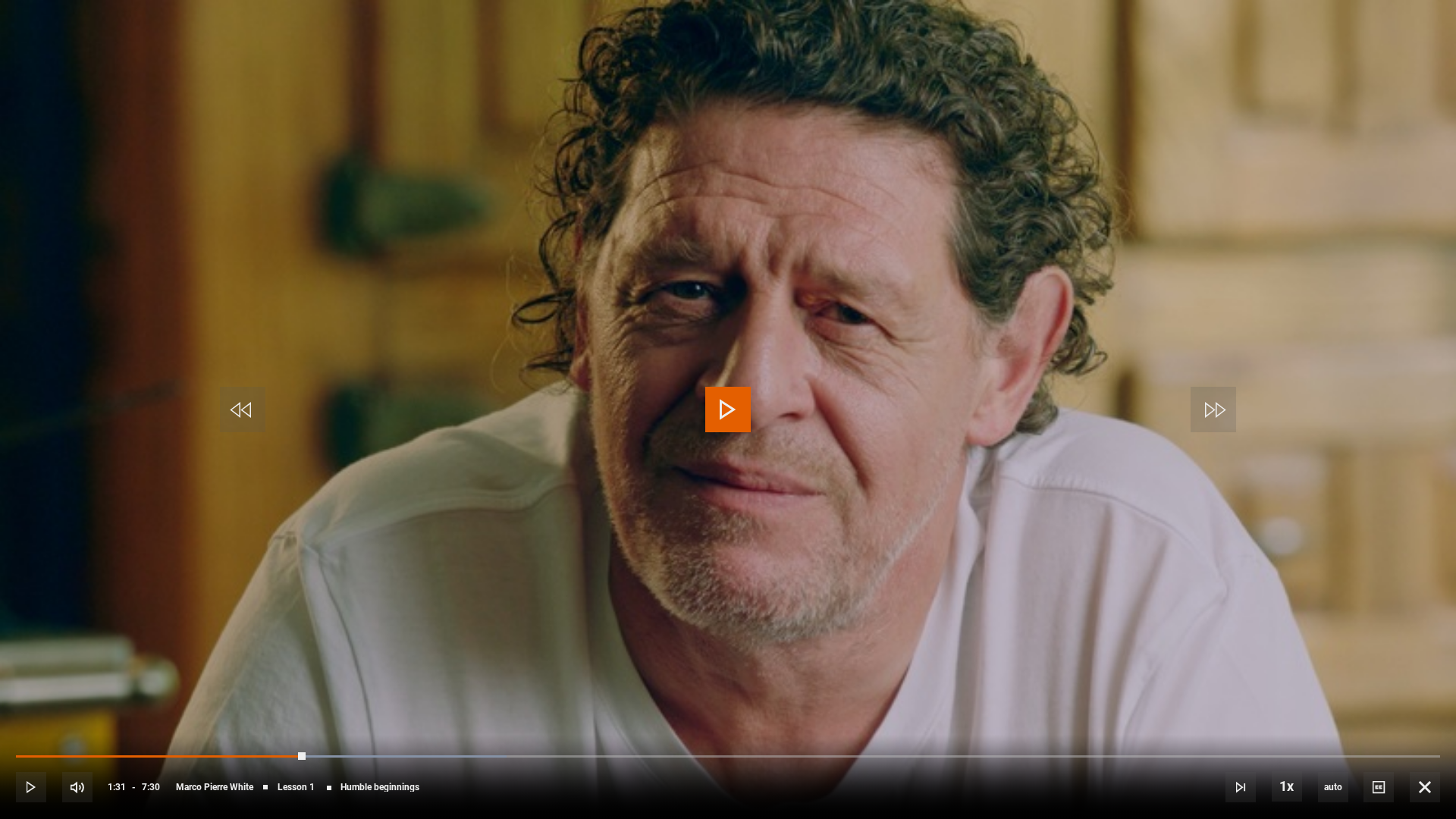 click at bounding box center (728, 410) 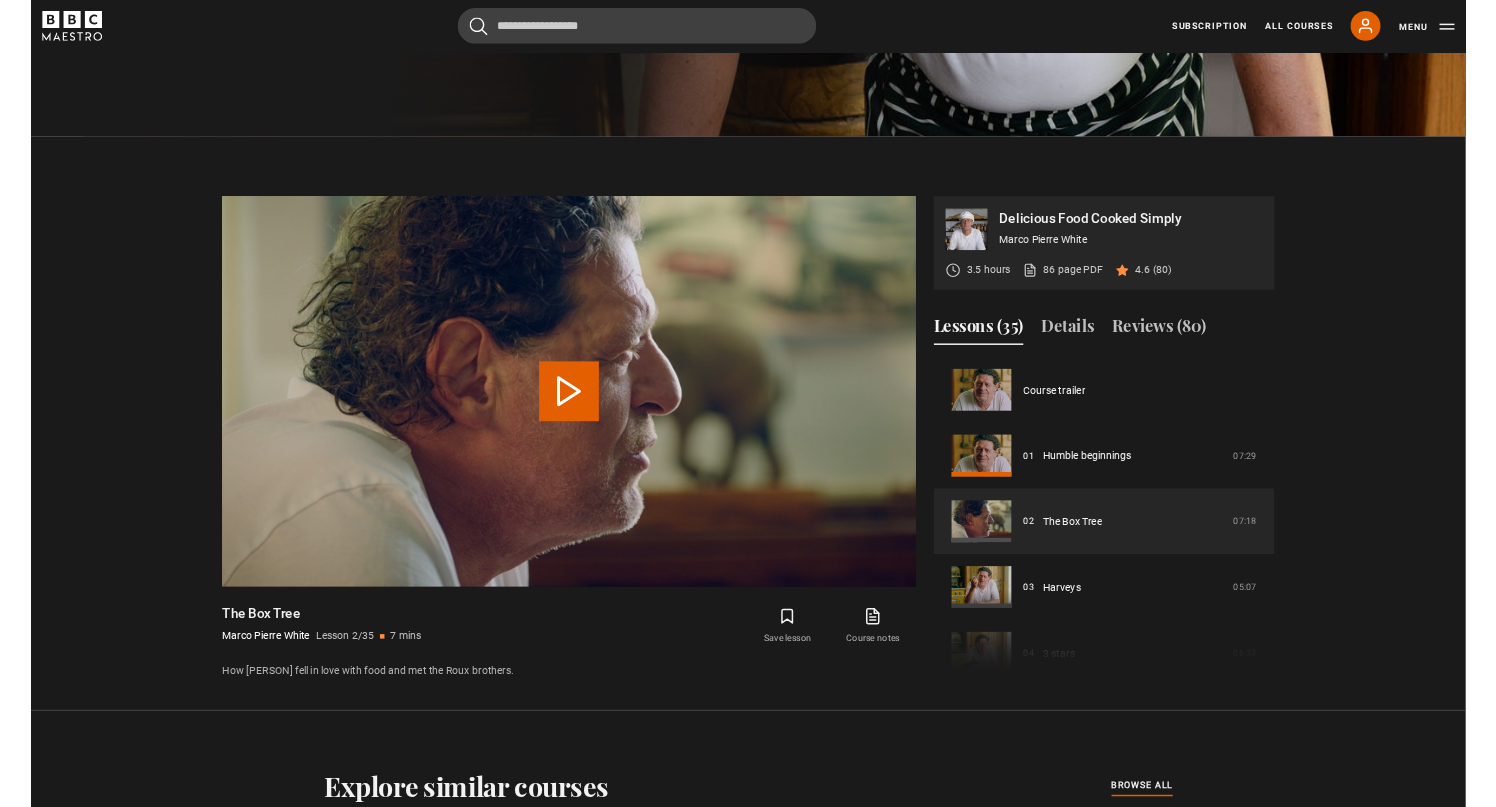 scroll, scrollTop: 1090, scrollLeft: 0, axis: vertical 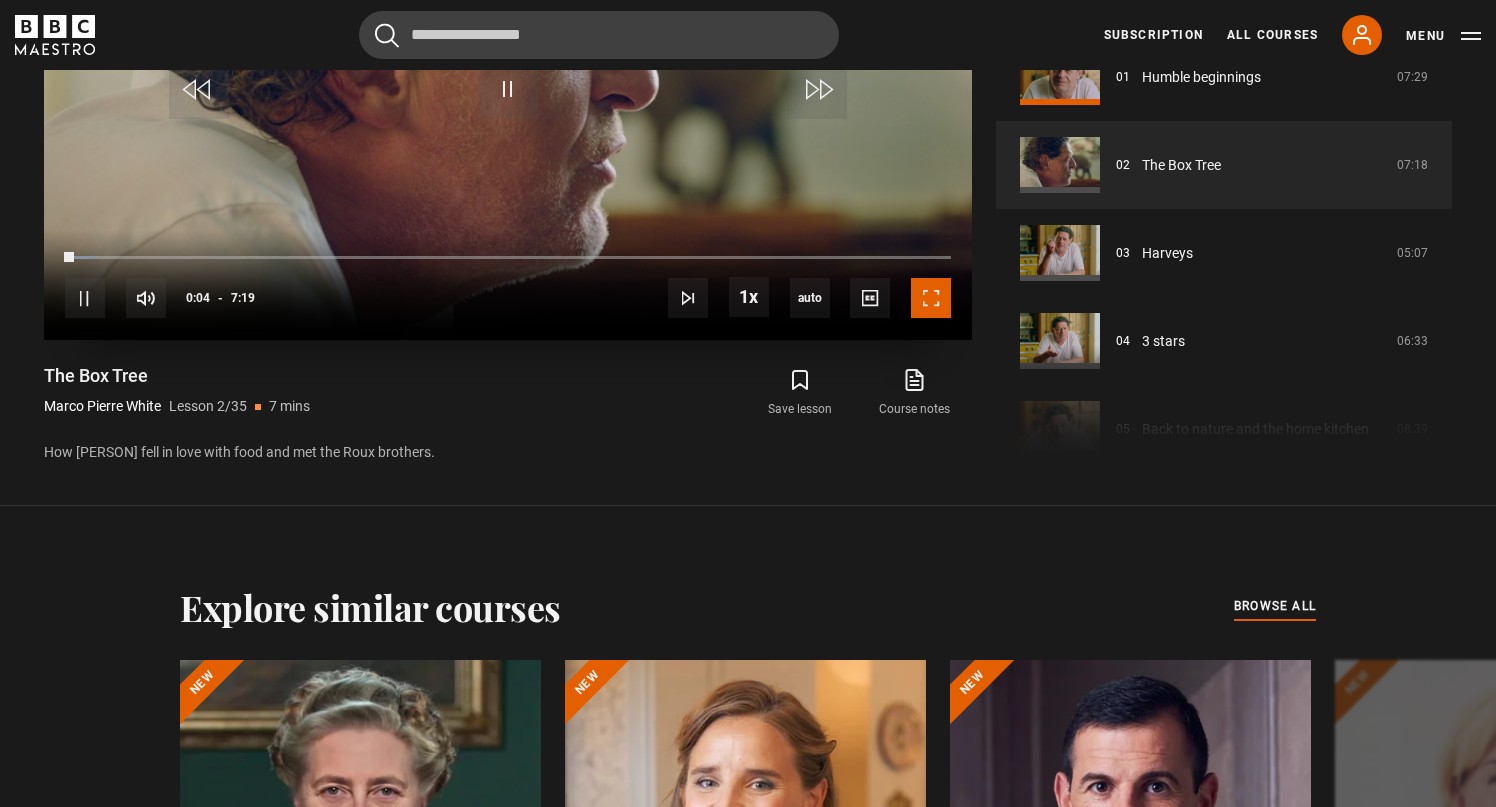 click at bounding box center (931, 298) 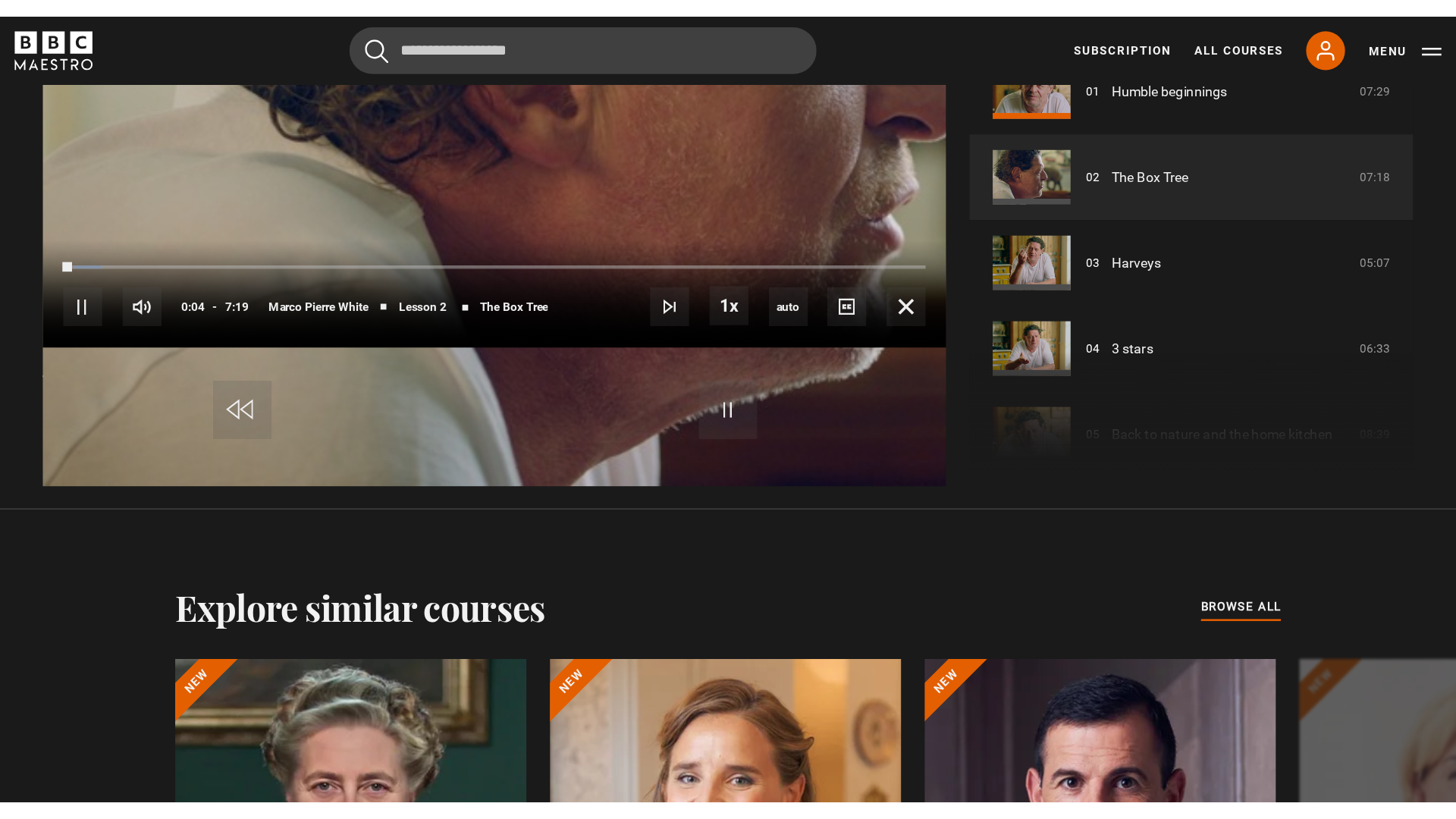 scroll, scrollTop: 689, scrollLeft: 0, axis: vertical 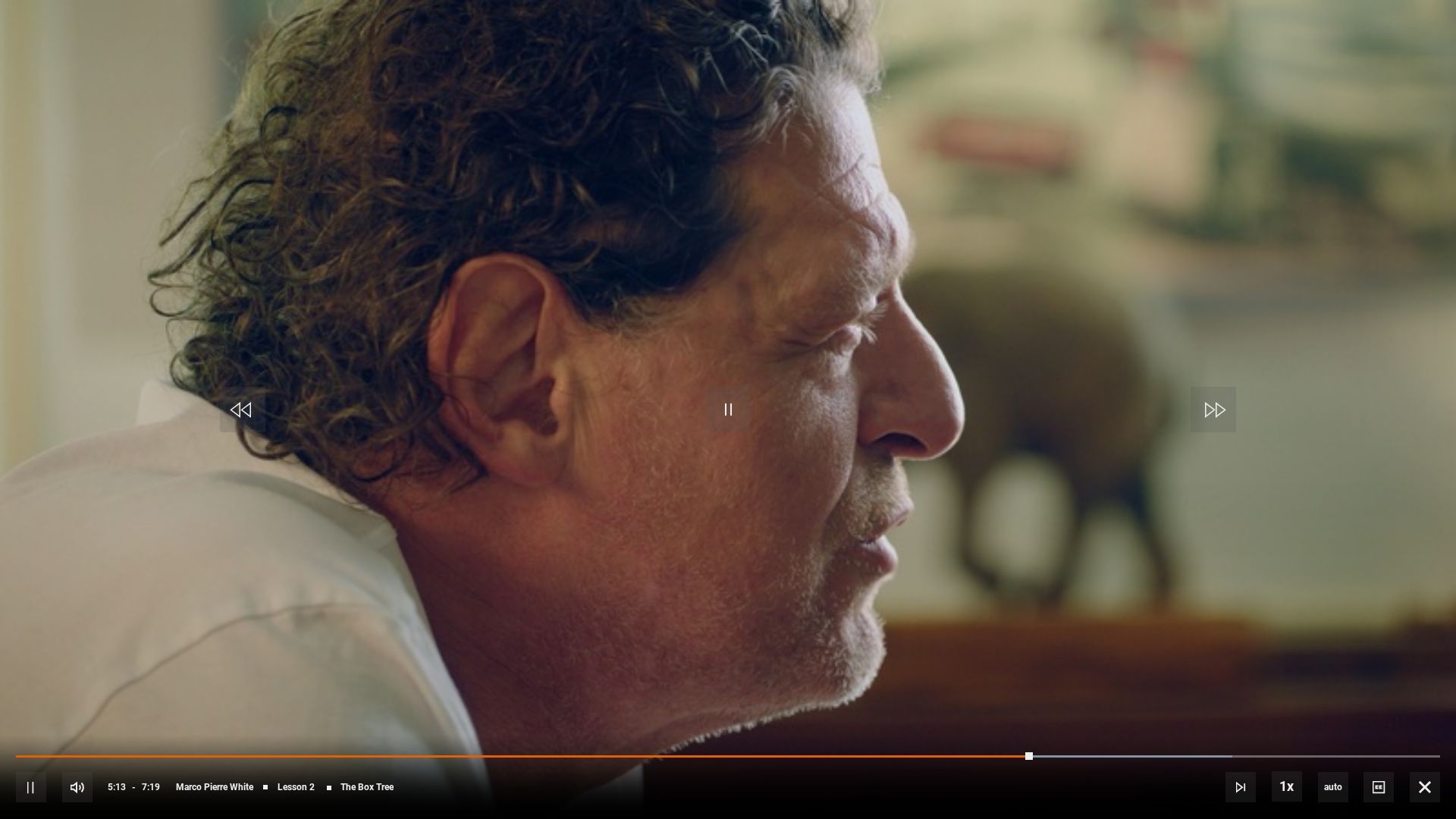 click on "10s Skip Back 10 seconds Pause 10s Skip Forward 10 seconds Loaded :  85.42% 4:47 5:13 Pause Mute Current Time  5:13 - Duration  7:19
[PERSON]
Lesson 2
The Box Tree
1x Playback Rate 2x 1.5x 1x , selected 0.5x auto Quality 360p 720p 1080p 2160p Auto , selected Captions captions off , selected English  Captions" at bounding box center [728, 777] 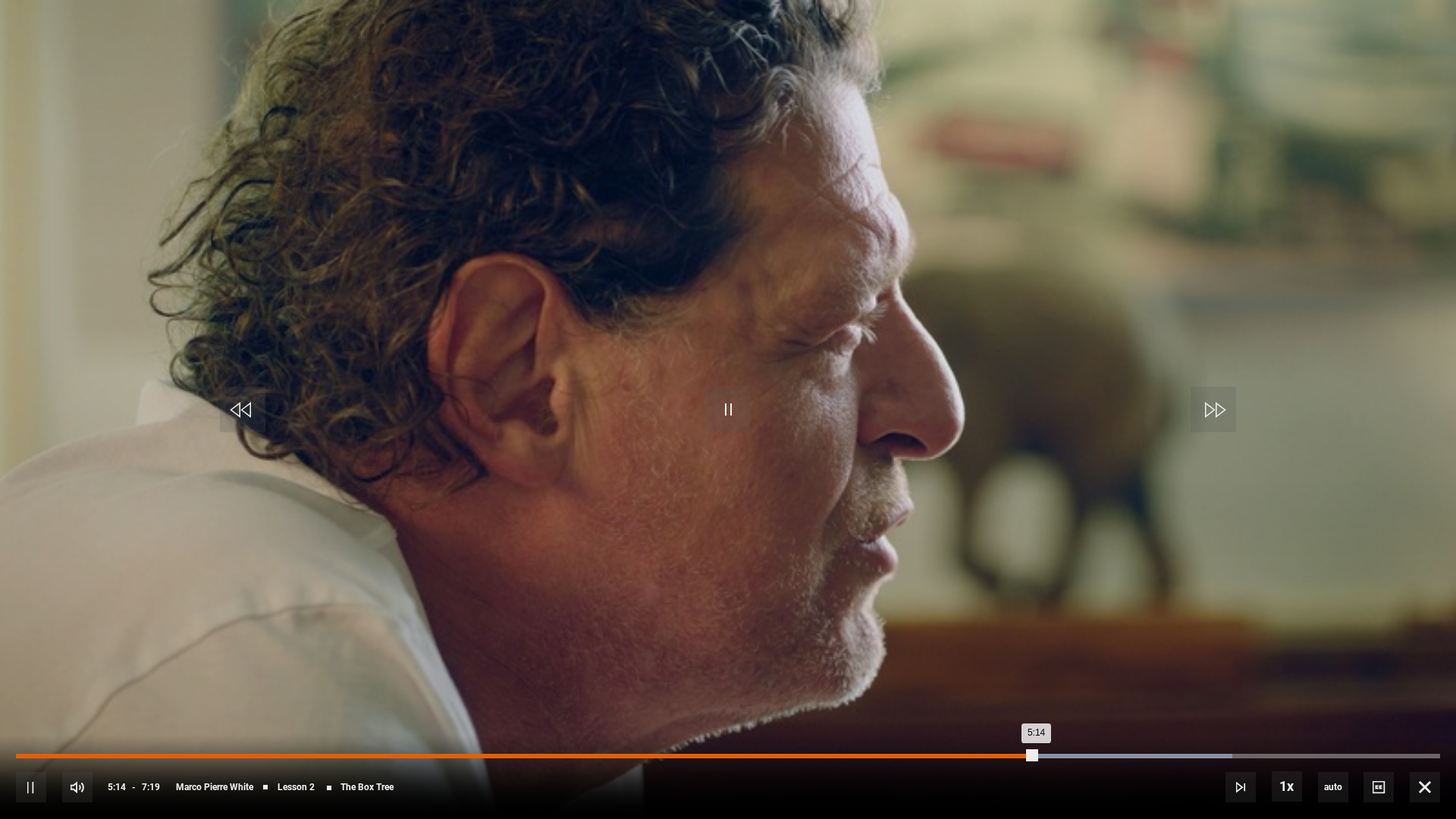 click on "Loaded :  85.42% 4:33 5:14" at bounding box center (728, 756) 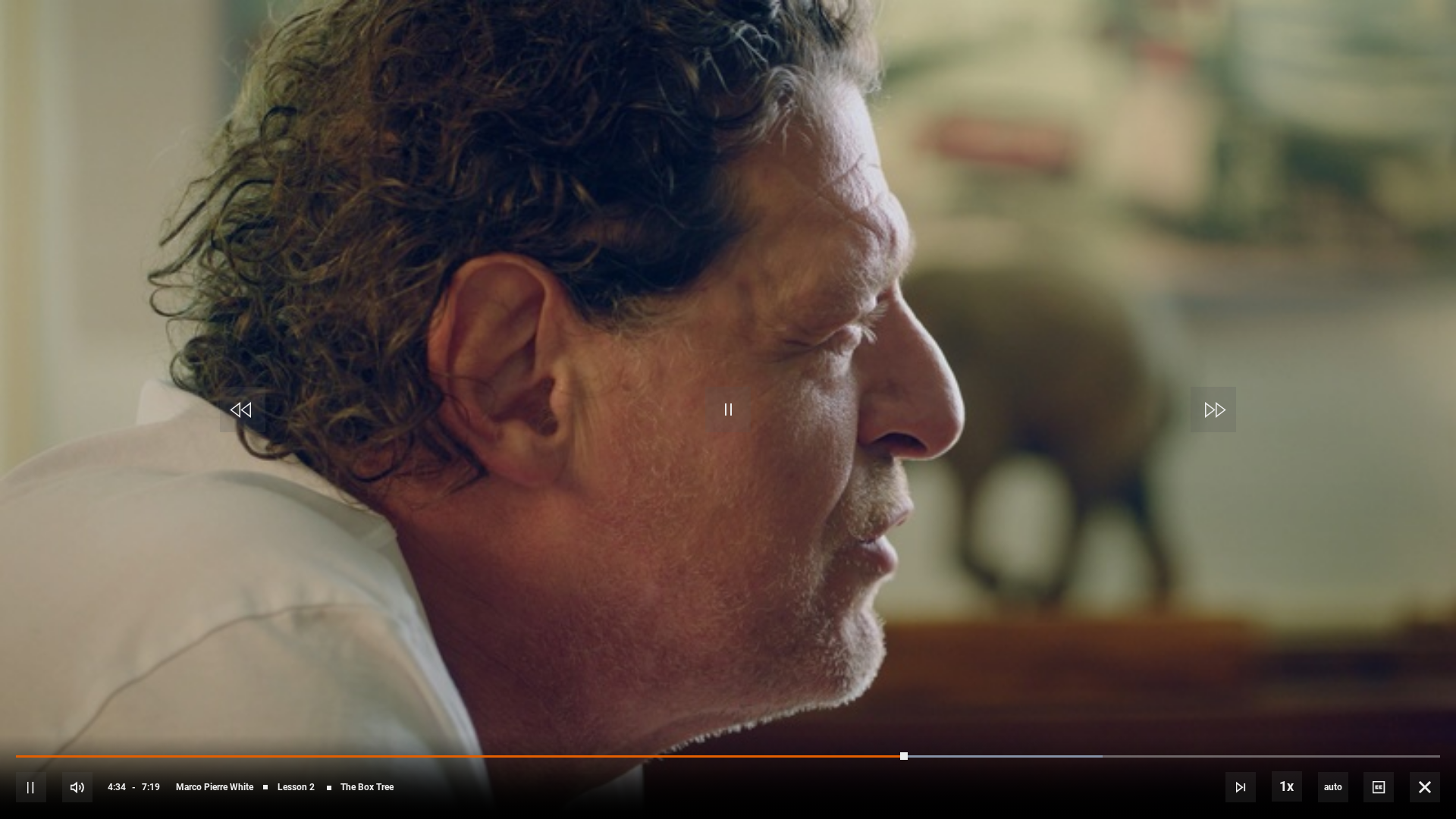 click on "10s Skip Back 10 seconds Pause 10s Skip Forward 10 seconds Loaded :  76.31% 4:31 4:34 Pause Mute Current Time  4:34 - Duration  7:19
[FIRST] [LAST]
Lesson 2
The Box Tree
1x Playback Rate 2x 1.5x 1x , selected 0.5x auto Quality 360p 720p 1080p 2160p Auto , selected Captions captions off , selected English  Captions" at bounding box center [728, 777] 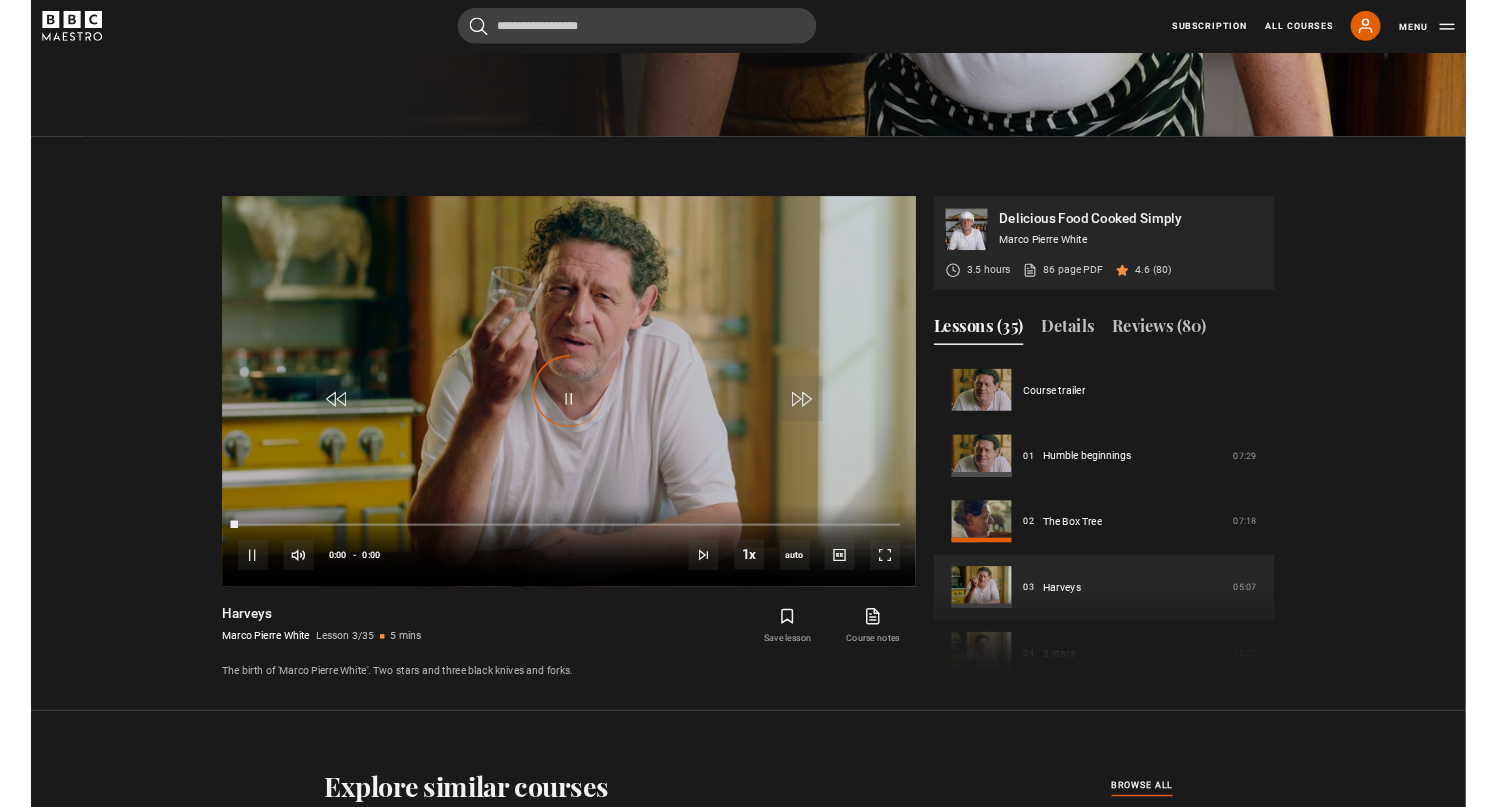 scroll, scrollTop: 1090, scrollLeft: 0, axis: vertical 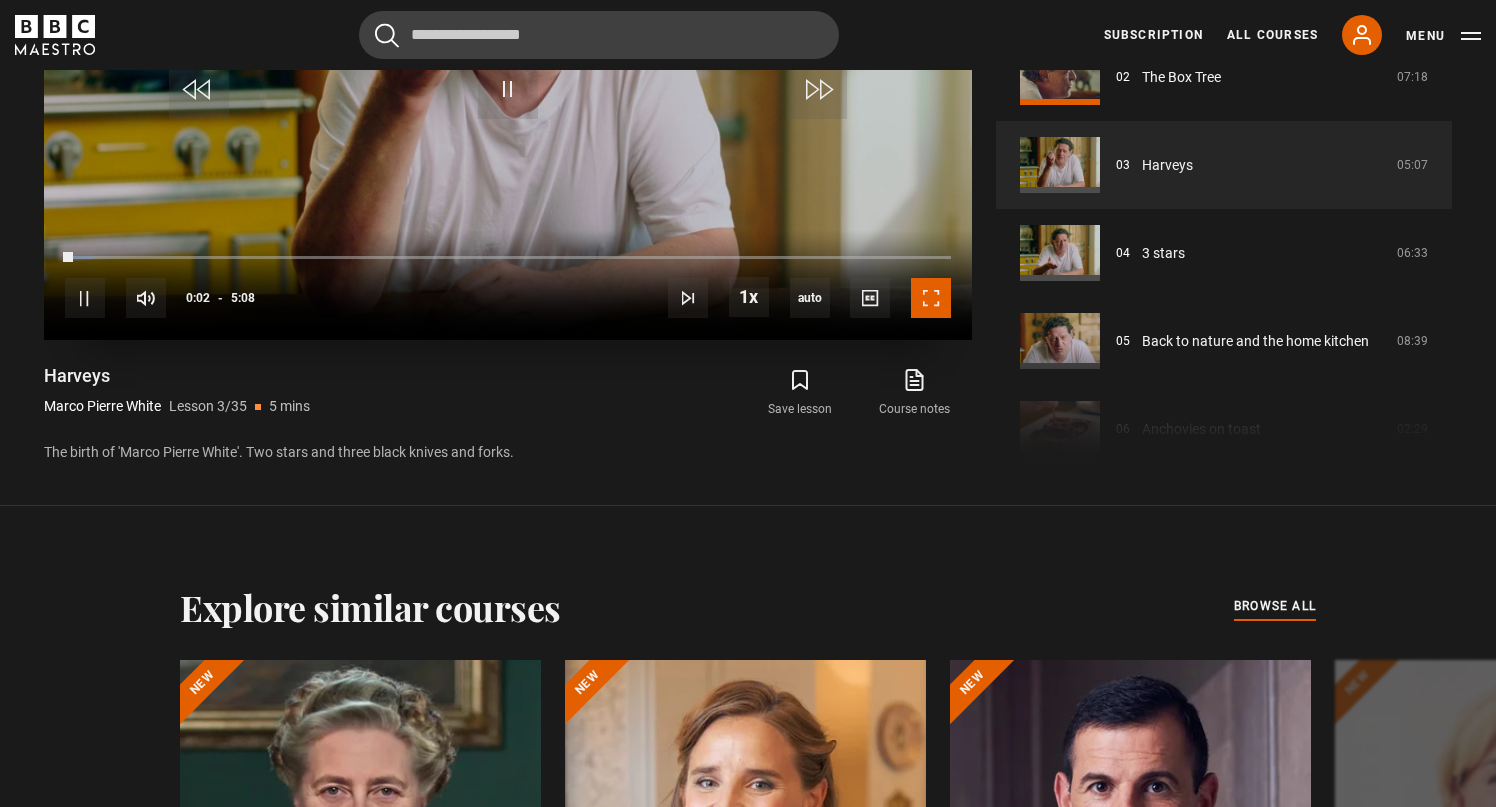 click at bounding box center [931, 298] 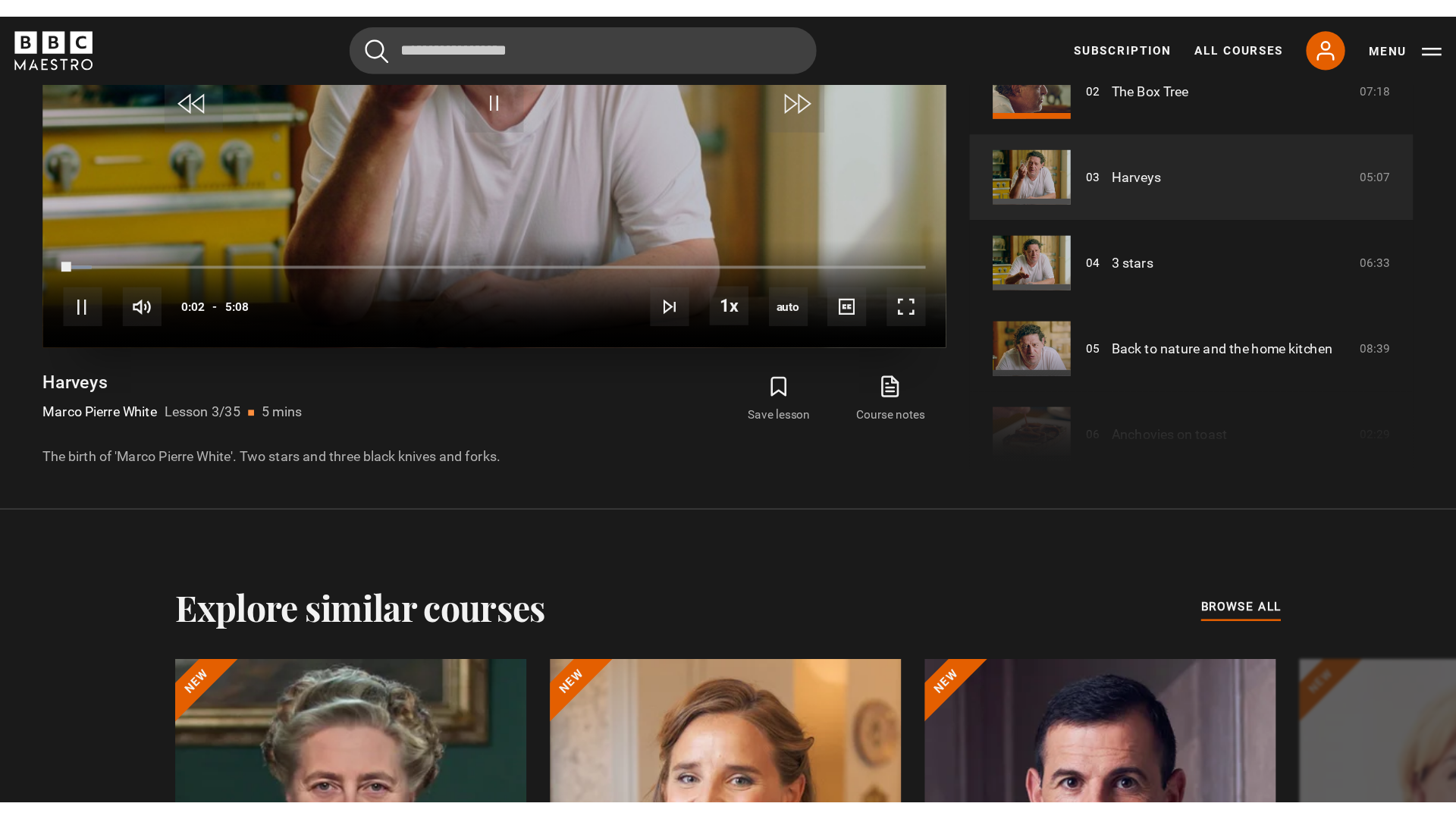 scroll, scrollTop: 689, scrollLeft: 0, axis: vertical 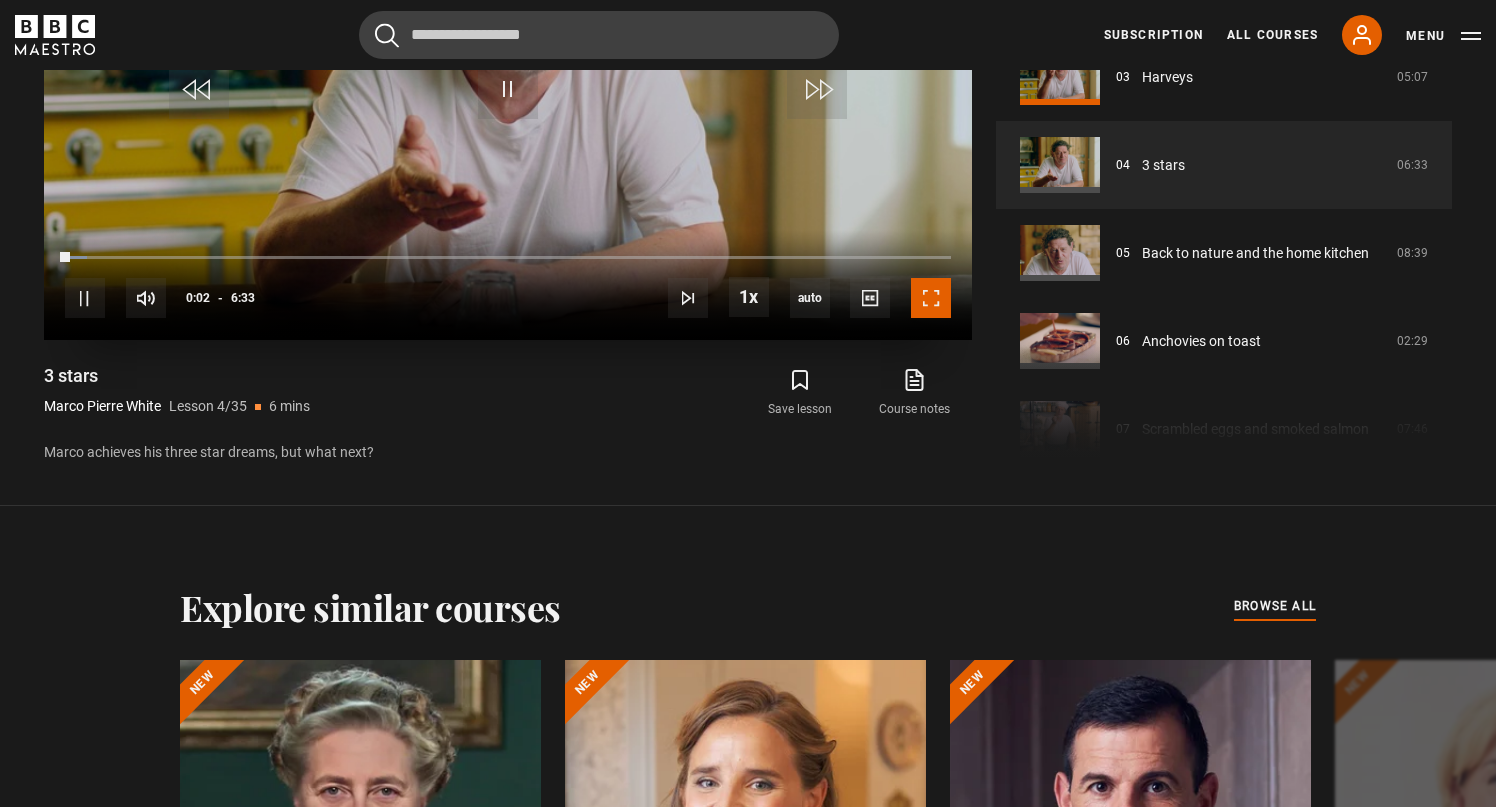 click at bounding box center [931, 298] 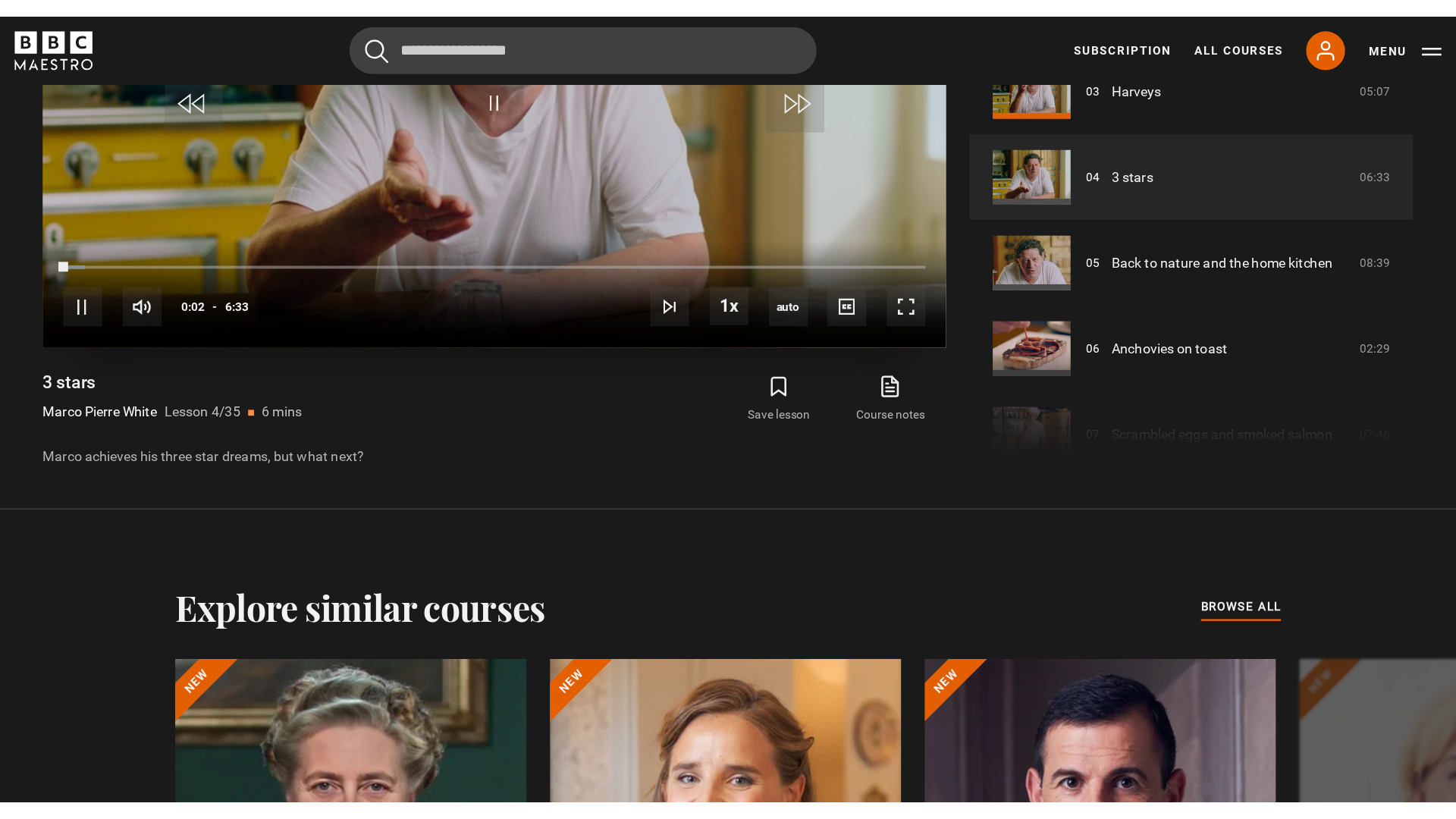 scroll, scrollTop: 689, scrollLeft: 0, axis: vertical 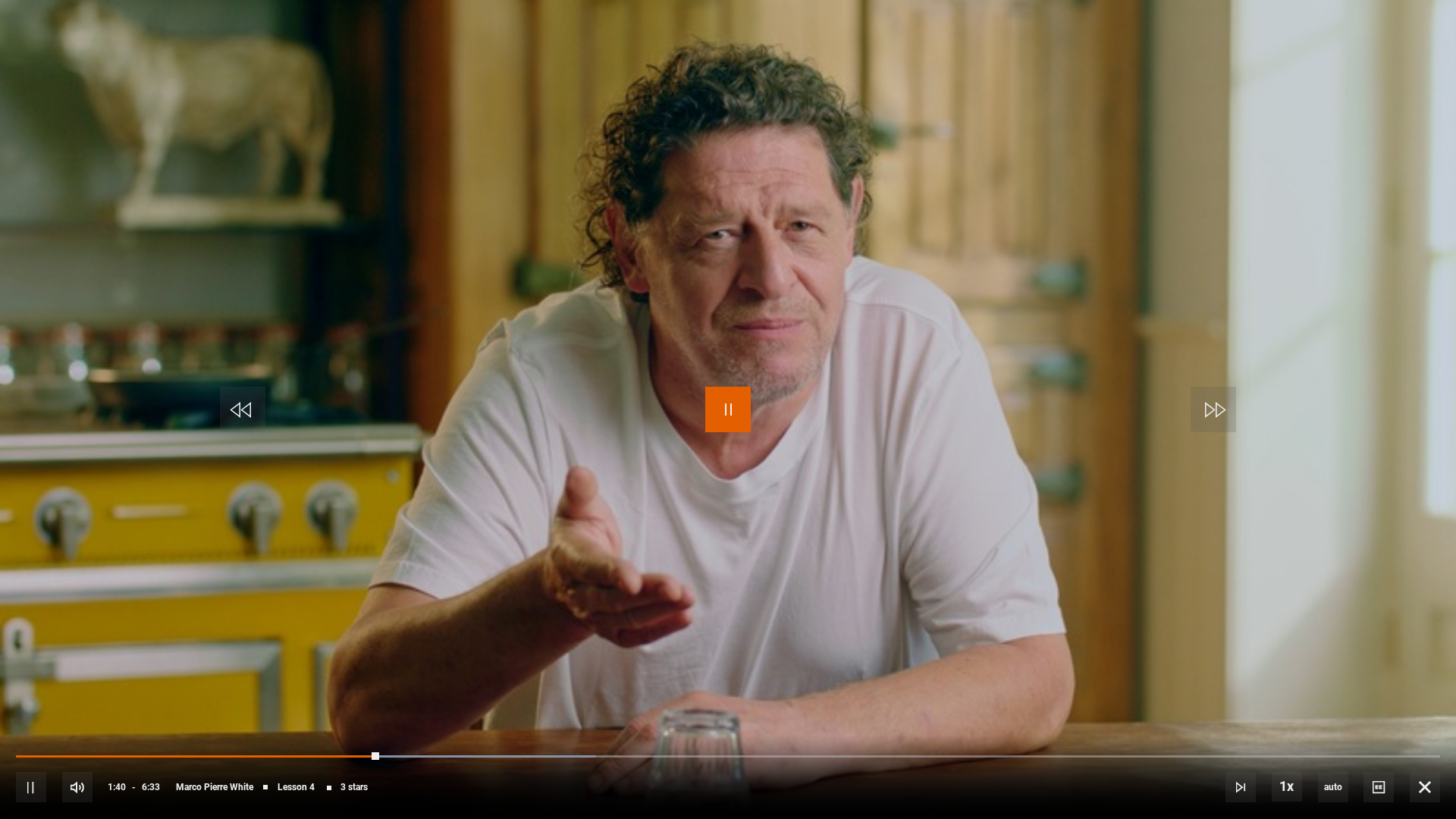 click at bounding box center (728, 410) 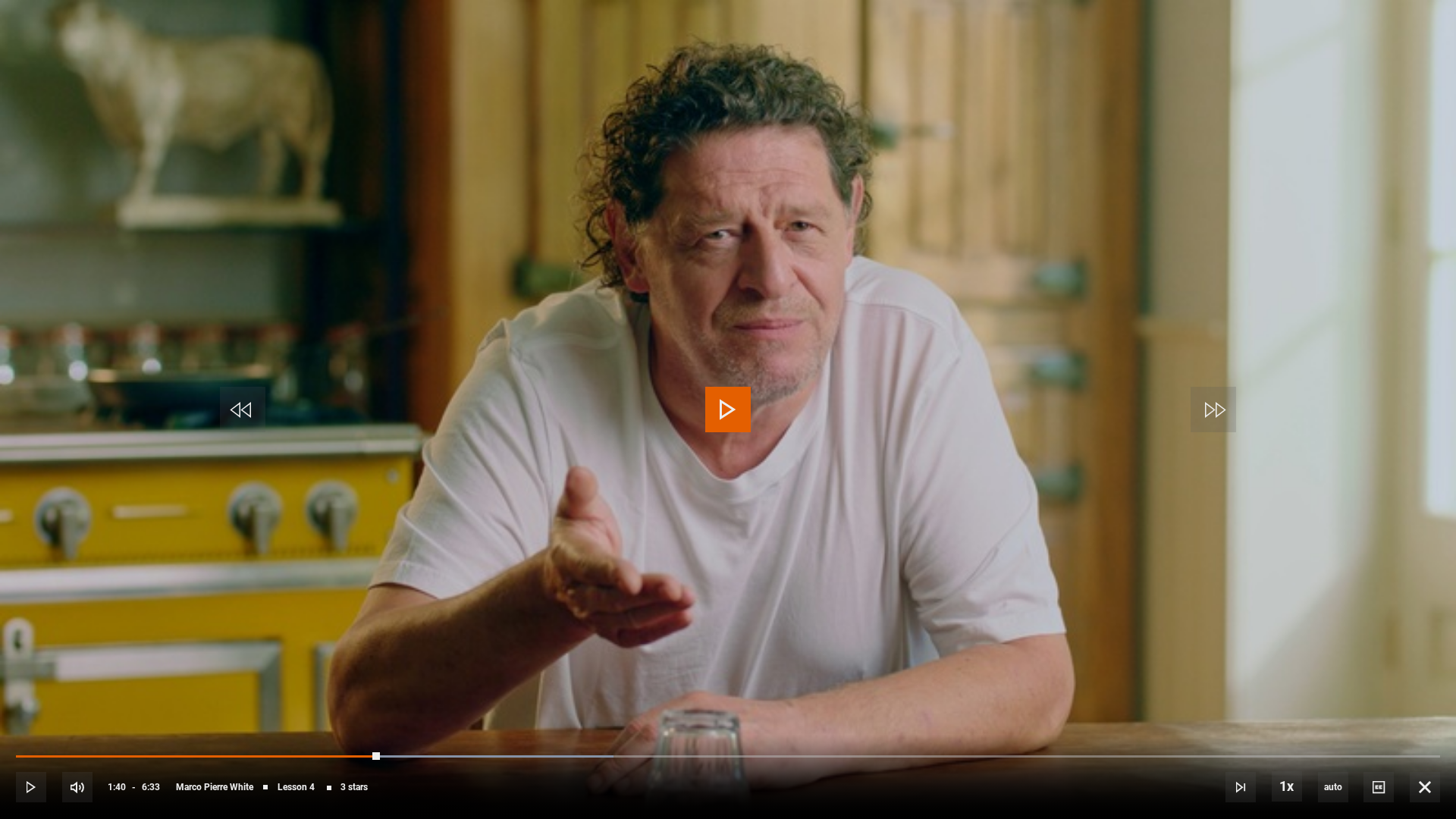 click at bounding box center [728, 410] 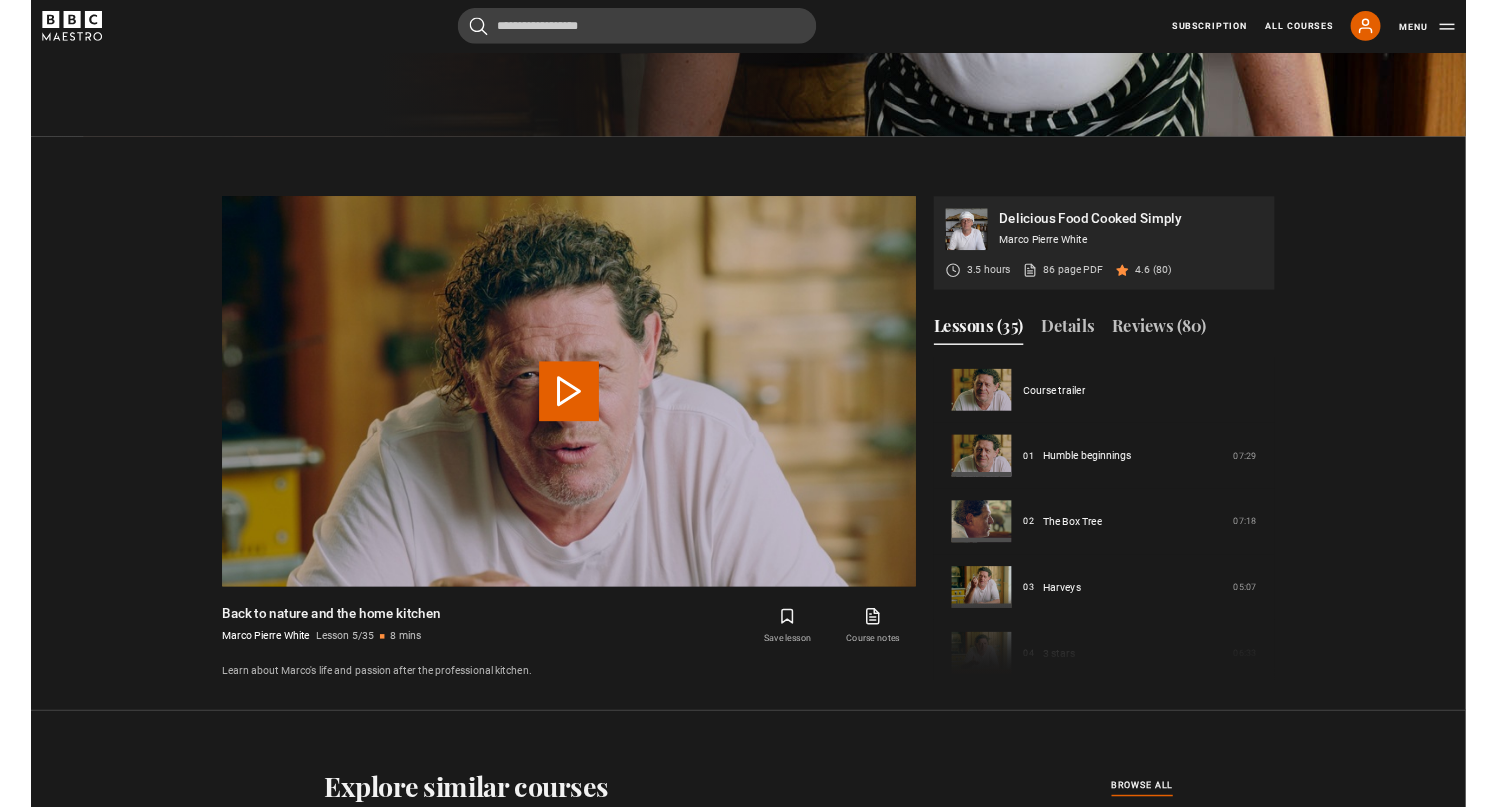 scroll, scrollTop: 1090, scrollLeft: 0, axis: vertical 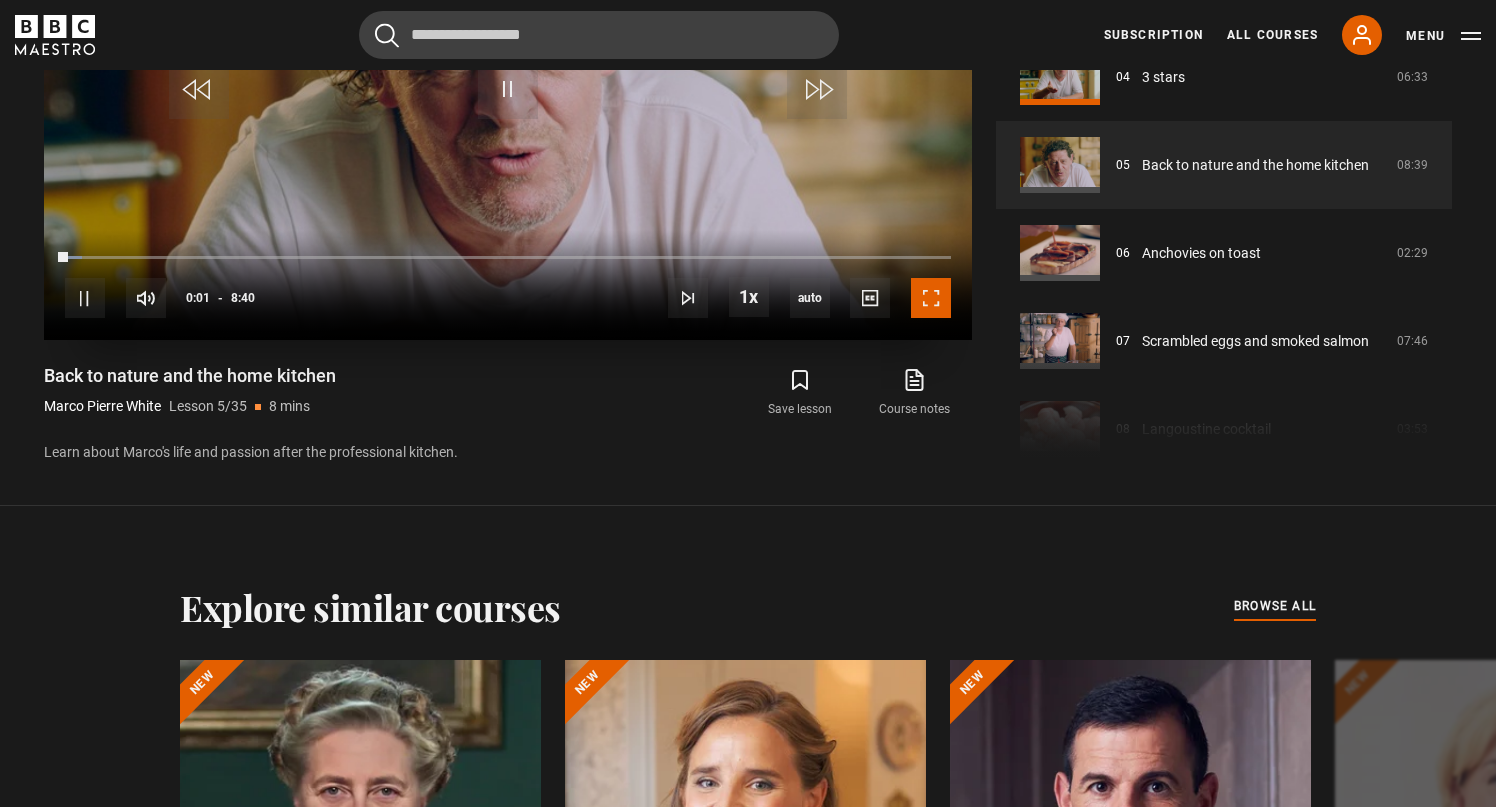 click at bounding box center (931, 298) 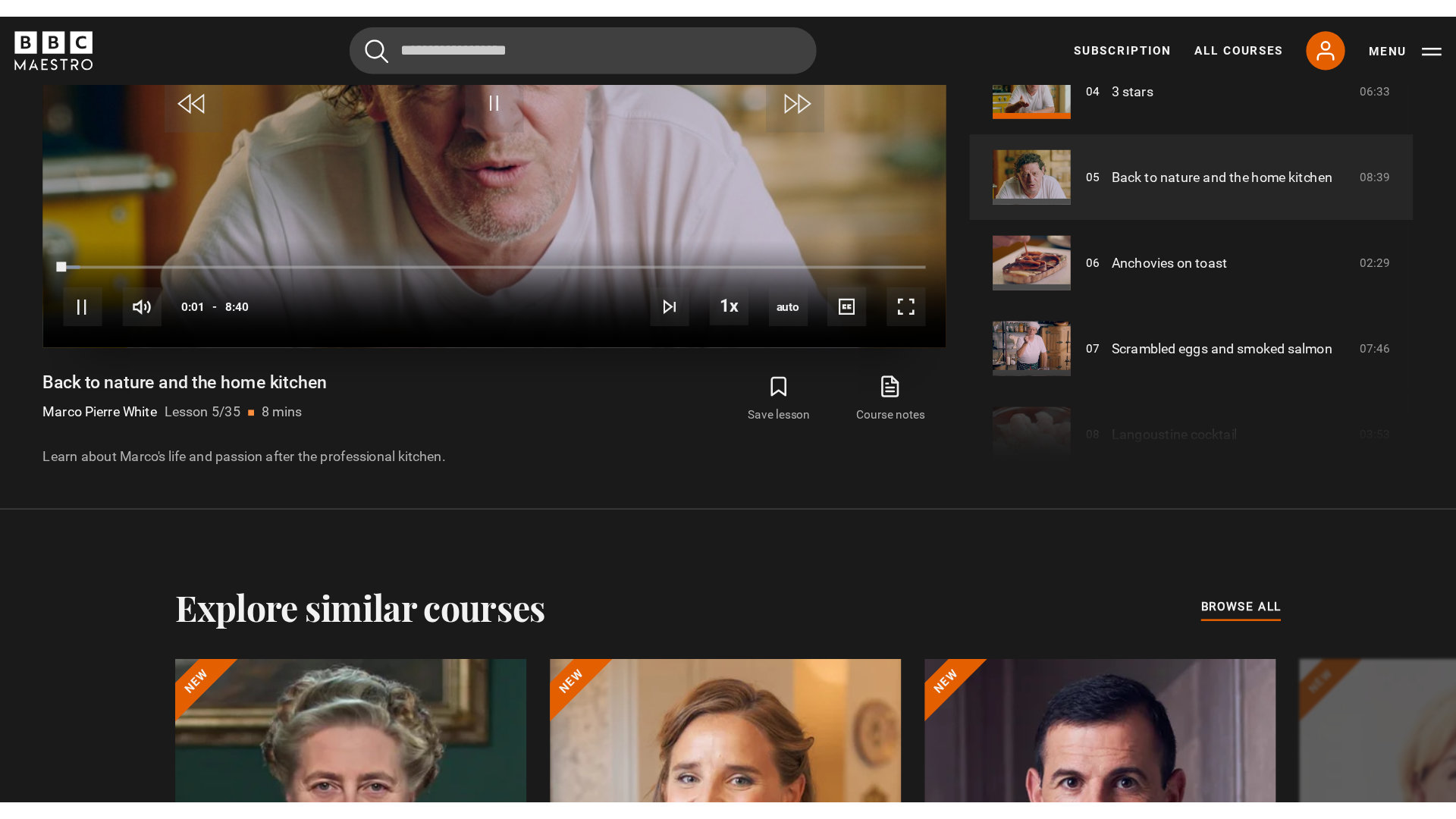 scroll, scrollTop: 689, scrollLeft: 0, axis: vertical 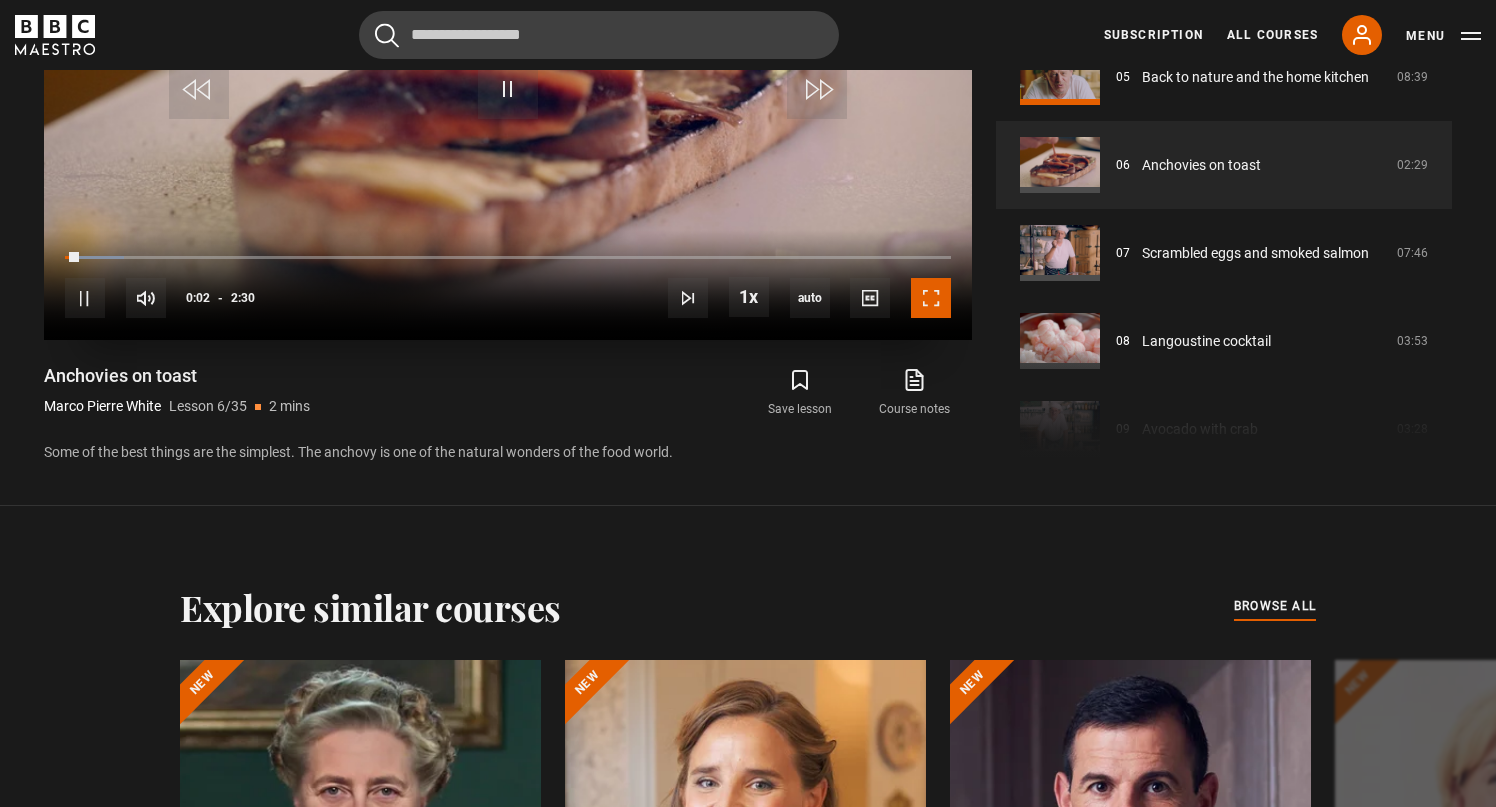 click at bounding box center (931, 298) 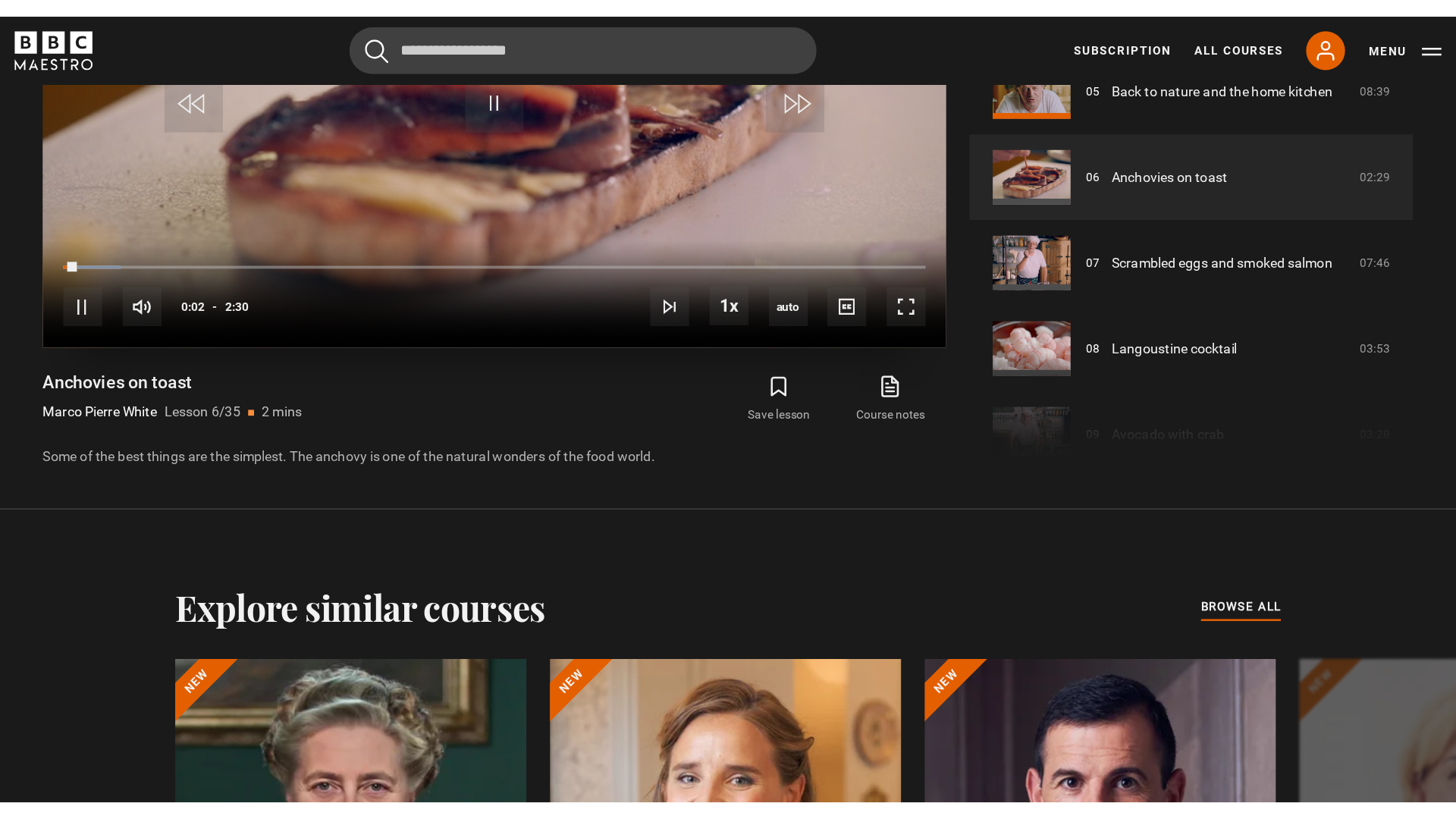 scroll, scrollTop: 689, scrollLeft: 0, axis: vertical 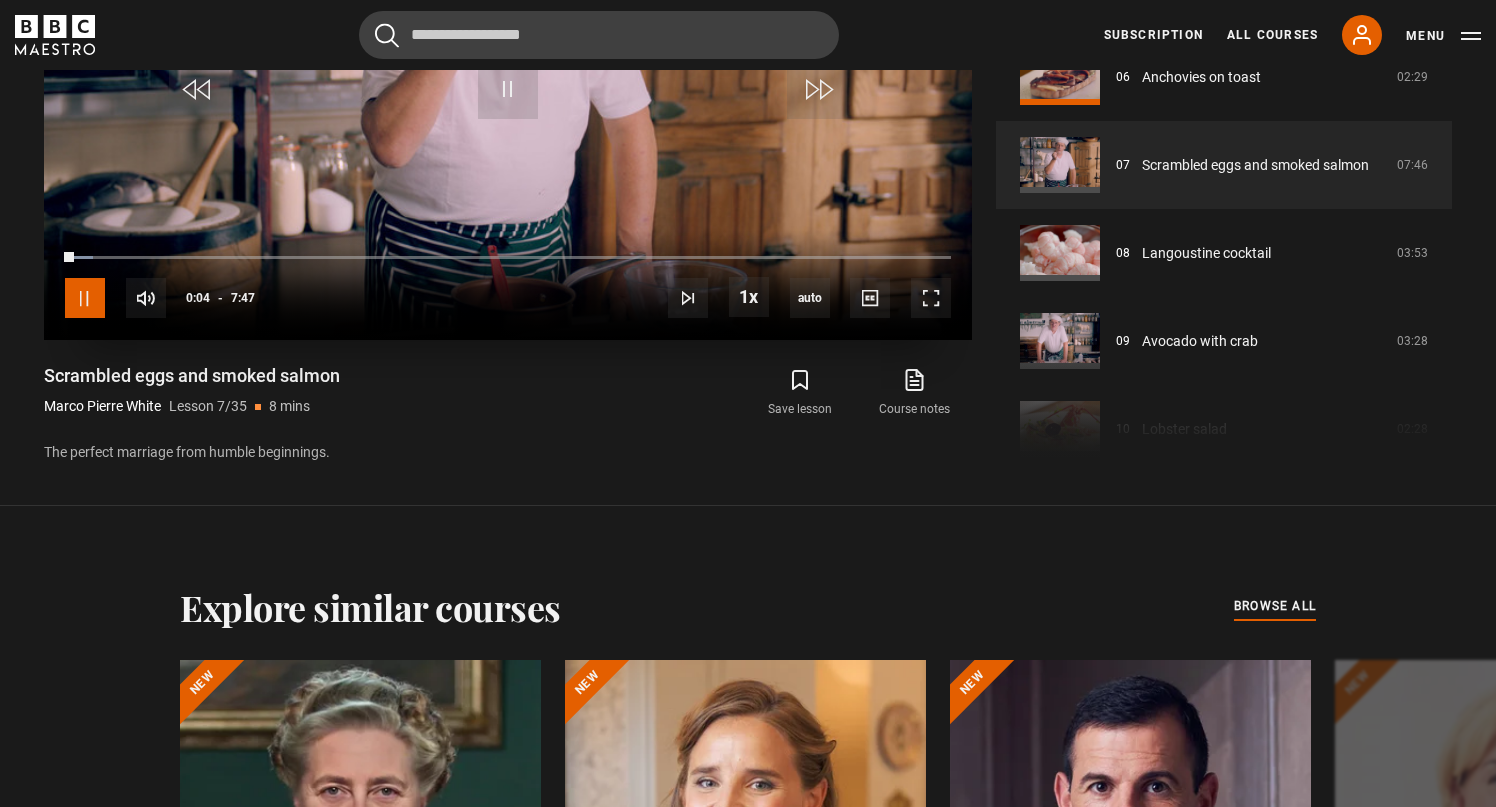 click at bounding box center [85, 298] 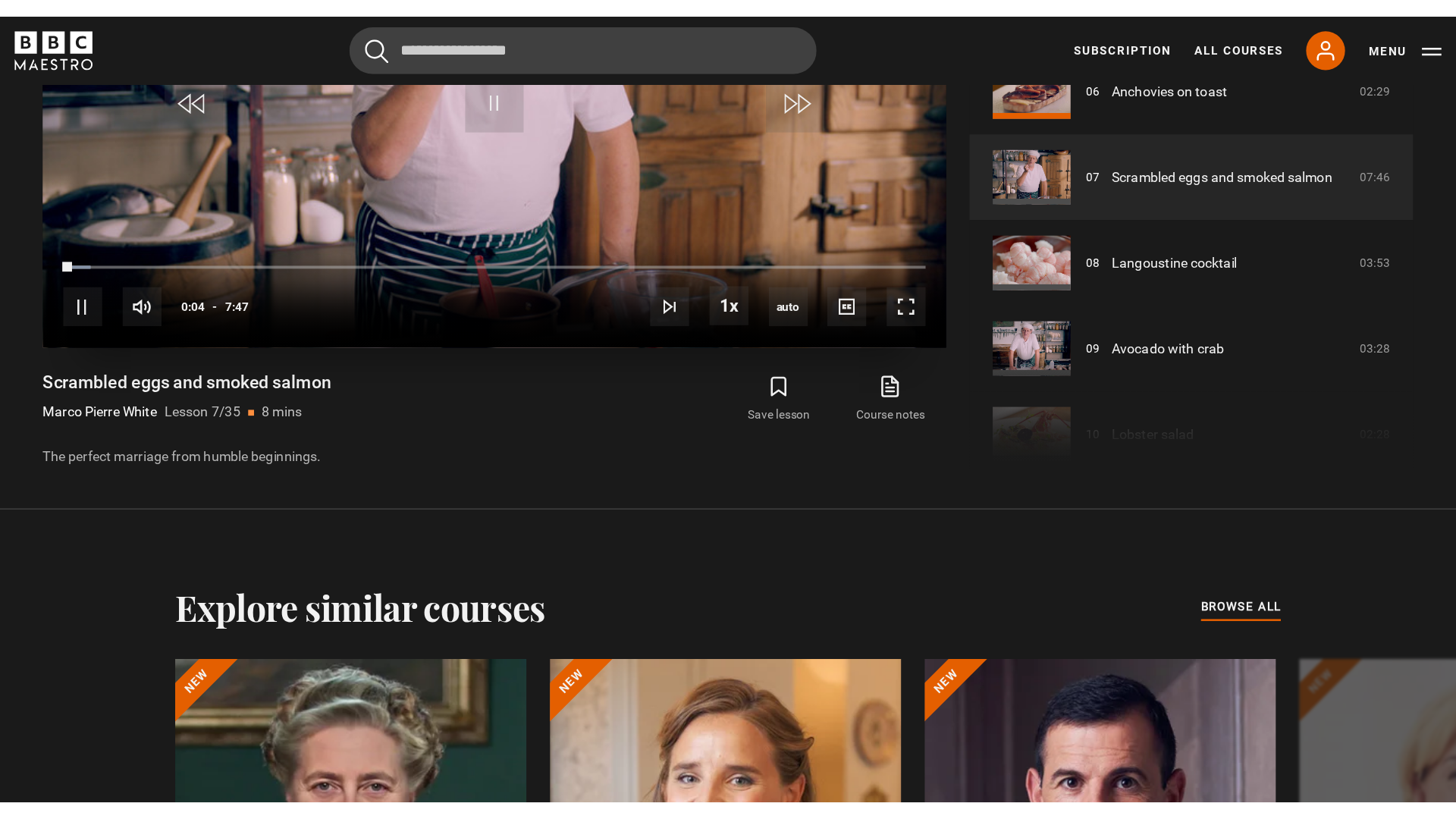scroll, scrollTop: 689, scrollLeft: 0, axis: vertical 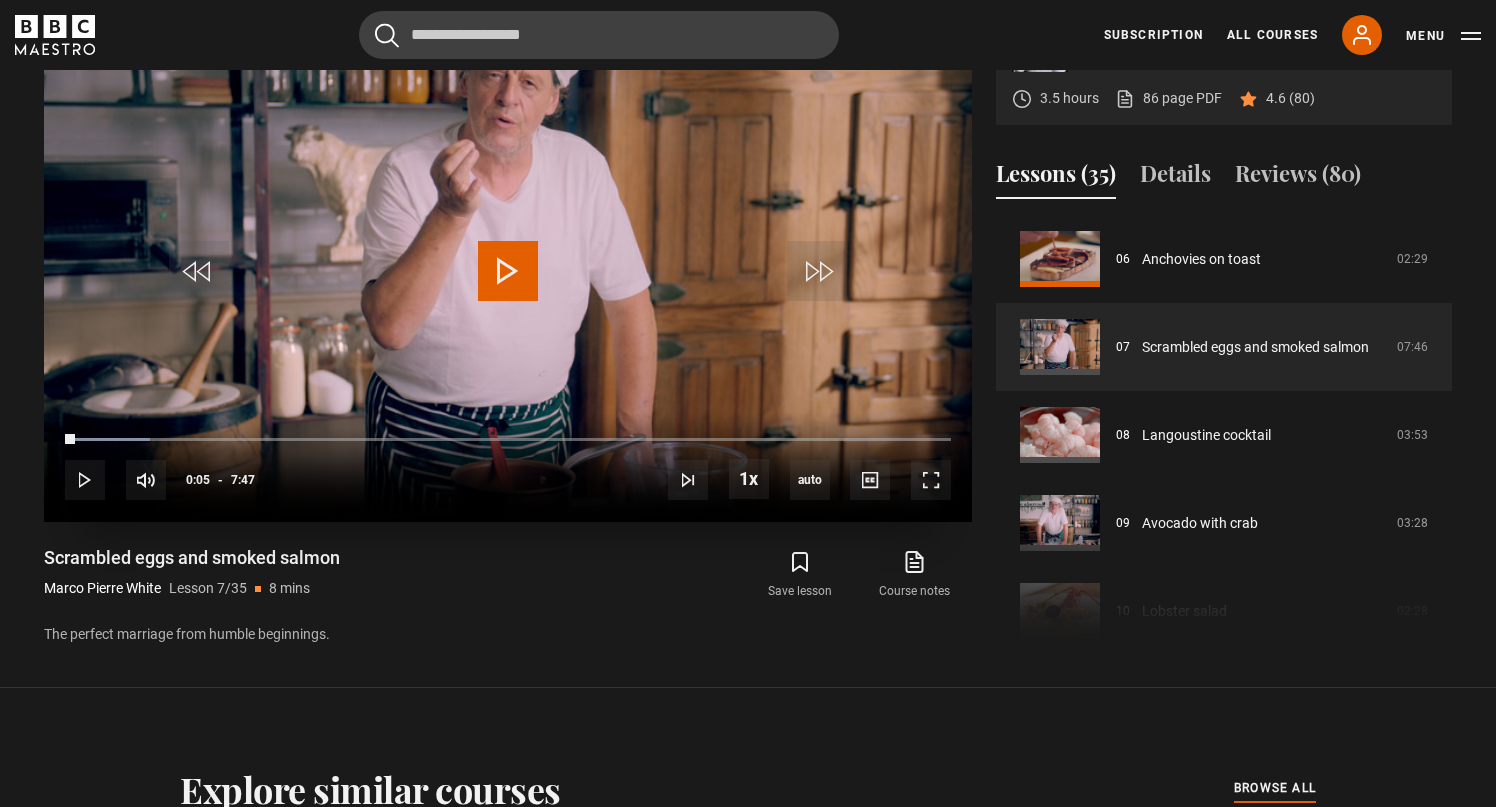 click at bounding box center [508, 271] 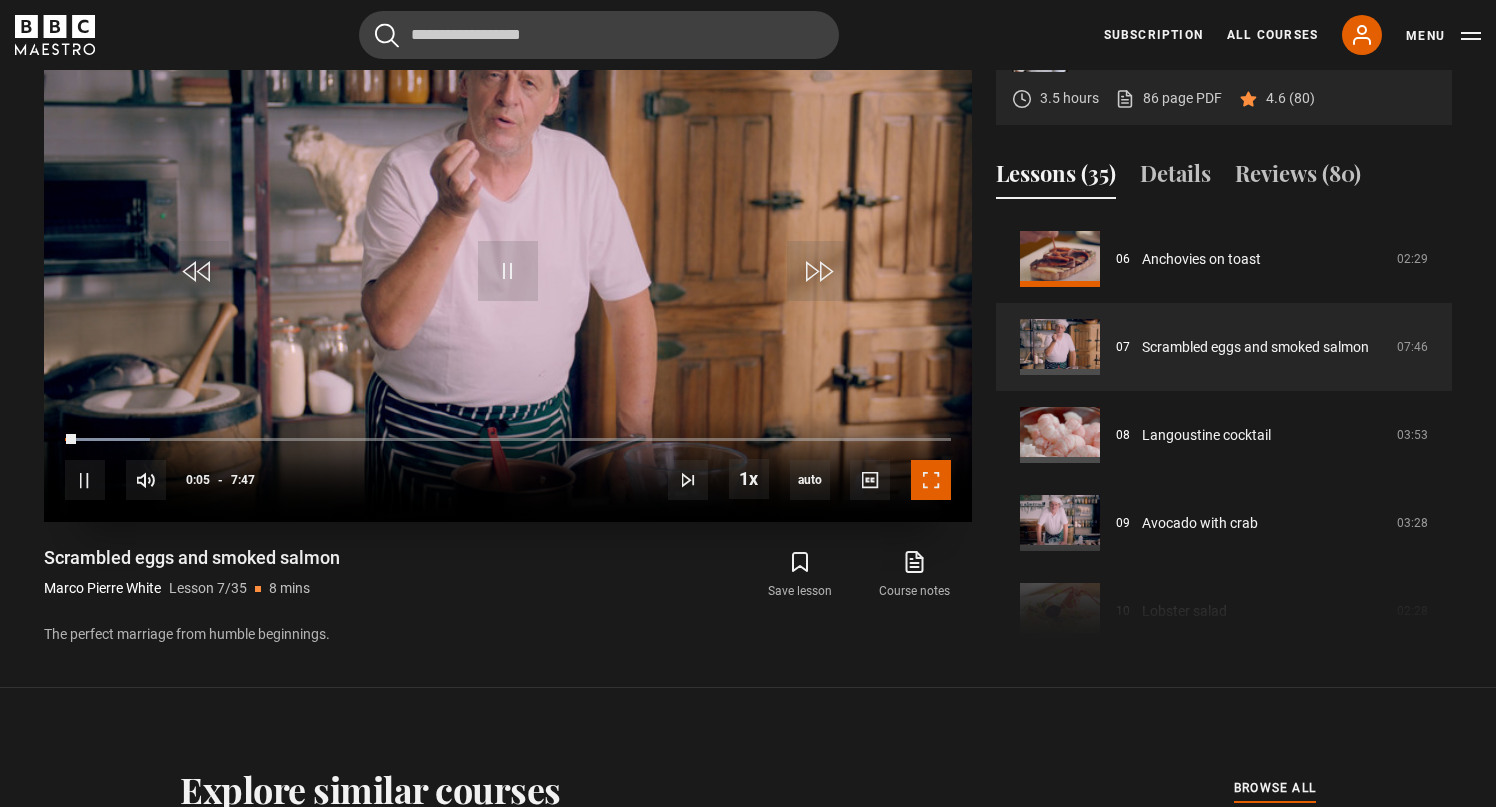 click at bounding box center (931, 480) 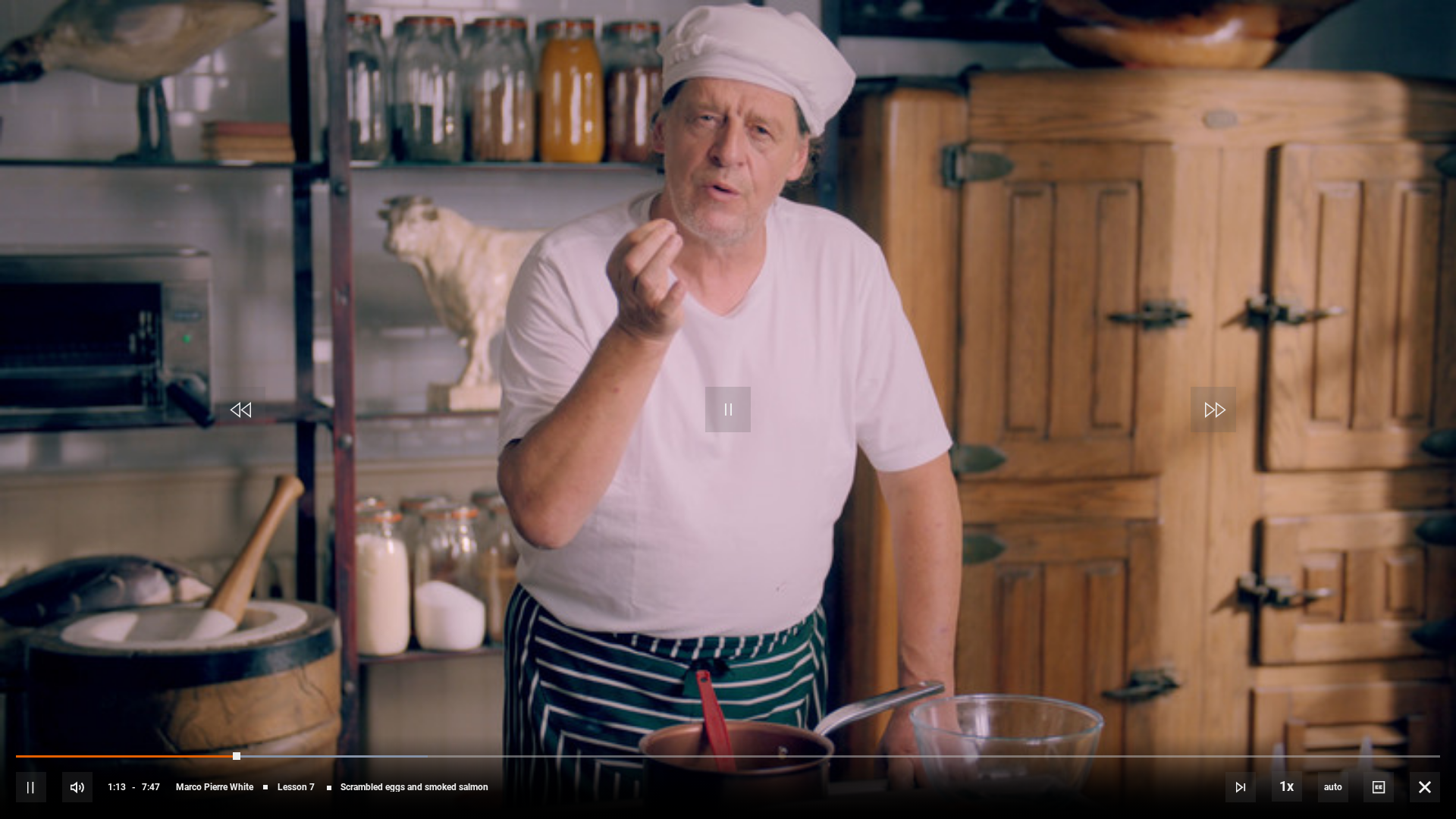 click at bounding box center [728, 410] 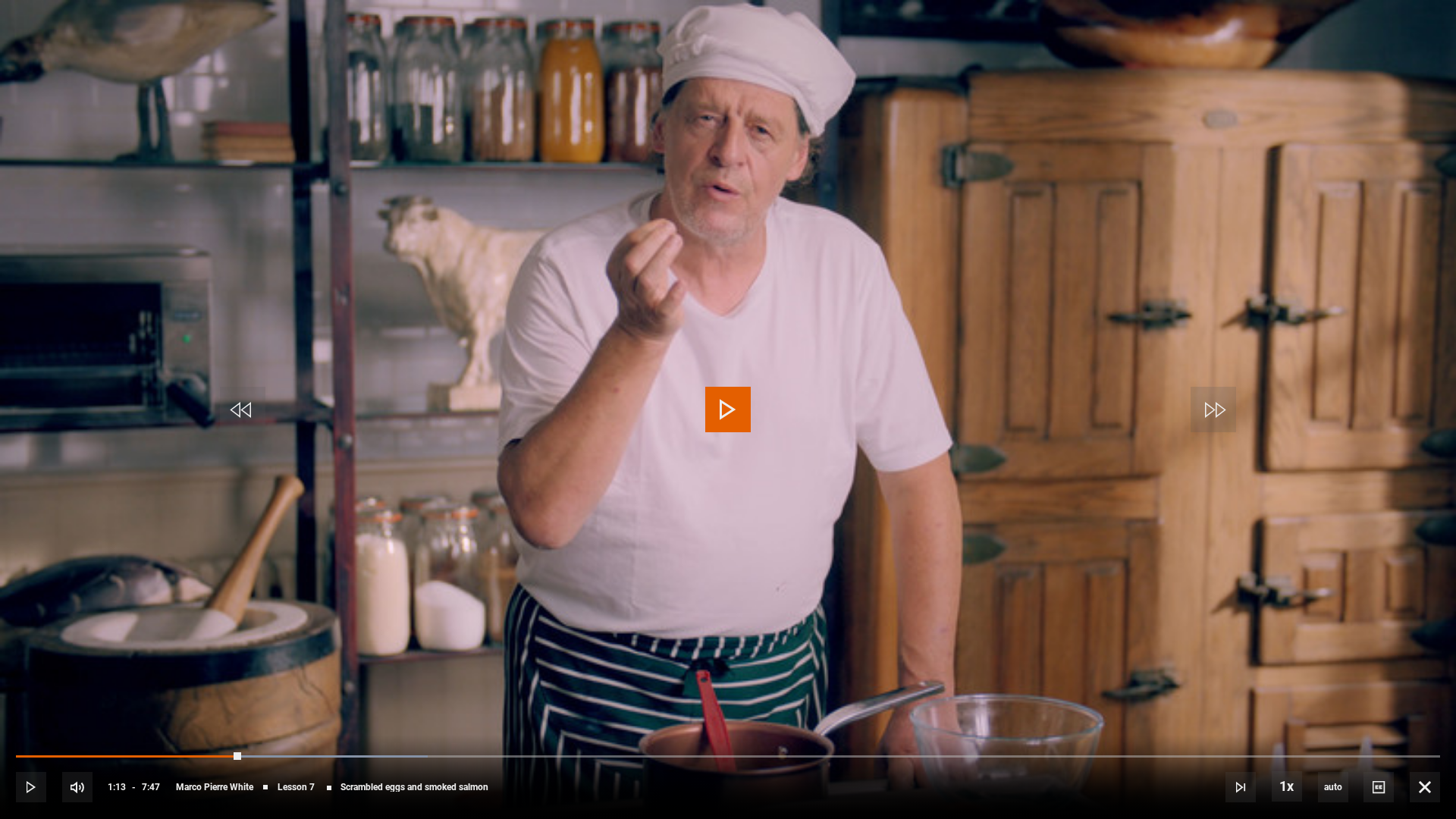 click at bounding box center (728, 410) 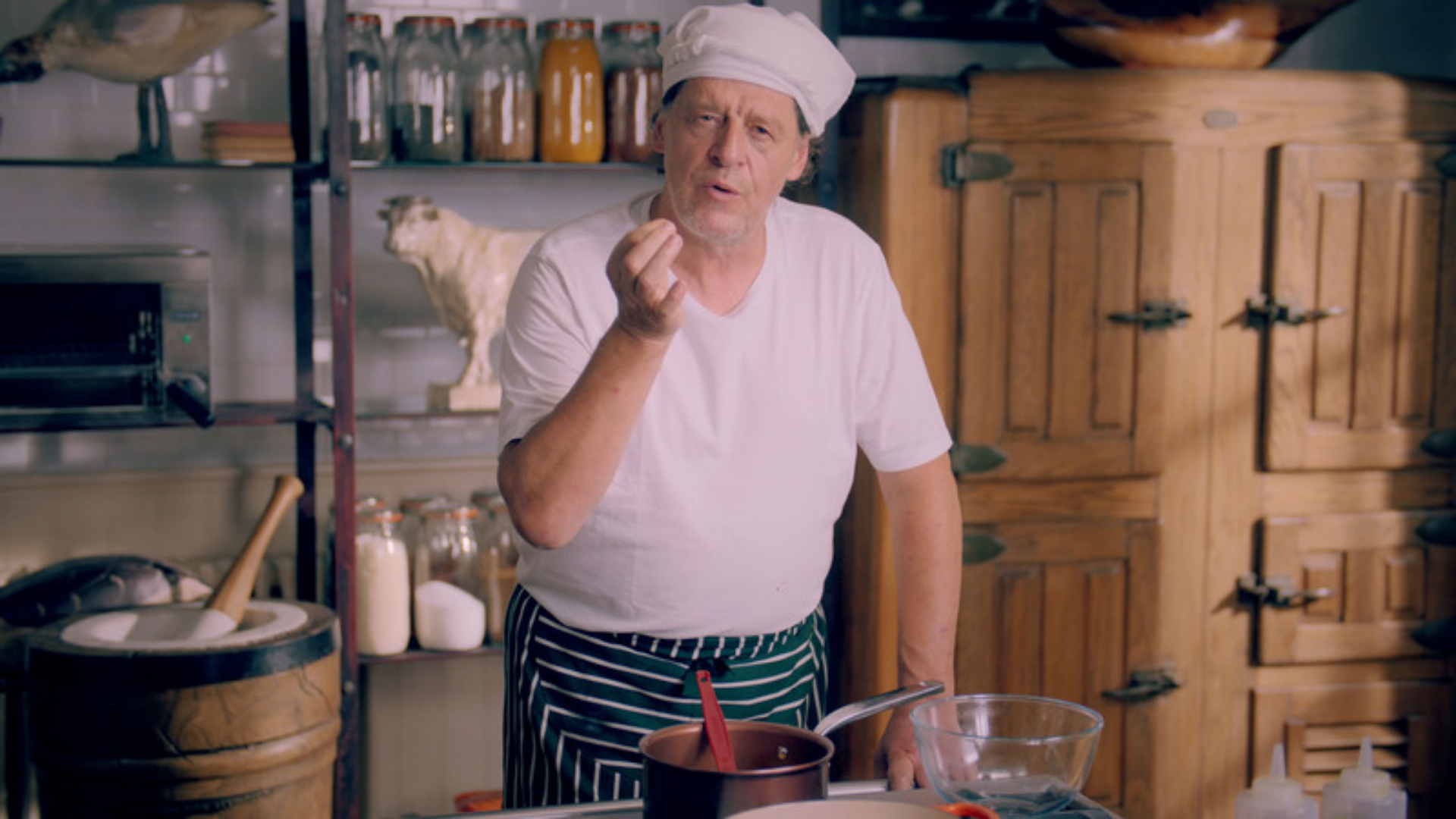 click at bounding box center [728, 410] 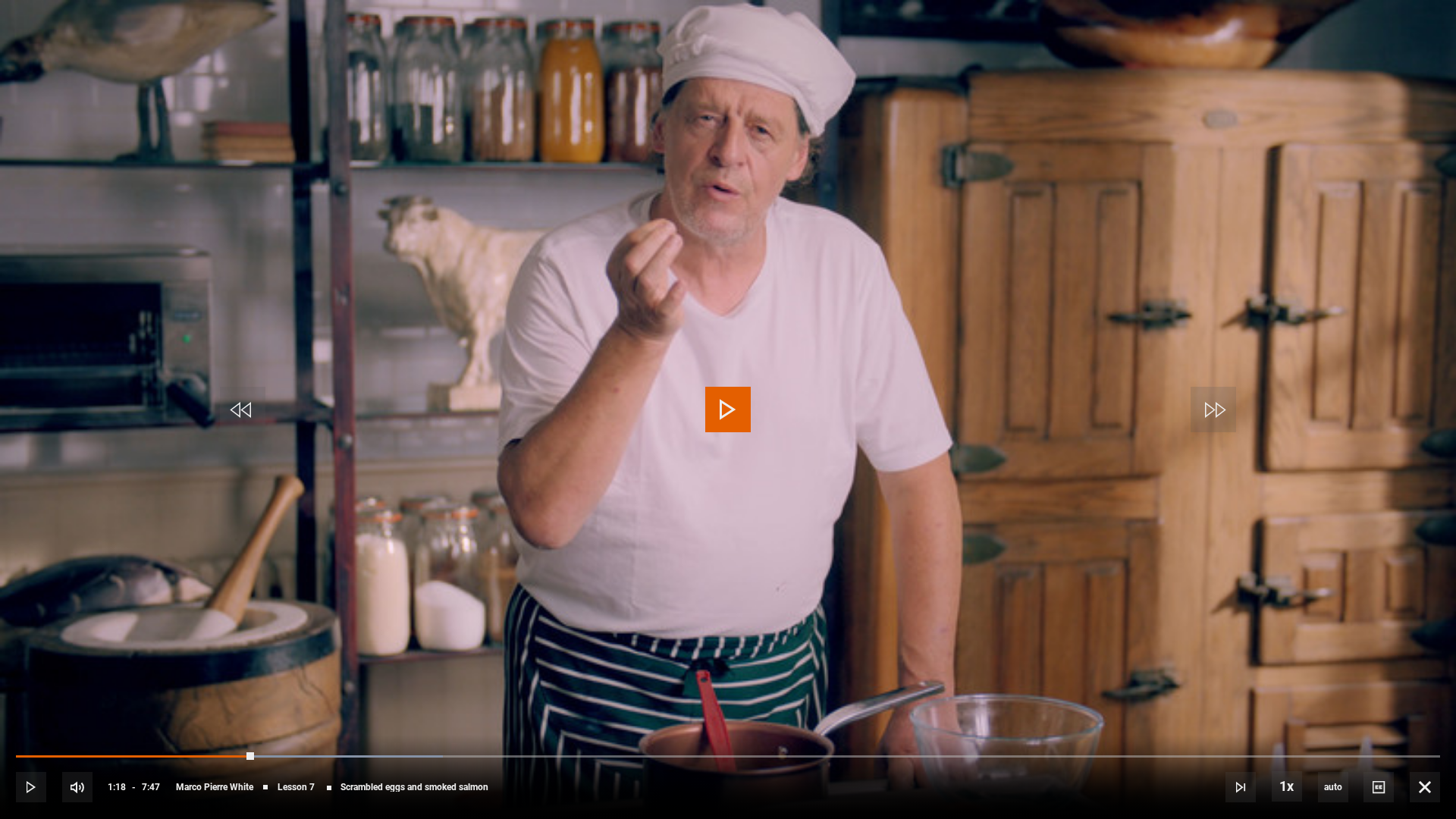 click on "10s Skip Back 10 seconds Play 10s Skip Forward 10 seconds Loaded :  29.98% 0:49 1:18 Play Mute 13% Current Time  1:18 - Duration  7:47
[PERSON]
Lesson 7
Scrambled eggs and smoked salmon
1x Playback Rate 2x 1.5x 1x , selected 0.5x auto Quality 360p 720p 1080p 2160p Auto , selected Captions captions off , selected English  Captions" at bounding box center (728, 777) 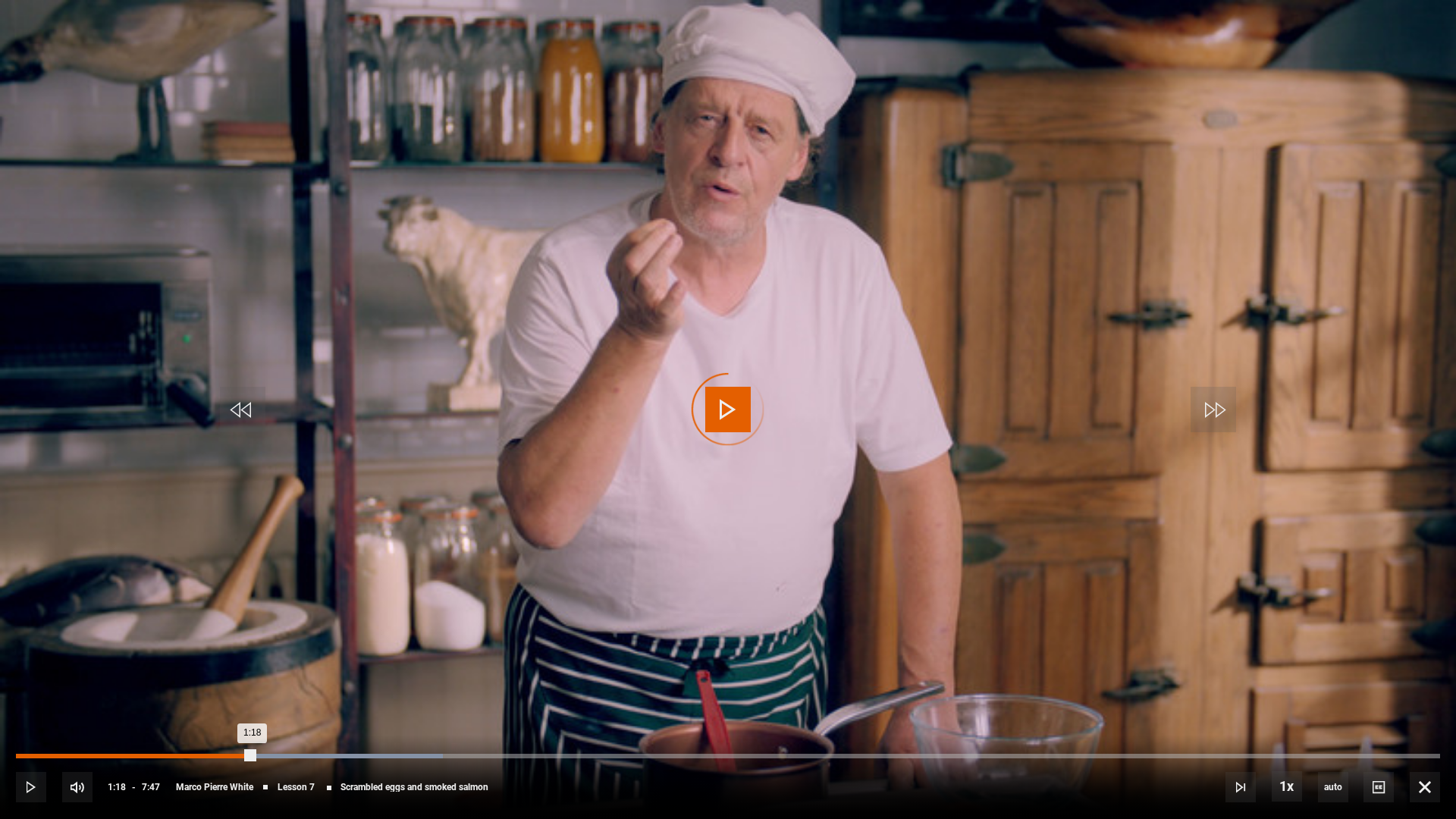 click on "0:22" at bounding box center [86, 756] 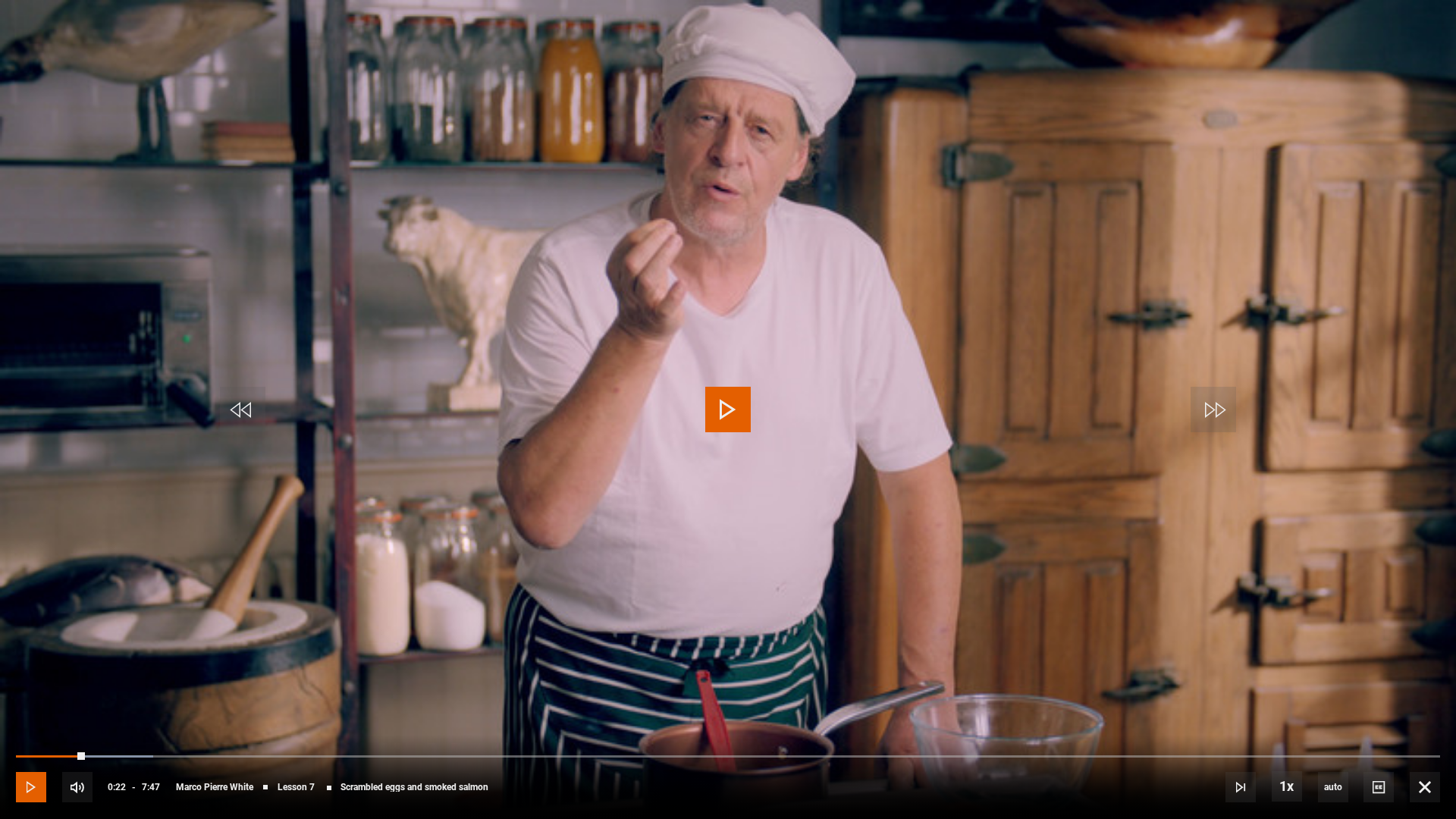 click at bounding box center (31, 787) 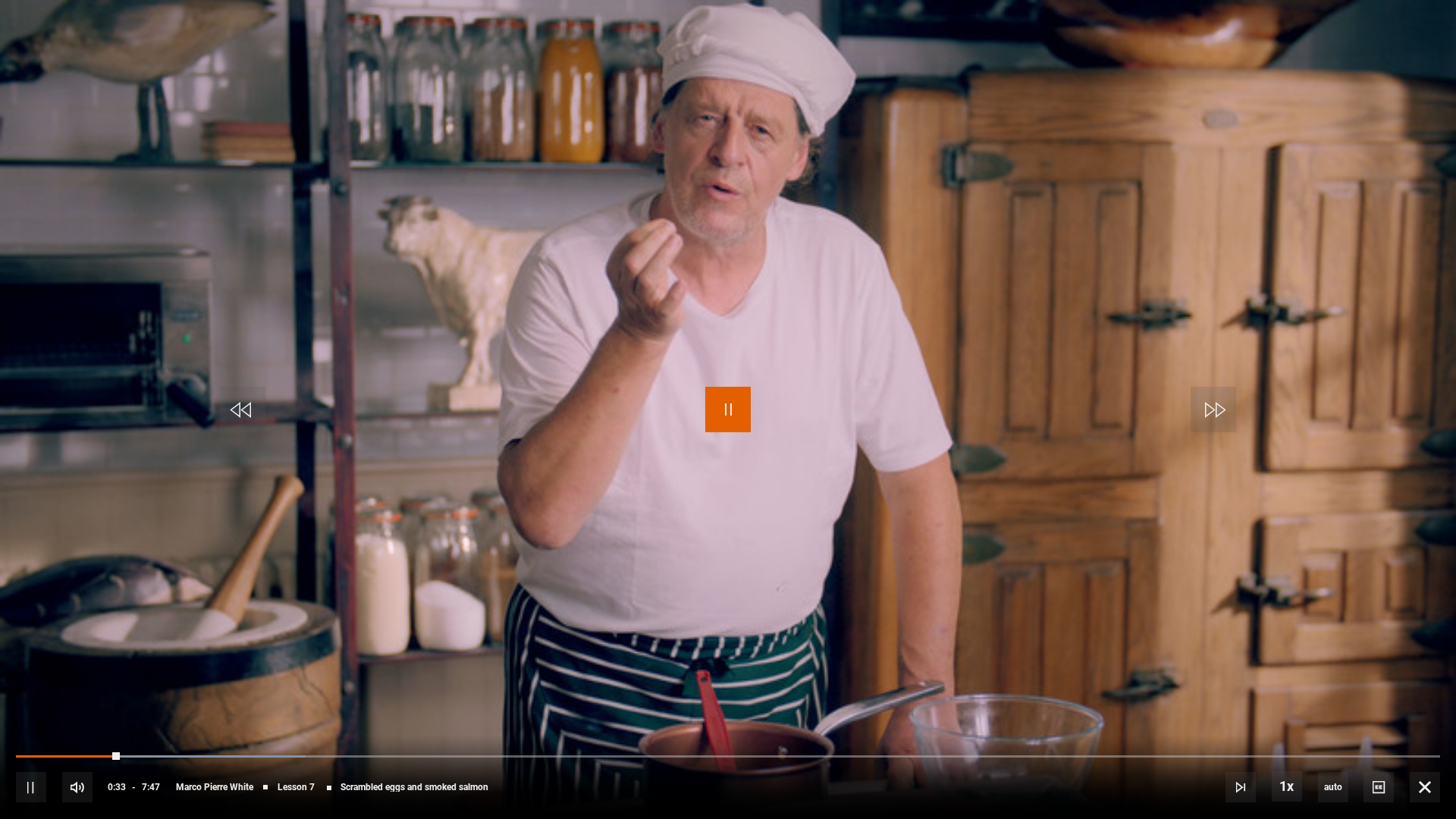 click at bounding box center (728, 410) 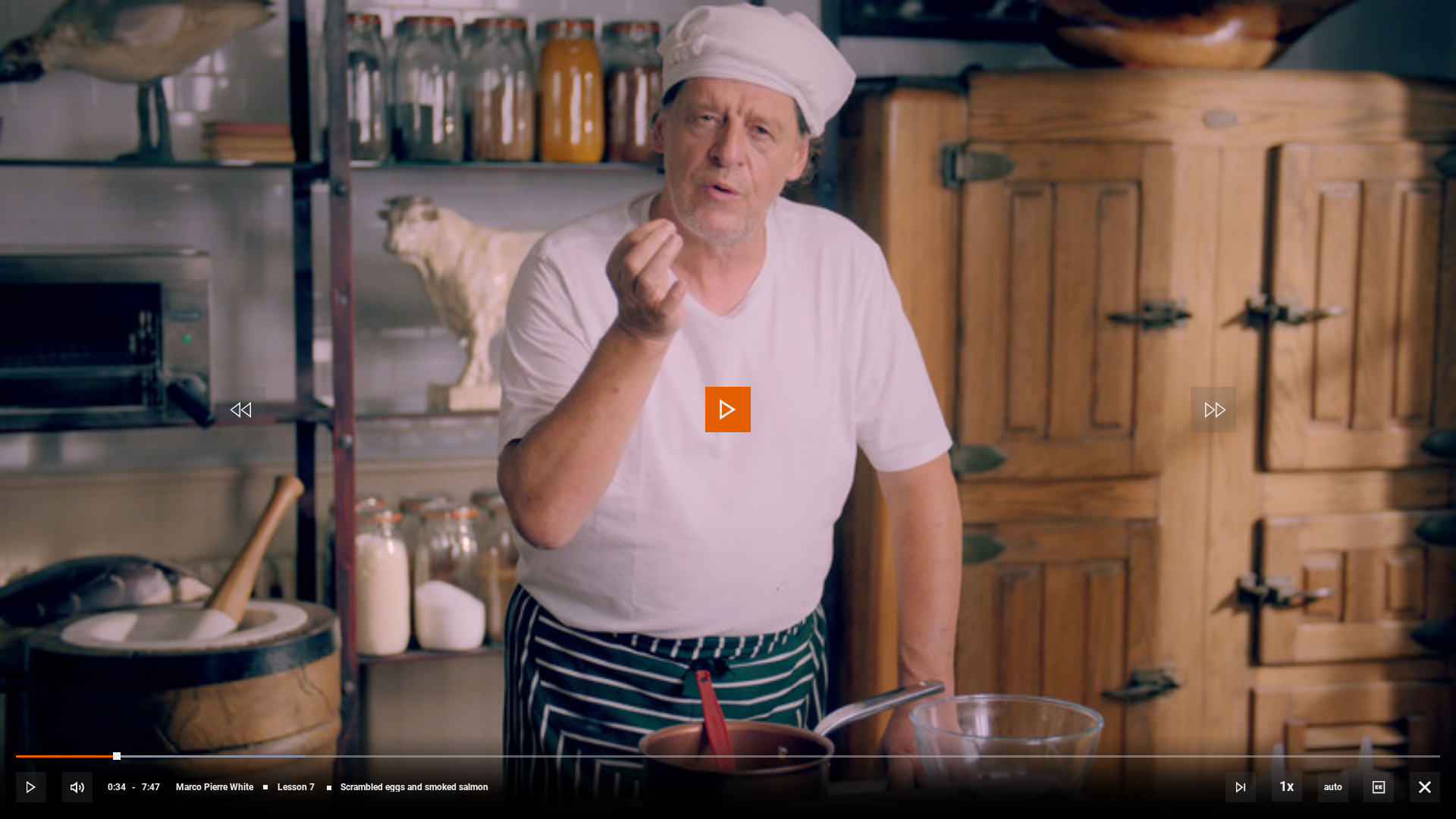 click at bounding box center [728, 410] 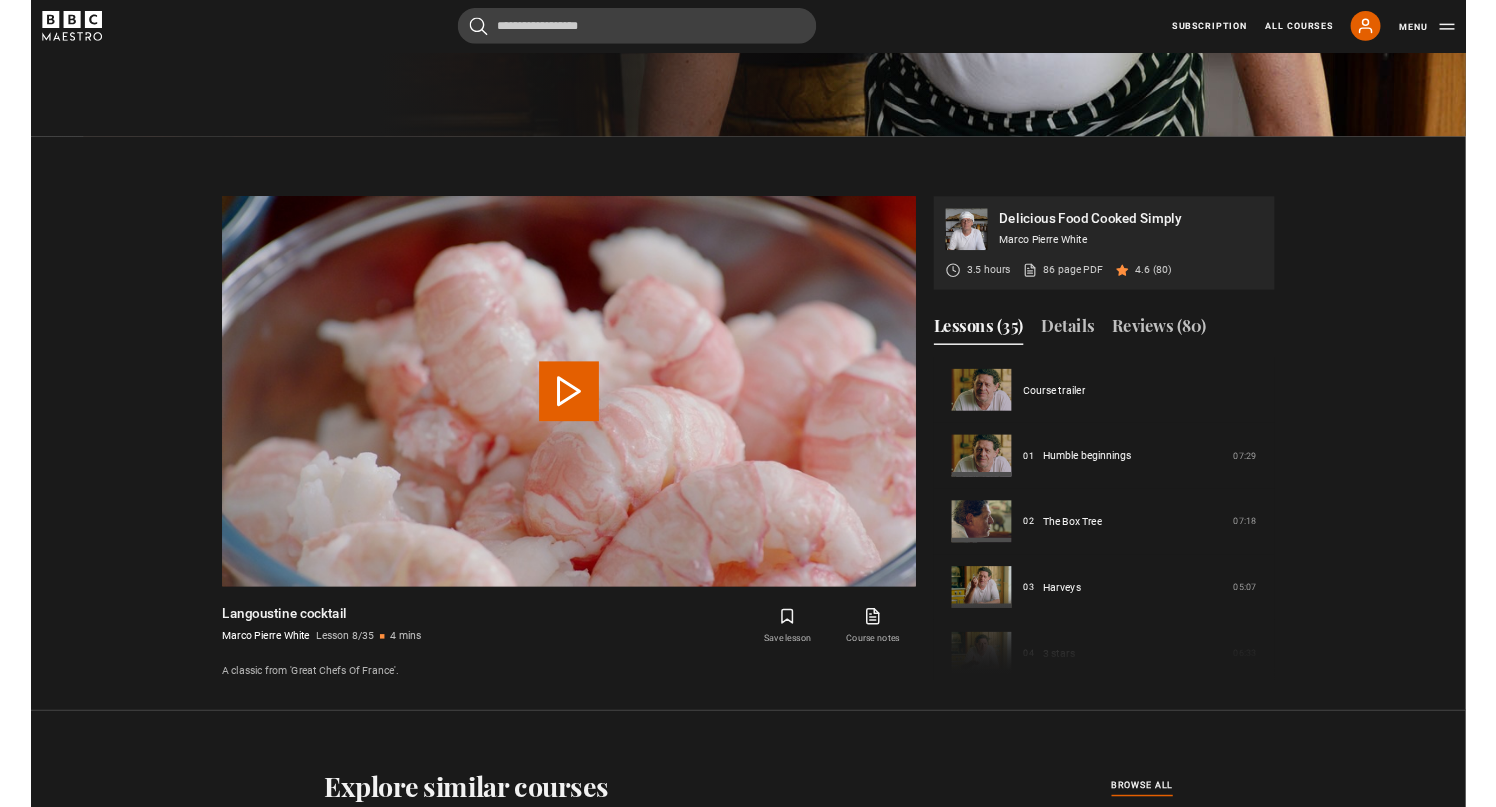 scroll, scrollTop: 1090, scrollLeft: 0, axis: vertical 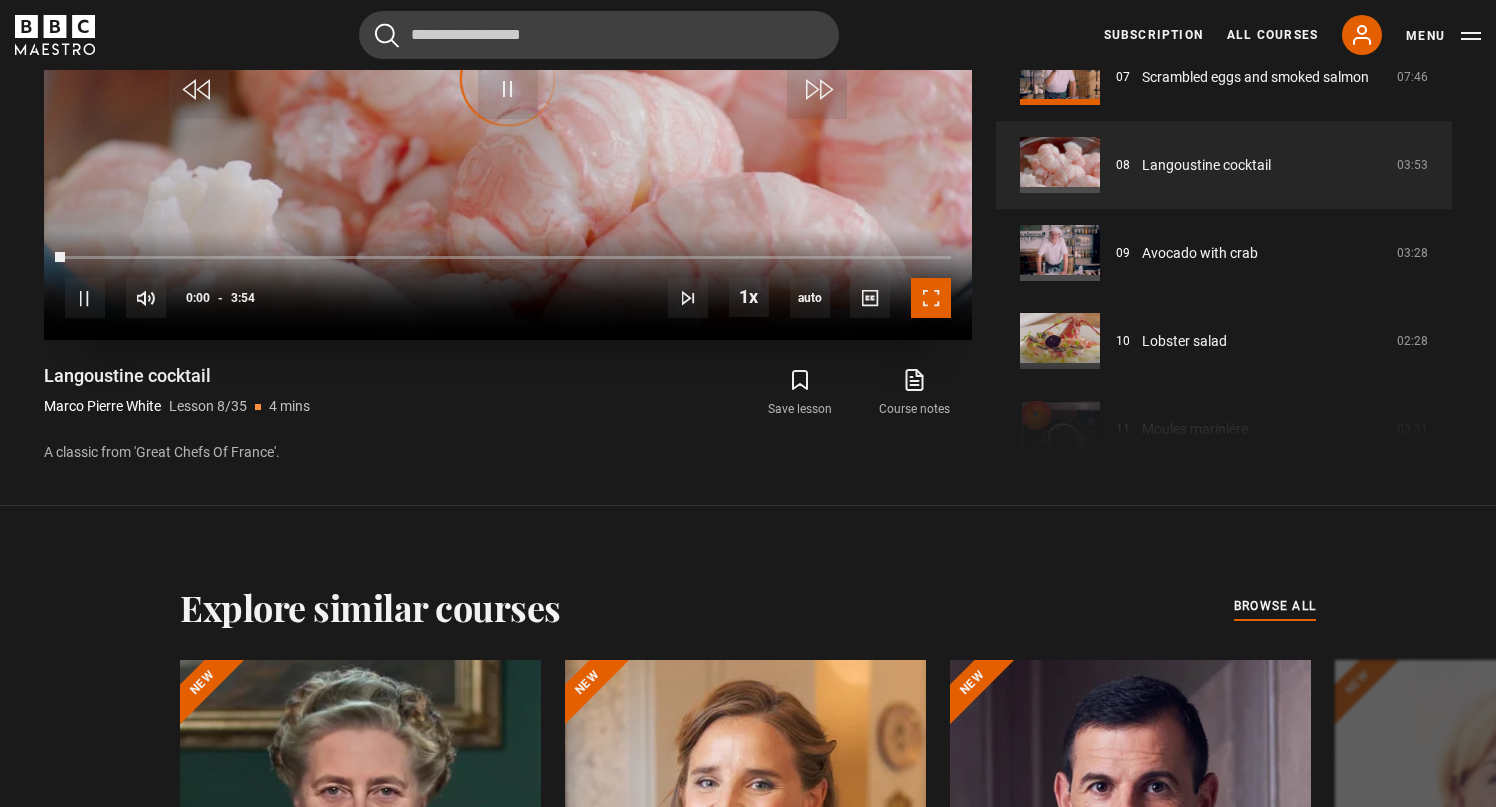 click at bounding box center [931, 298] 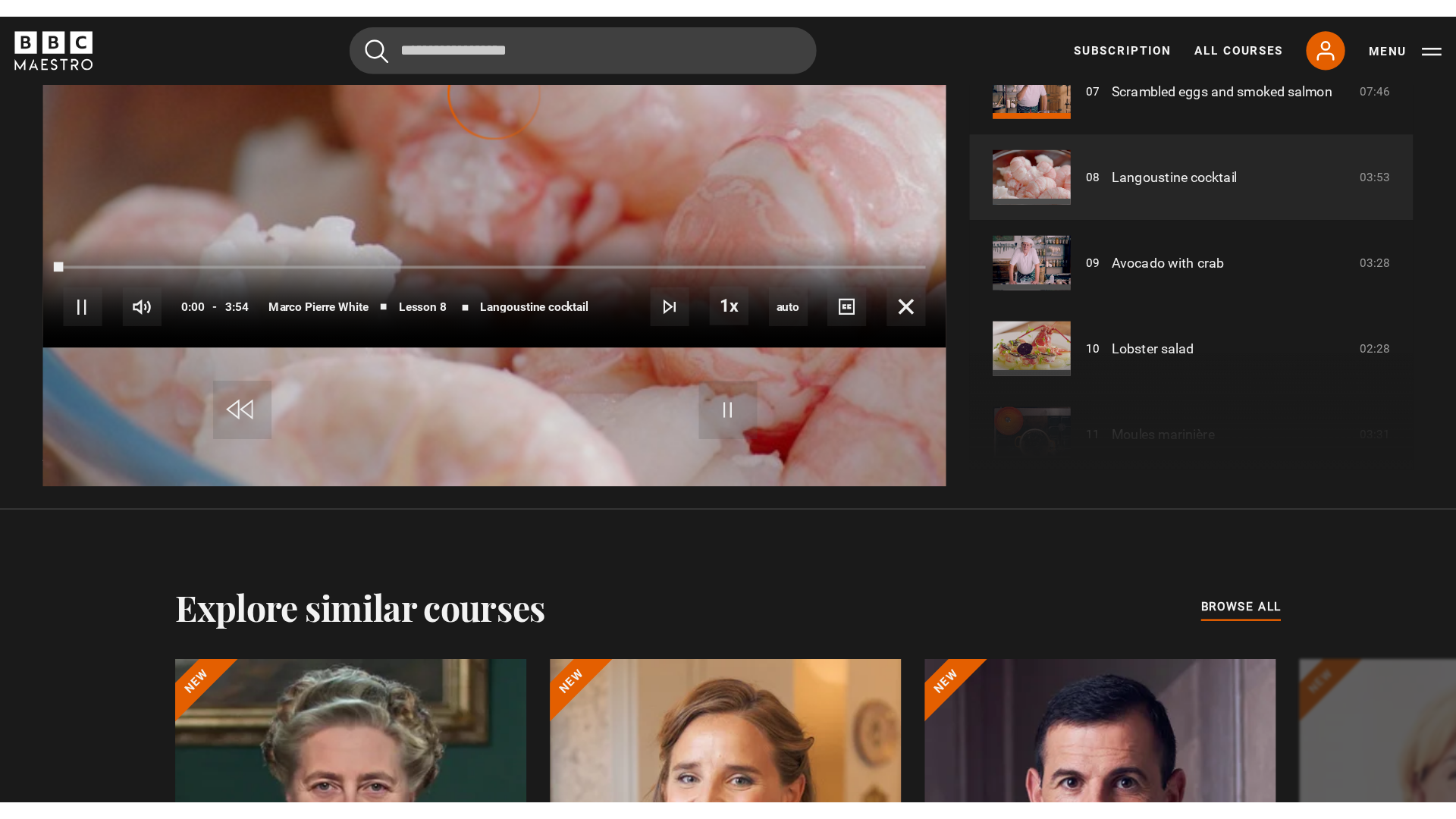 scroll, scrollTop: 689, scrollLeft: 0, axis: vertical 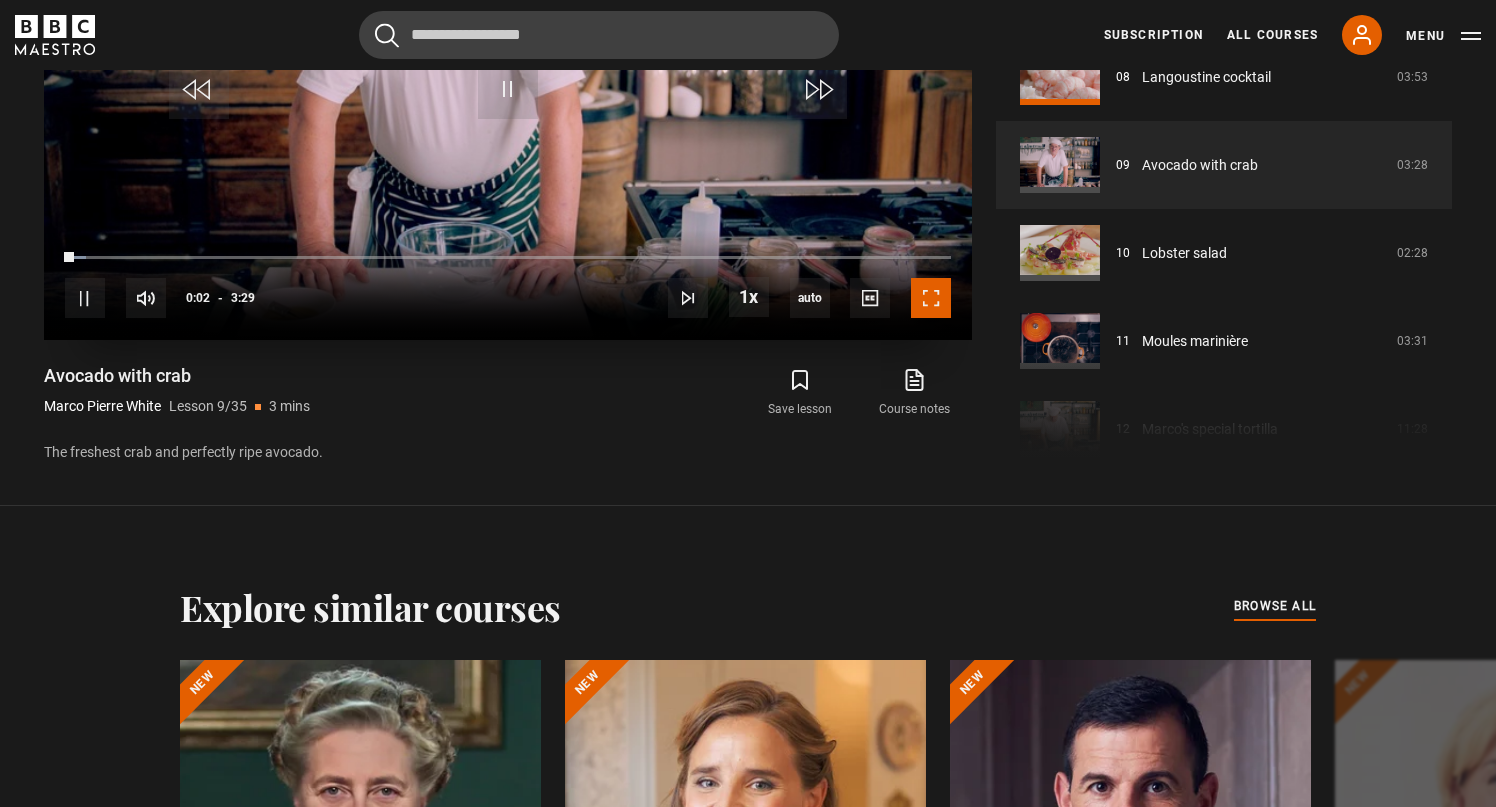 click at bounding box center (931, 298) 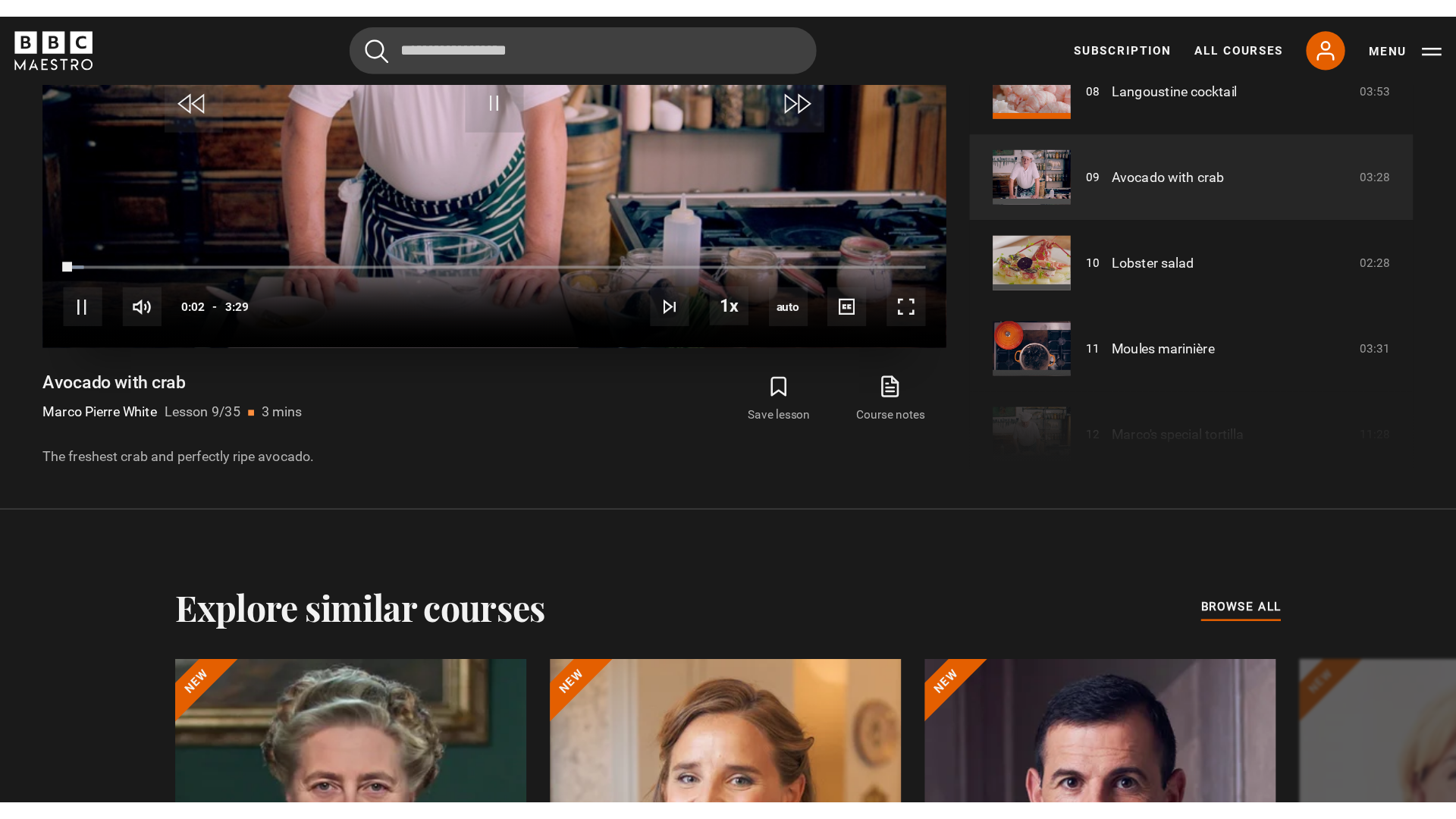 scroll, scrollTop: 689, scrollLeft: 0, axis: vertical 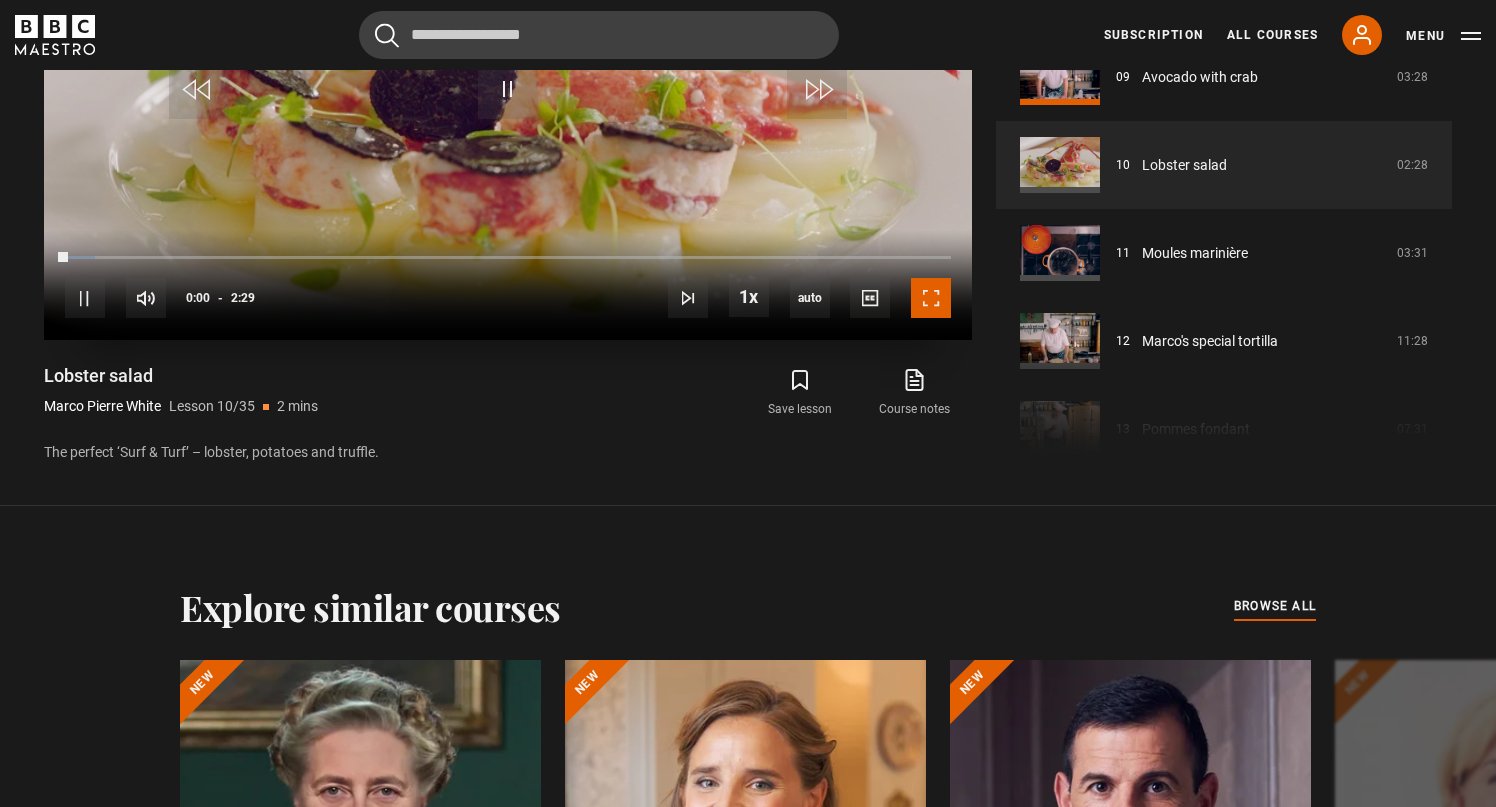 click at bounding box center (931, 298) 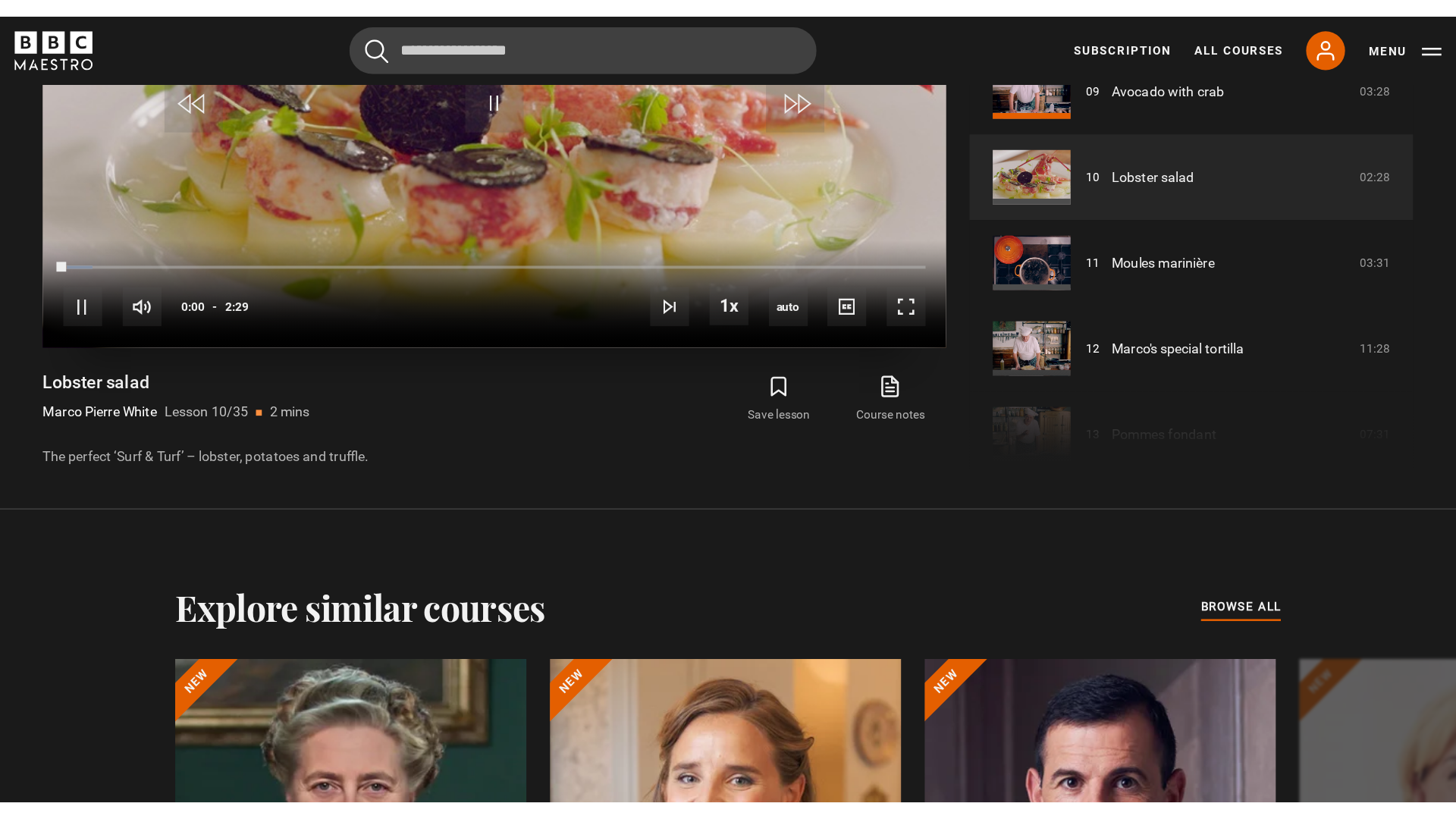 scroll, scrollTop: 689, scrollLeft: 0, axis: vertical 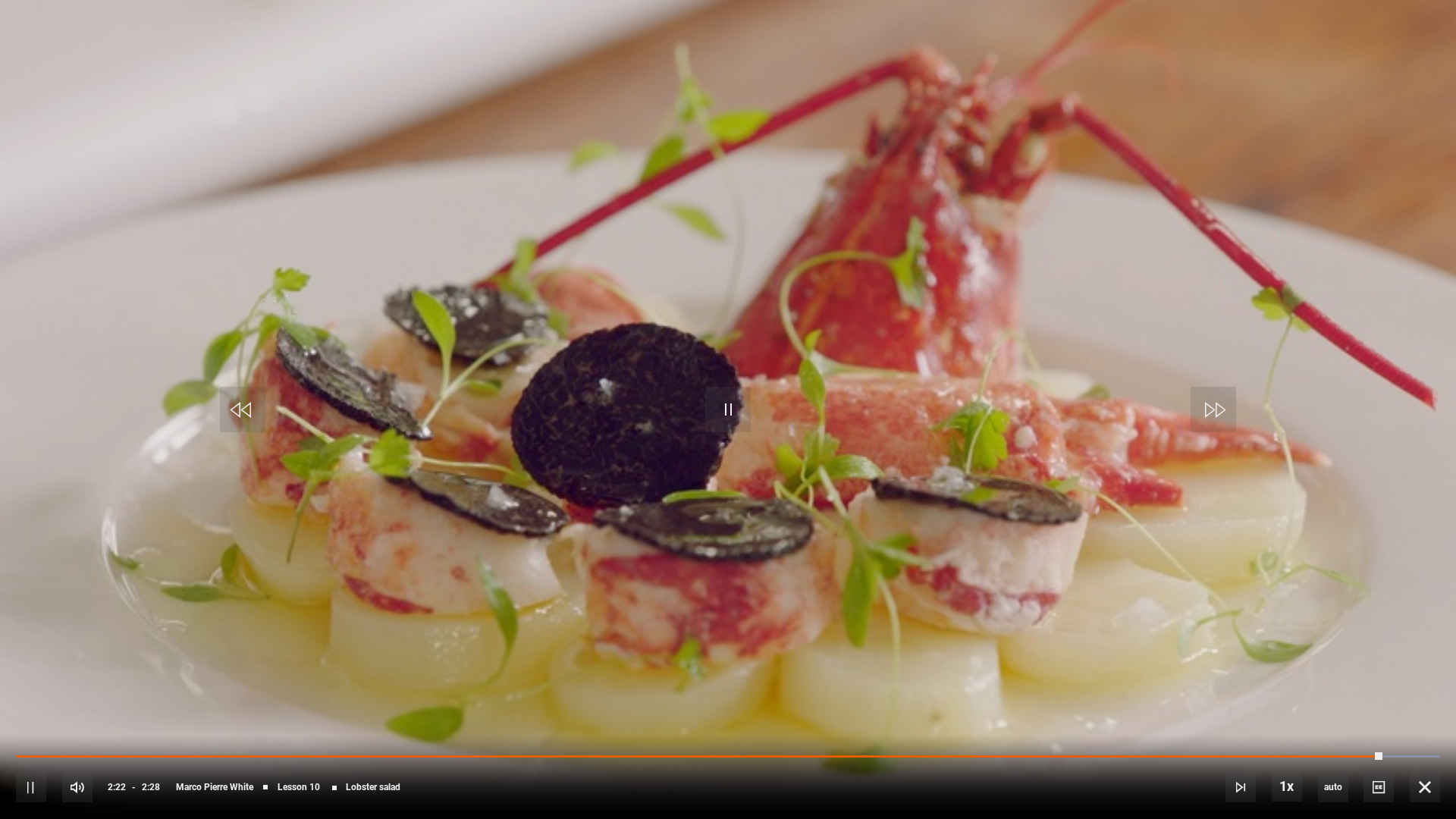 click on "10s Skip Back 10 seconds Pause 10s Skip Forward 10 seconds Loaded :  100.00% 1:59 2:22 Pause Mute Current Time  2:22 - Duration  2:28
[FIRST] [LAST]
Lesson 10
Lobster salad
1x Playback Rate 2x 1.5x 1x , selected 0.5x auto Quality 360p 720p 1080p 2160p Auto , selected Captions captions off , selected English  Captions" at bounding box center [728, 777] 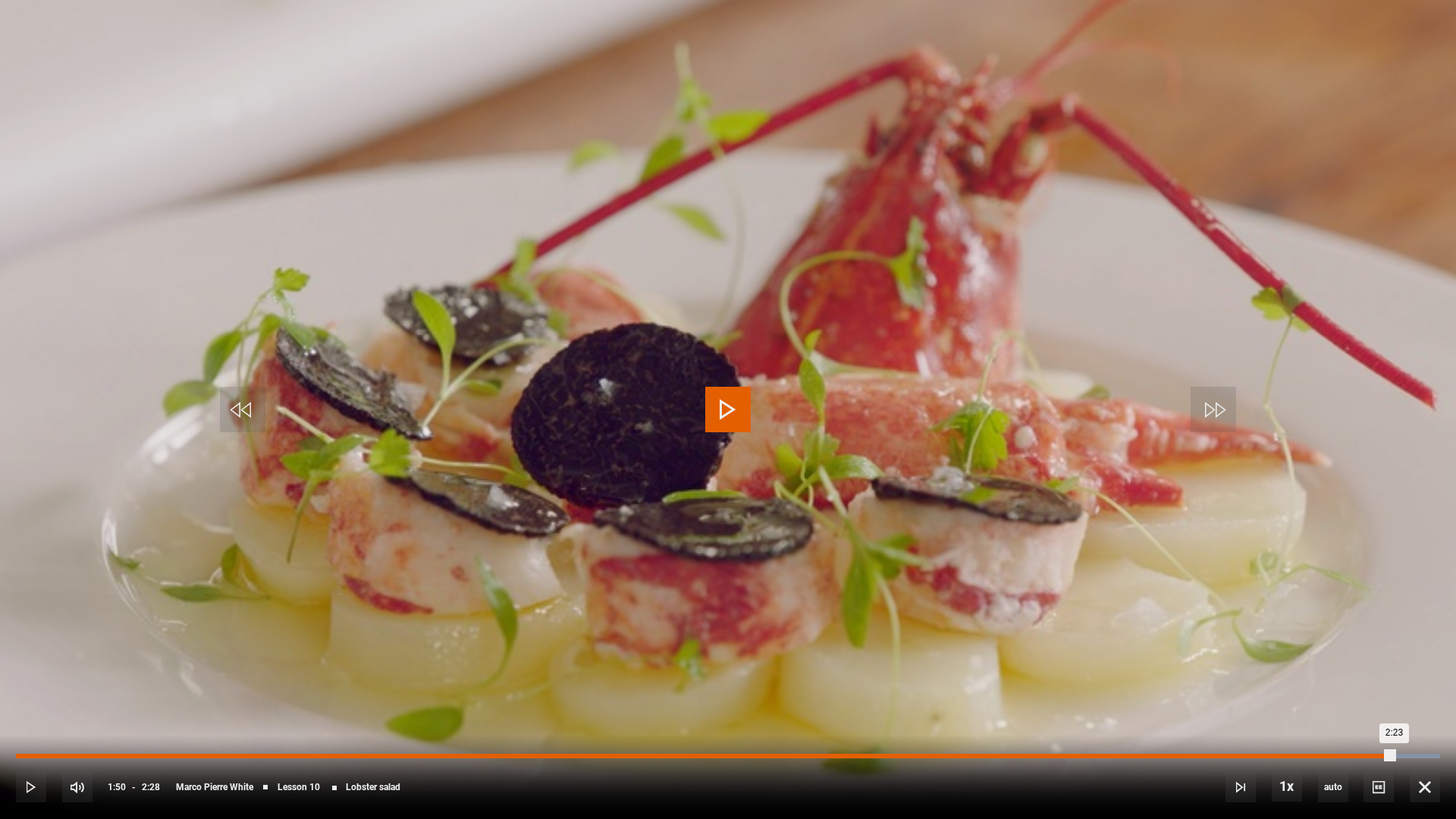 click on "1:50" at bounding box center (1077, 756) 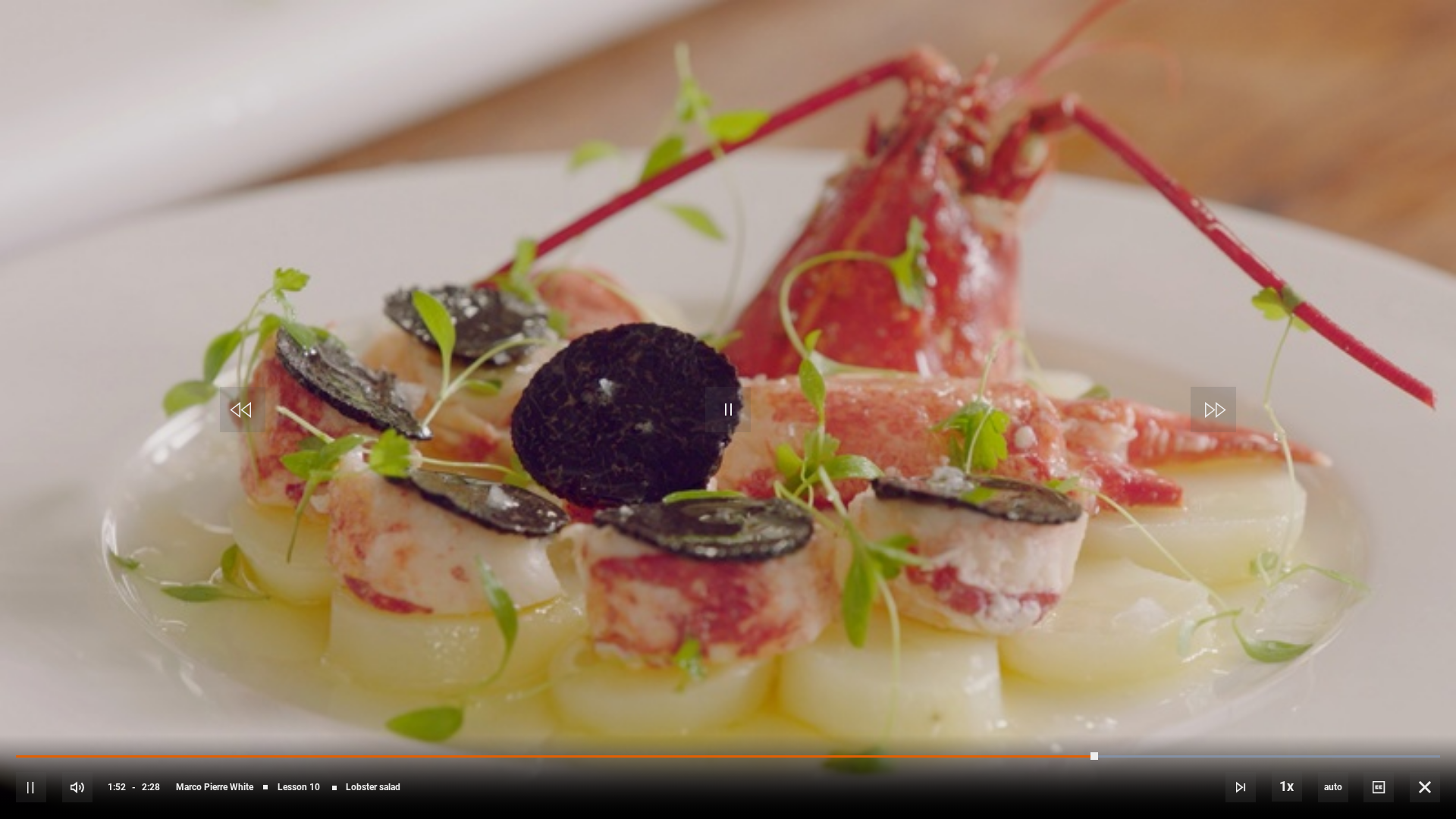 click on "10s Skip Back 10 seconds Pause 10s Skip Forward 10 seconds Loaded :  100.00% 1:24 1:52 Pause Mute Current Time  1:52 - Duration  2:28
[FIRST] [LAST]
Lesson 10
Lobster salad
1x Playback Rate 2x 1.5x 1x , selected 0.5x auto Quality 360p 720p 1080p 2160p Auto , selected Captions captions off , selected English  Captions" at bounding box center (728, 777) 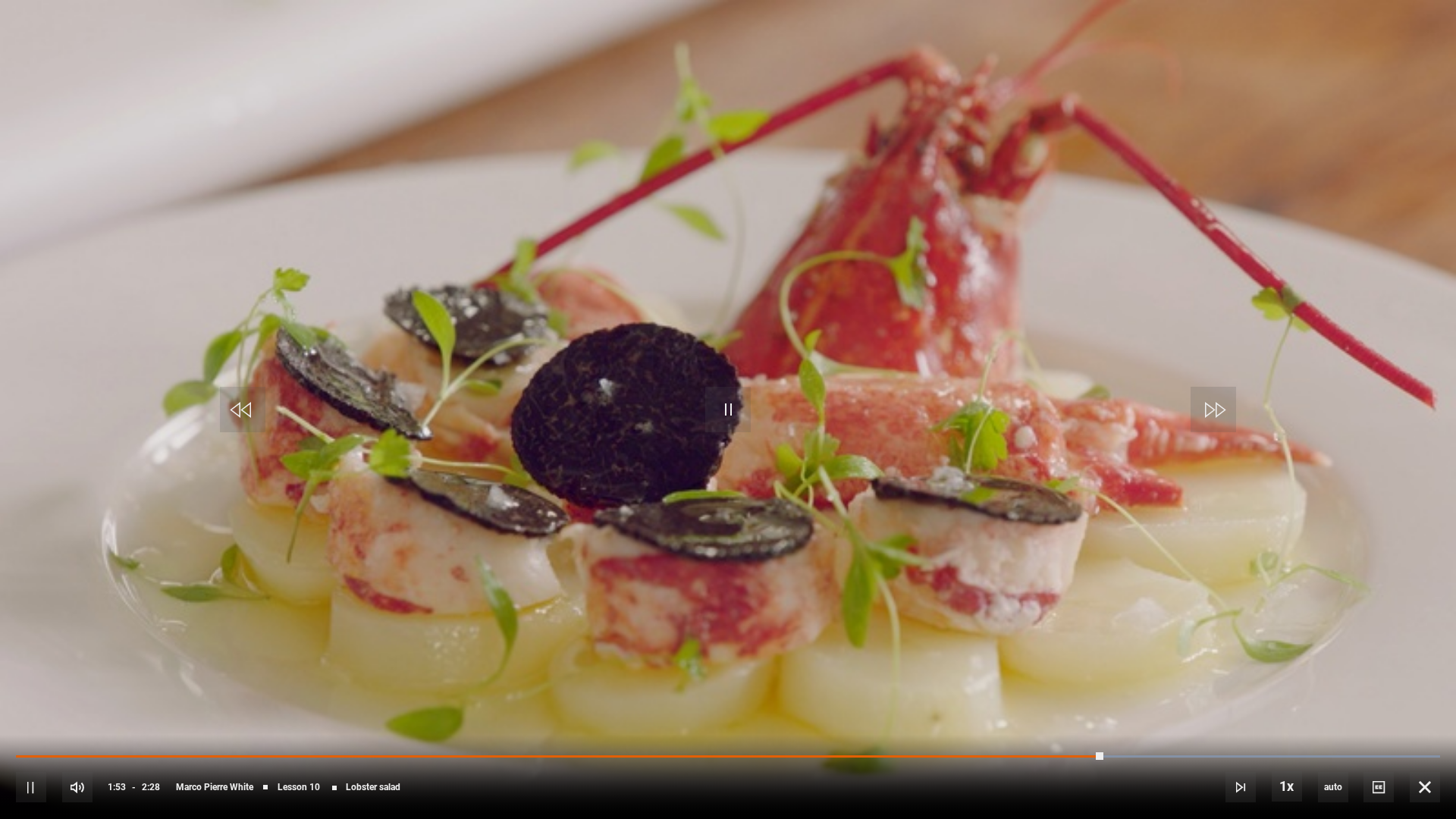 click on "10s Skip Back 10 seconds Pause 10s Skip Forward 10 seconds Loaded :  100.00% 1:25 1:53 Pause Mute Current Time  1:53 - Duration  2:28
[PERSON]
Lesson 10
Lobster salad
1x Playback Rate 2x 1.5x 1x , selected 0.5x auto Quality 360p 720p 1080p 2160p Auto , selected Captions captions off , selected English  Captions" at bounding box center (728, 777) 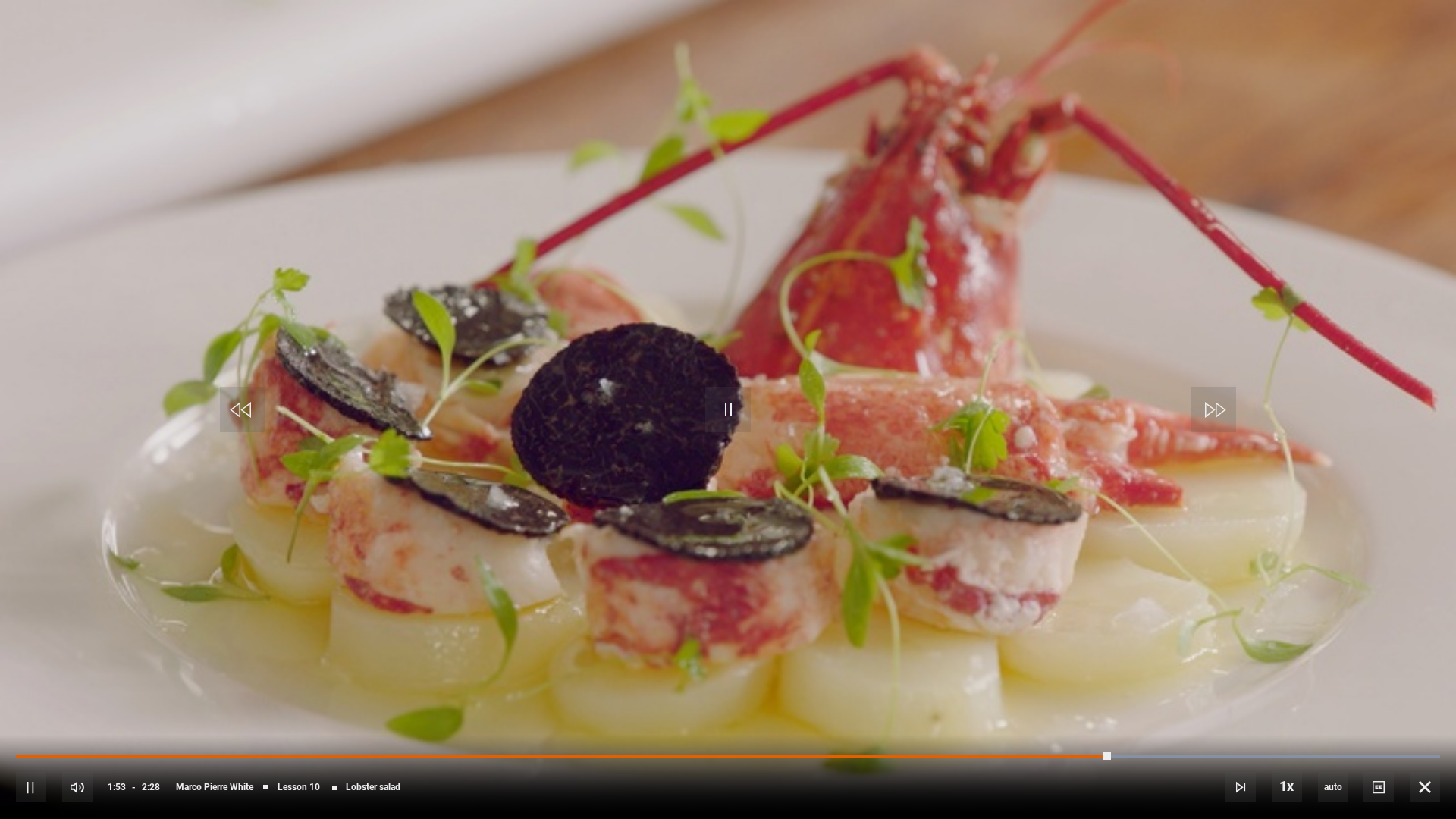 click on "10s Skip Back 10 seconds Pause 10s Skip Forward 10 seconds Loaded :  100.00% 1:25 1:53 Pause Mute Current Time  1:53 - Duration  2:28
[PERSON]
Lesson 10
Lobster salad
1x Playback Rate 2x 1.5x 1x , selected 0.5x auto Quality 360p 720p 1080p 2160p Auto , selected Captions captions off , selected English  Captions" at bounding box center [728, 777] 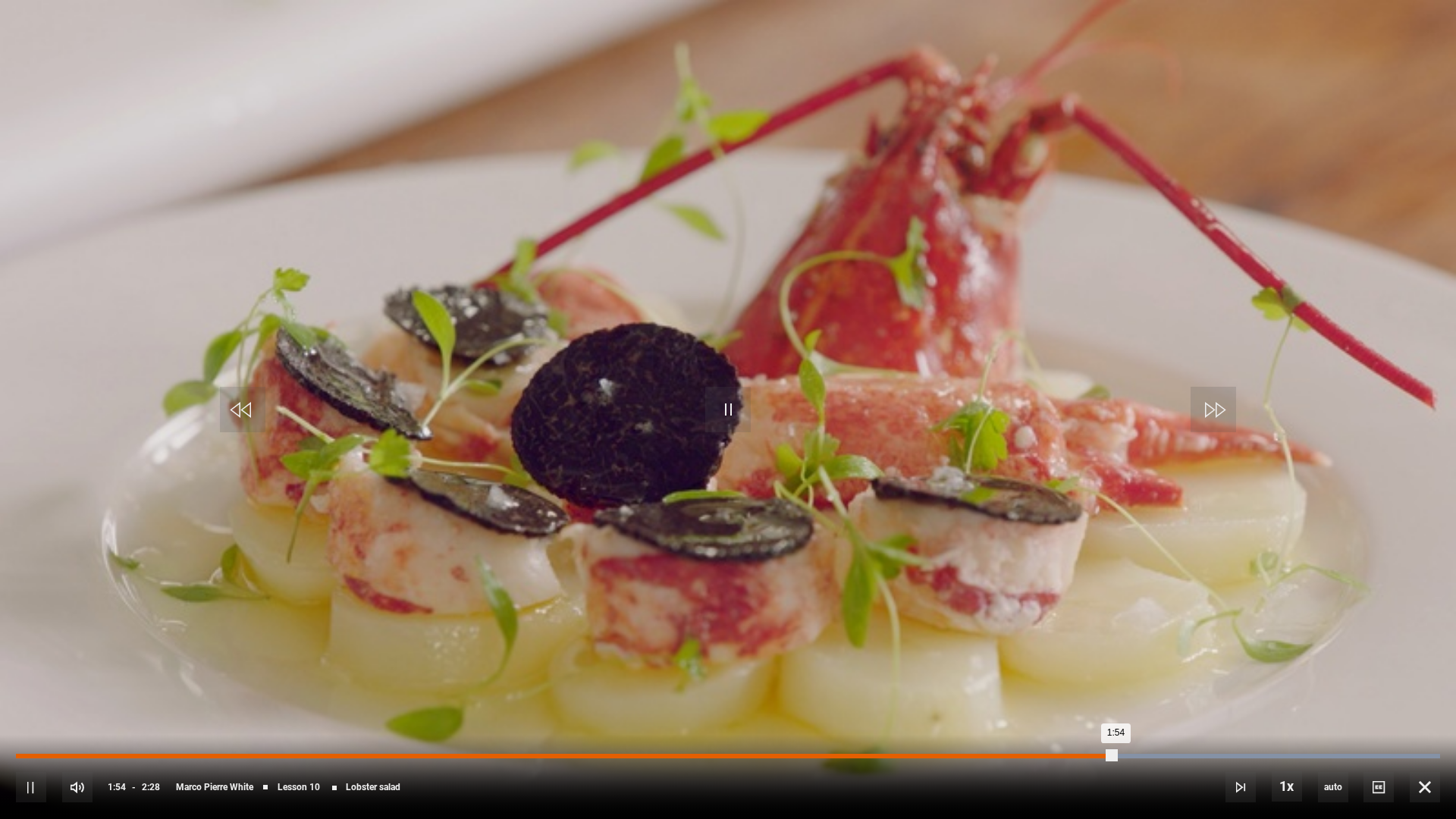 click on "Loaded :  100.00% 1:25 1:54" at bounding box center (728, 756) 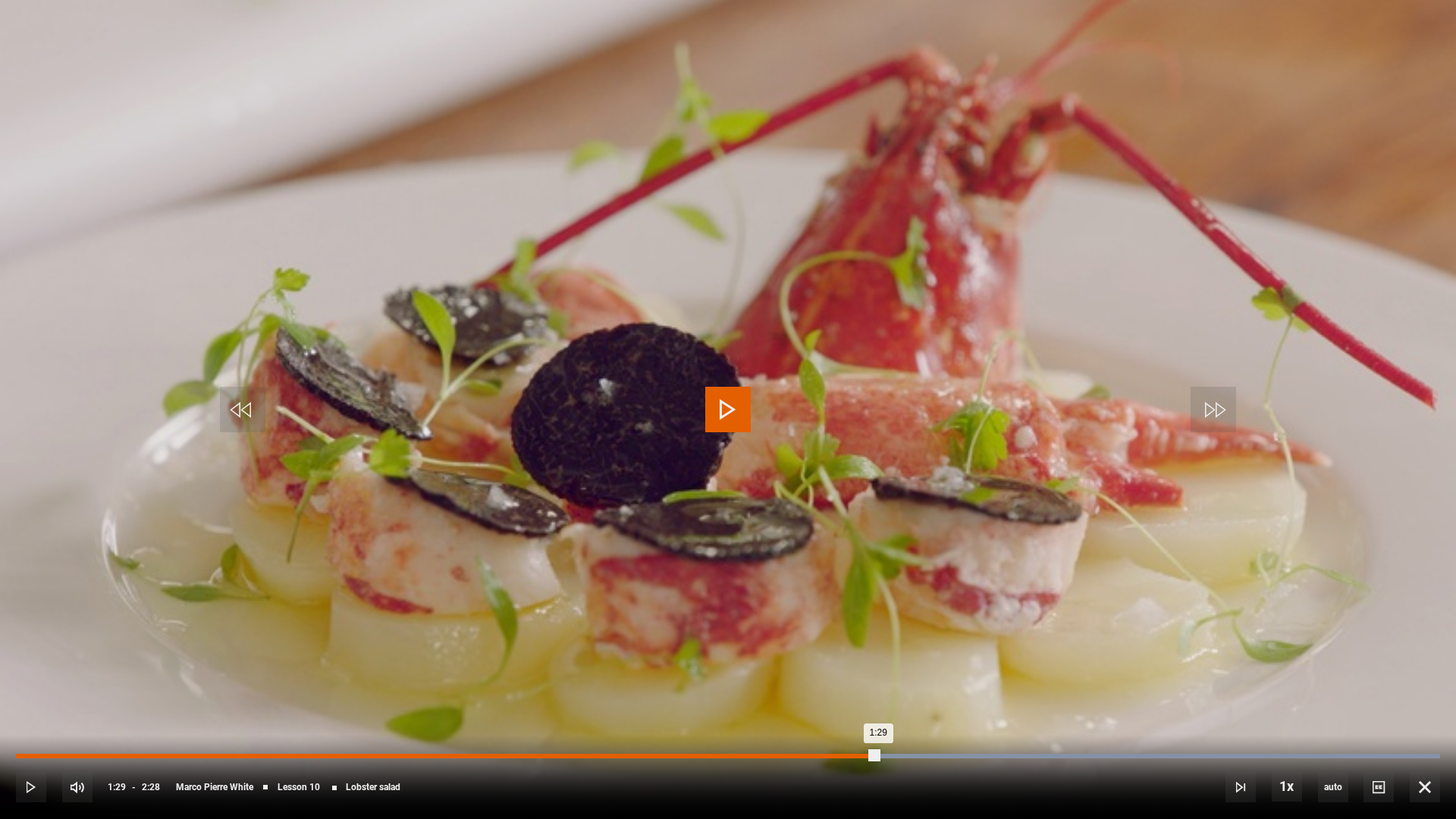 click on "Loaded :  100.00% 1:29 1:29" at bounding box center (728, 756) 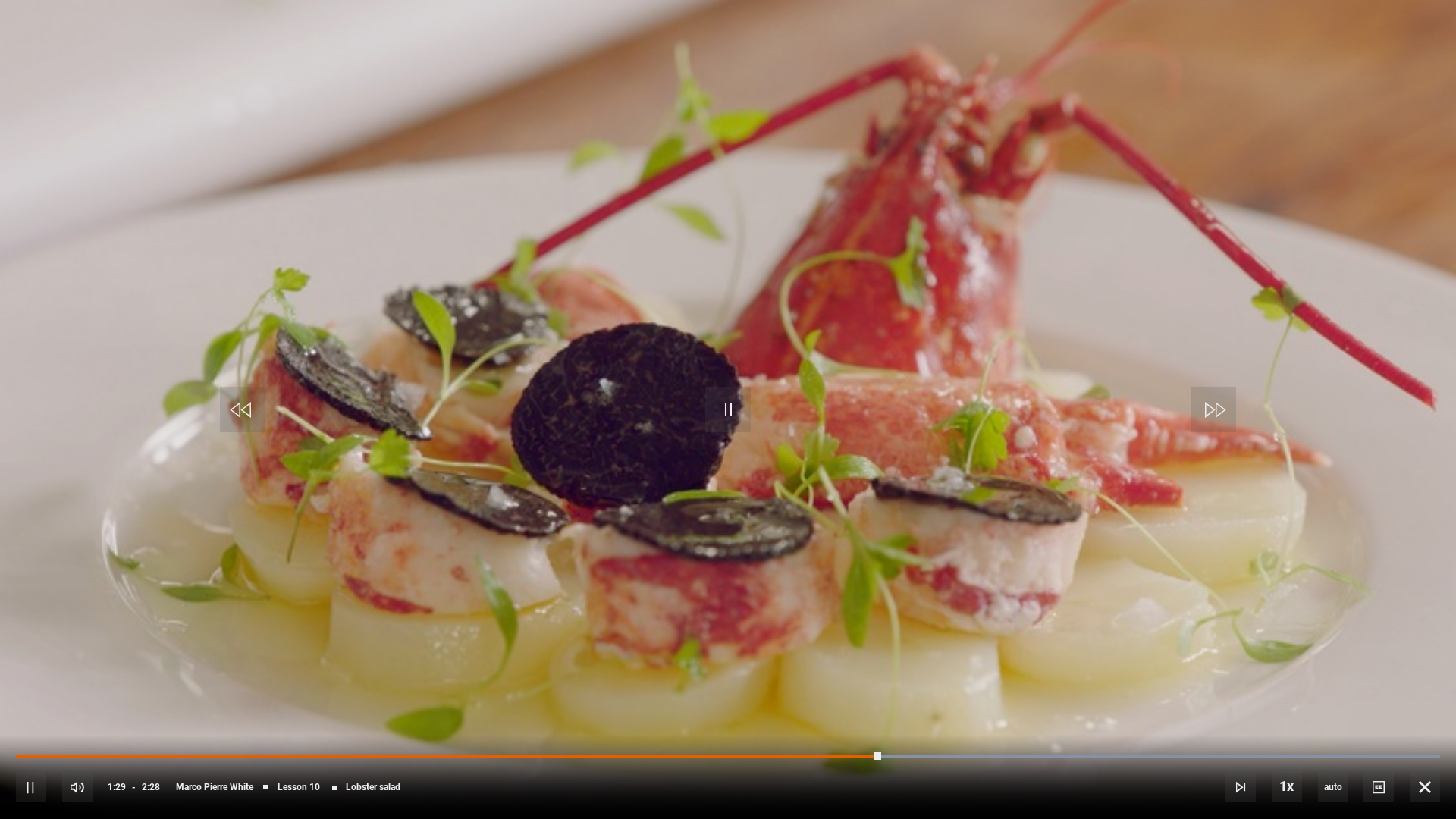 click on "10s Skip Back 10 seconds Pause 10s Skip Forward 10 seconds Loaded :  100.00% 1:29 1:30 Pause Mute Current Time  1:29 - Duration  2:28
[PERSON]
Lesson 10
Lobster salad
1x Playback Rate 2x 1.5x 1x , selected 0.5x auto Quality 360p 720p 1080p 2160p Auto , selected Captions captions off , selected English  Captions" at bounding box center [728, 777] 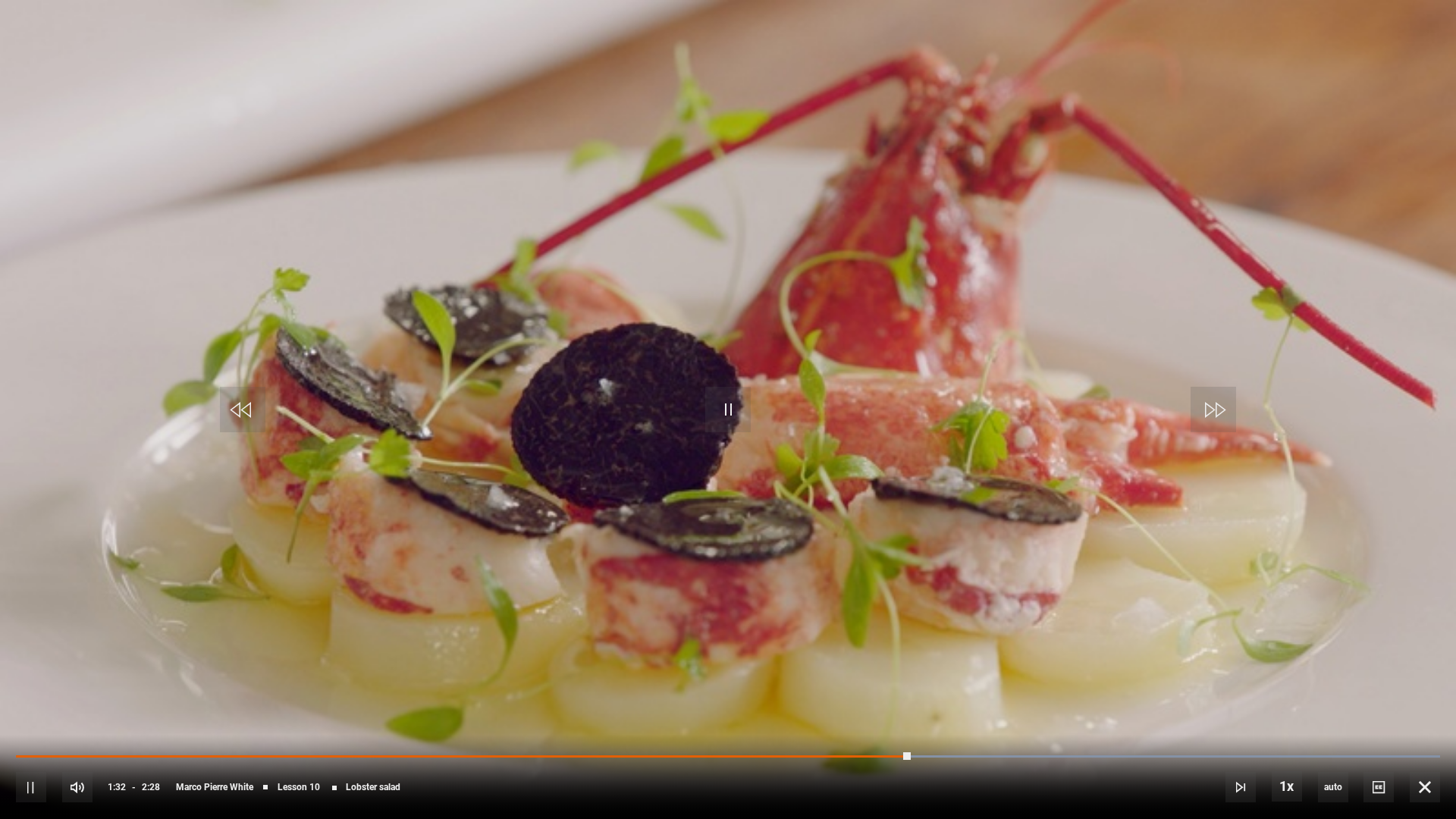 click on "10s Skip Back 10 seconds Pause 10s Skip Forward 10 seconds Loaded :  100.00% 1:28 1:33 Pause Mute Current Time  1:32 - Duration  2:28
[FIRST] [LAST]
Lesson 10
Lobster salad
1x Playback Rate 2x 1.5x 1x , selected 0.5x auto Quality 360p 720p 1080p 2160p Auto , selected Captions captions off , selected English  Captions" at bounding box center (728, 777) 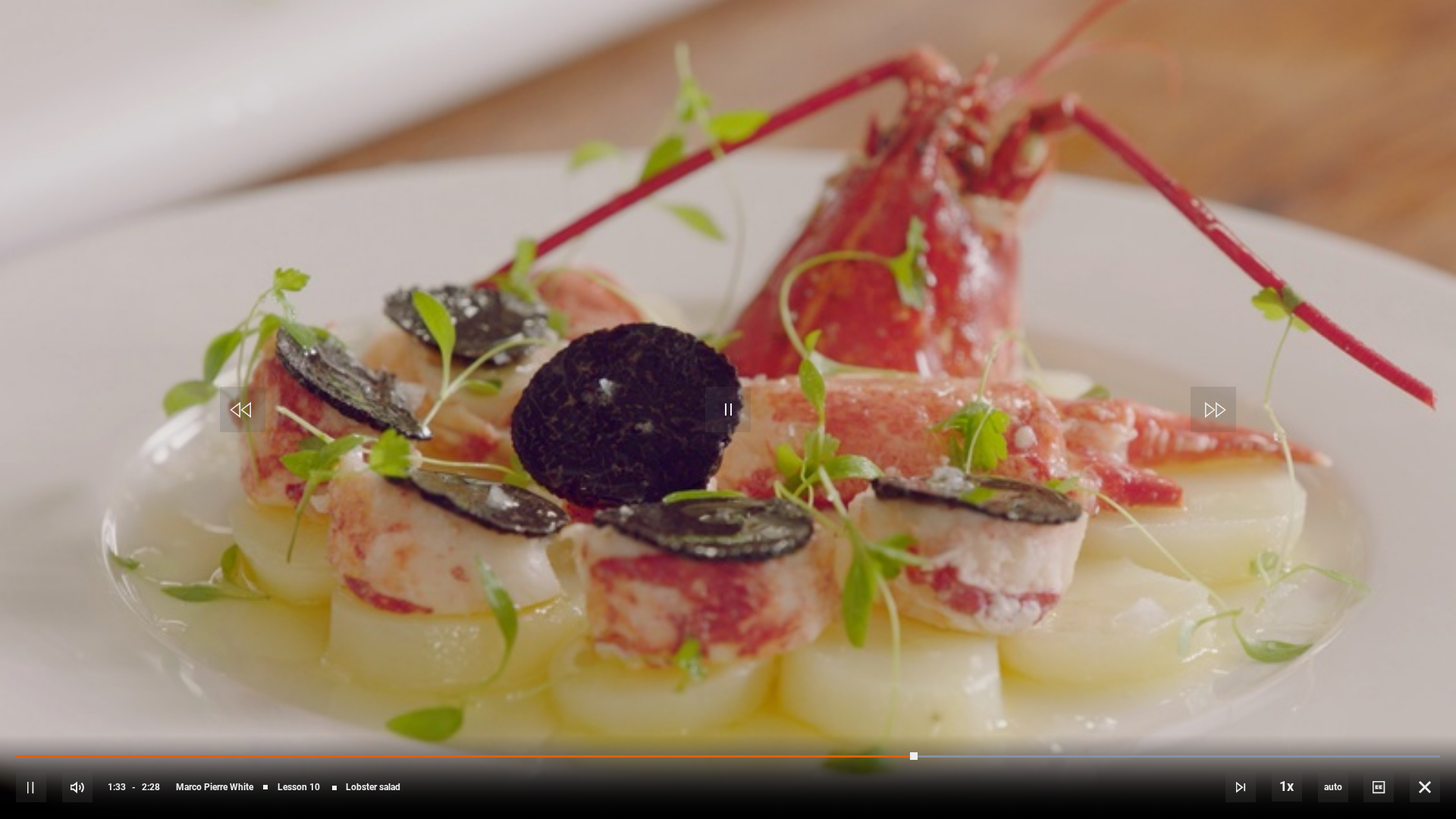 click on "10s Skip Back 10 seconds Pause 10s Skip Forward 10 seconds Loaded :  100.00% 1:28 1:33 Pause Mute Current Time  1:33 - Duration  2:28
[FIRST] [LAST]
Lesson 10
Lobster salad
1x Playback Rate 2x 1.5x 1x , selected 0.5x auto Quality 360p 720p 1080p 2160p Auto , selected Captions captions off , selected English  Captions" at bounding box center (728, 777) 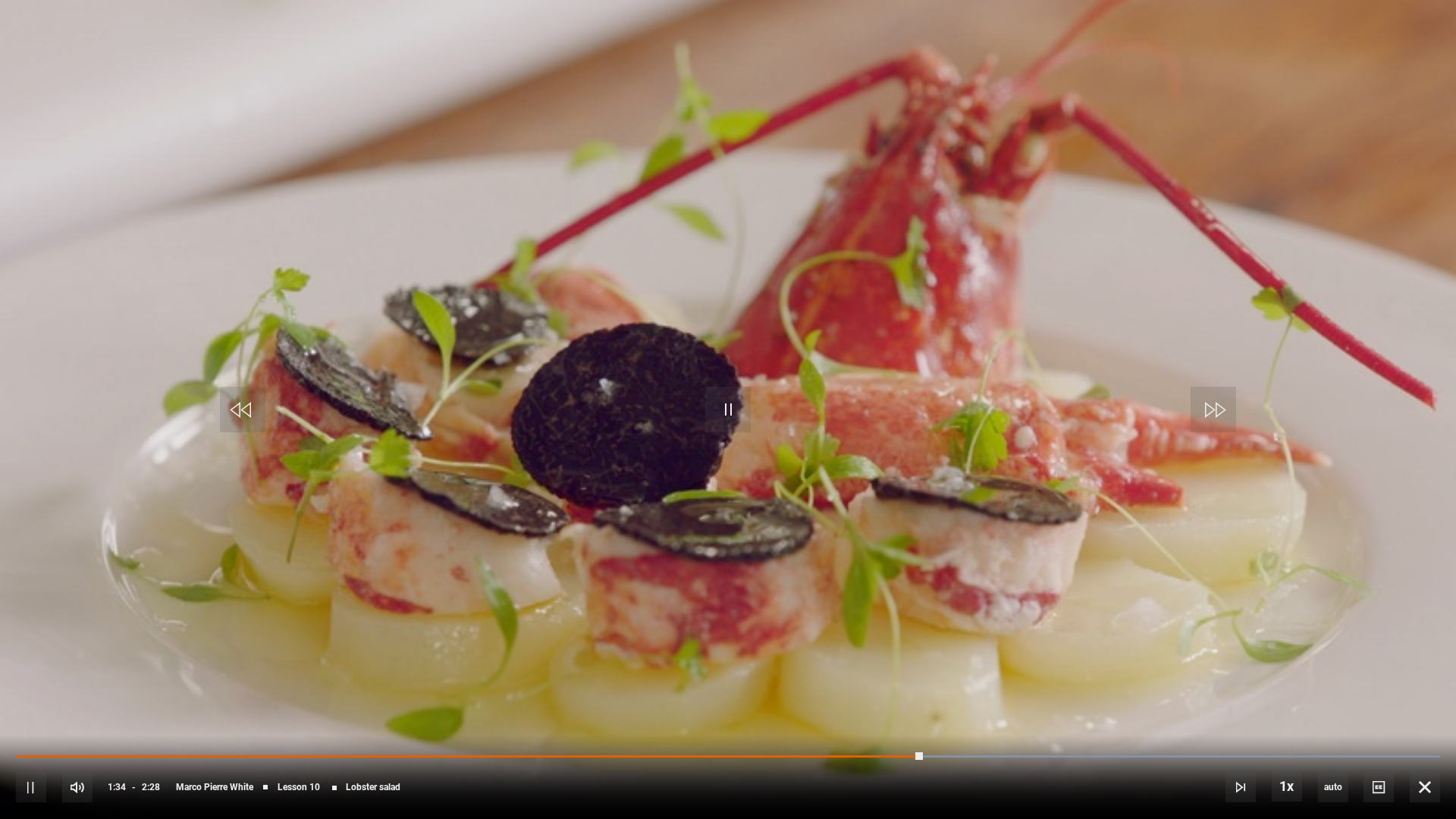 click on "10s Skip Back 10 seconds Pause 10s Skip Forward 10 seconds Loaded :  100.00% 1:28 1:34 Pause Mute Current Time  1:34 - Duration  2:28
[PERSON]
Lesson 10
Lobster salad
1x Playback Rate 2x 1.5x 1x , selected 0.5x auto Quality 360p 720p 1080p 2160p Auto , selected Captions captions off , selected English  Captions" at bounding box center [728, 777] 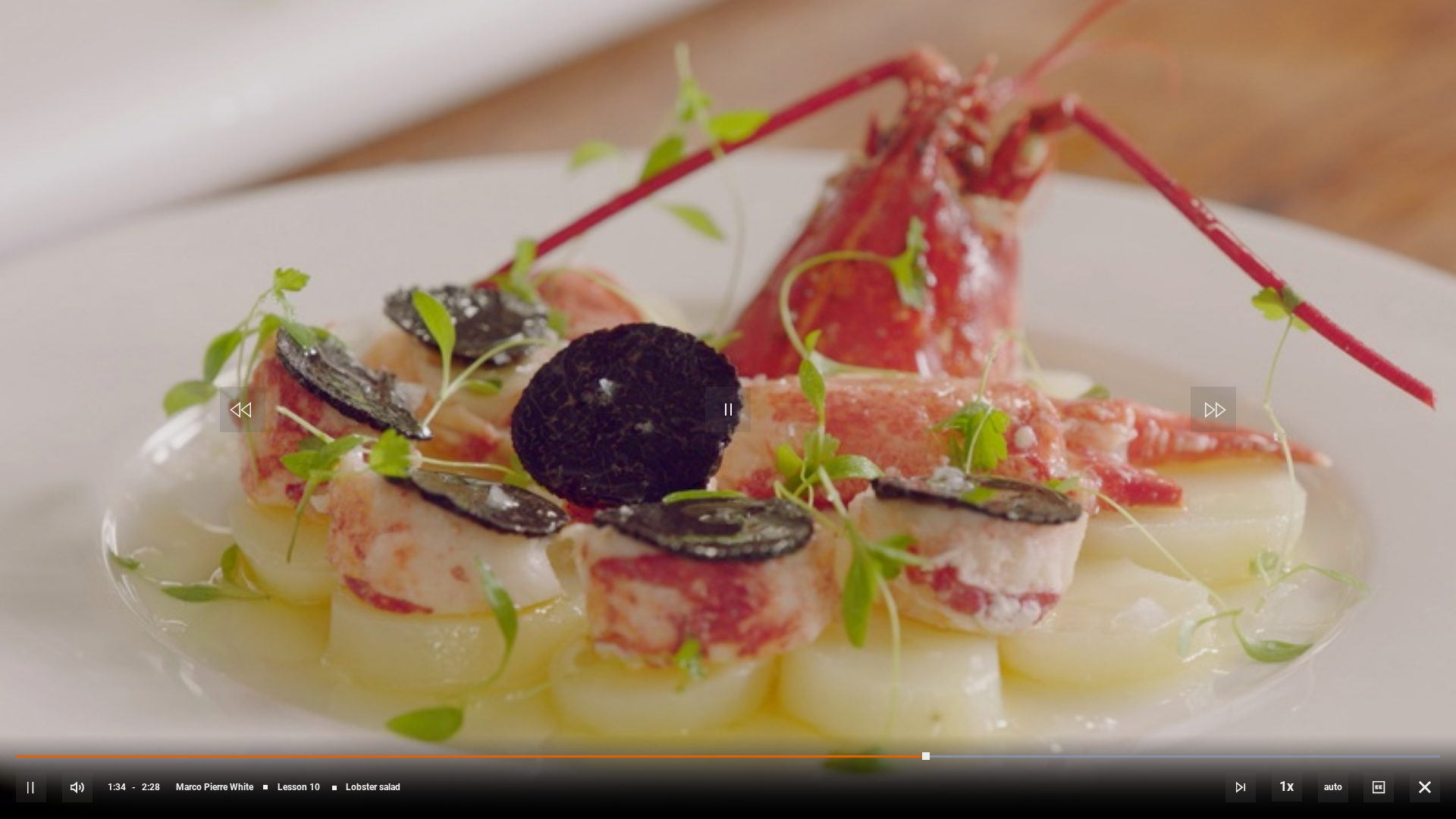 click on "10s Skip Back 10 seconds Pause 10s Skip Forward 10 seconds Loaded :  100.00% 1:26 1:35 Pause Mute Current Time  1:34 - Duration  2:28
[PERSON]
Lesson 10
Lobster salad
1x Playback Rate 2x 1.5x 1x , selected 0.5x auto Quality 360p 720p 1080p 2160p Auto , selected Captions captions off , selected English  Captions" at bounding box center [728, 777] 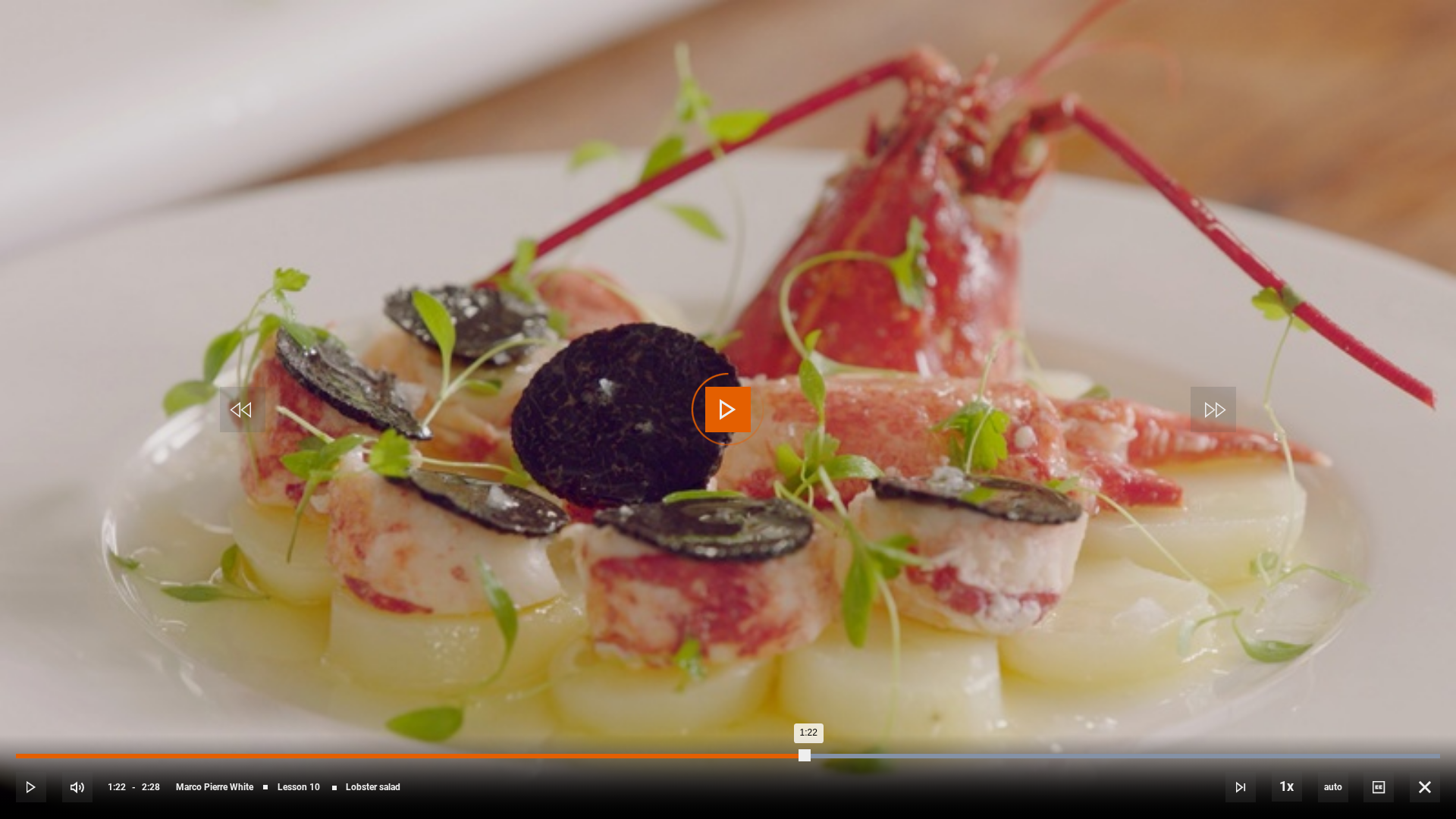 click on "Loaded :  100.00% 1:22 1:22" at bounding box center [728, 756] 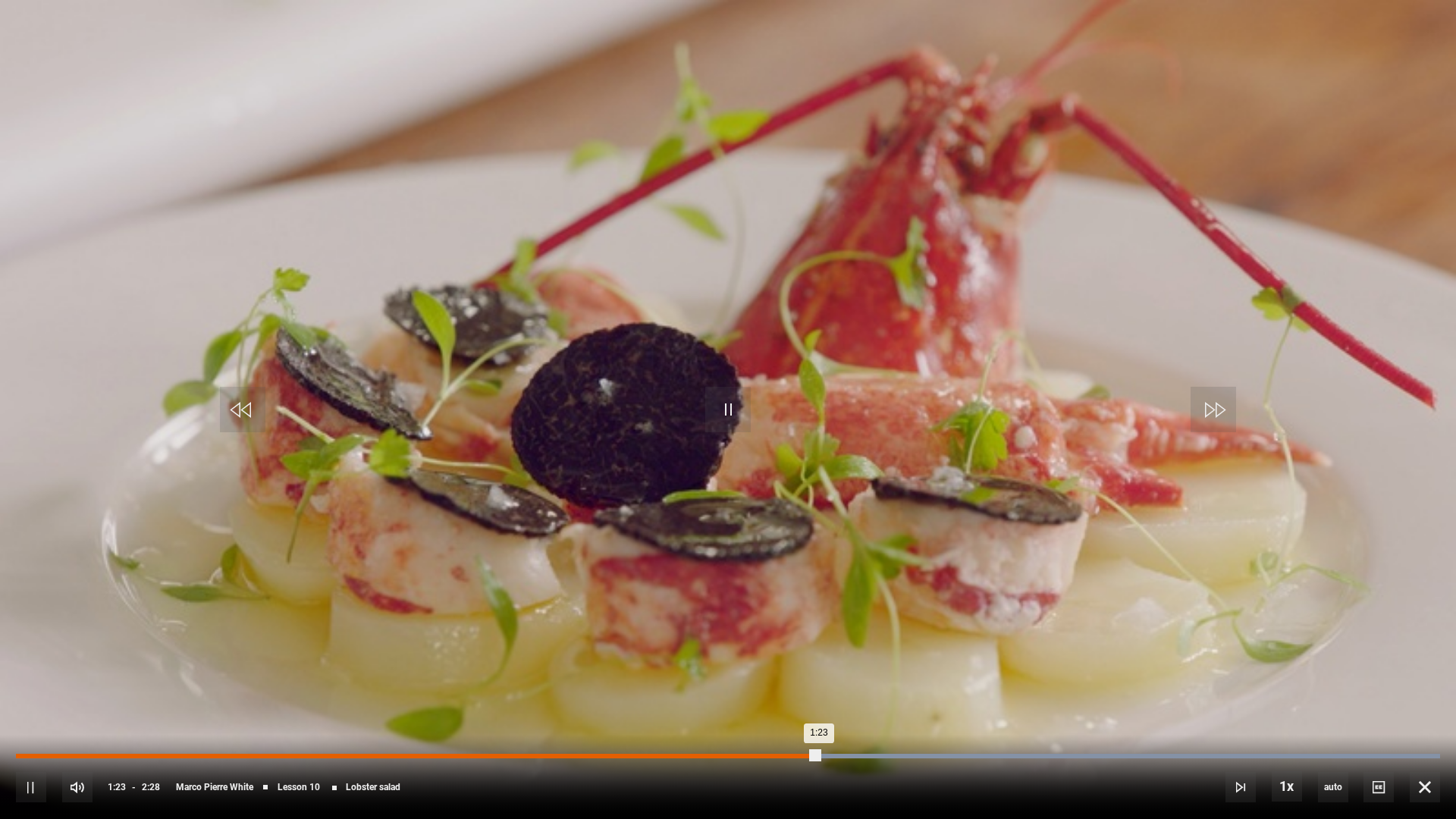 click on "Loaded :  100.00% 1:16 1:23" at bounding box center [728, 764] 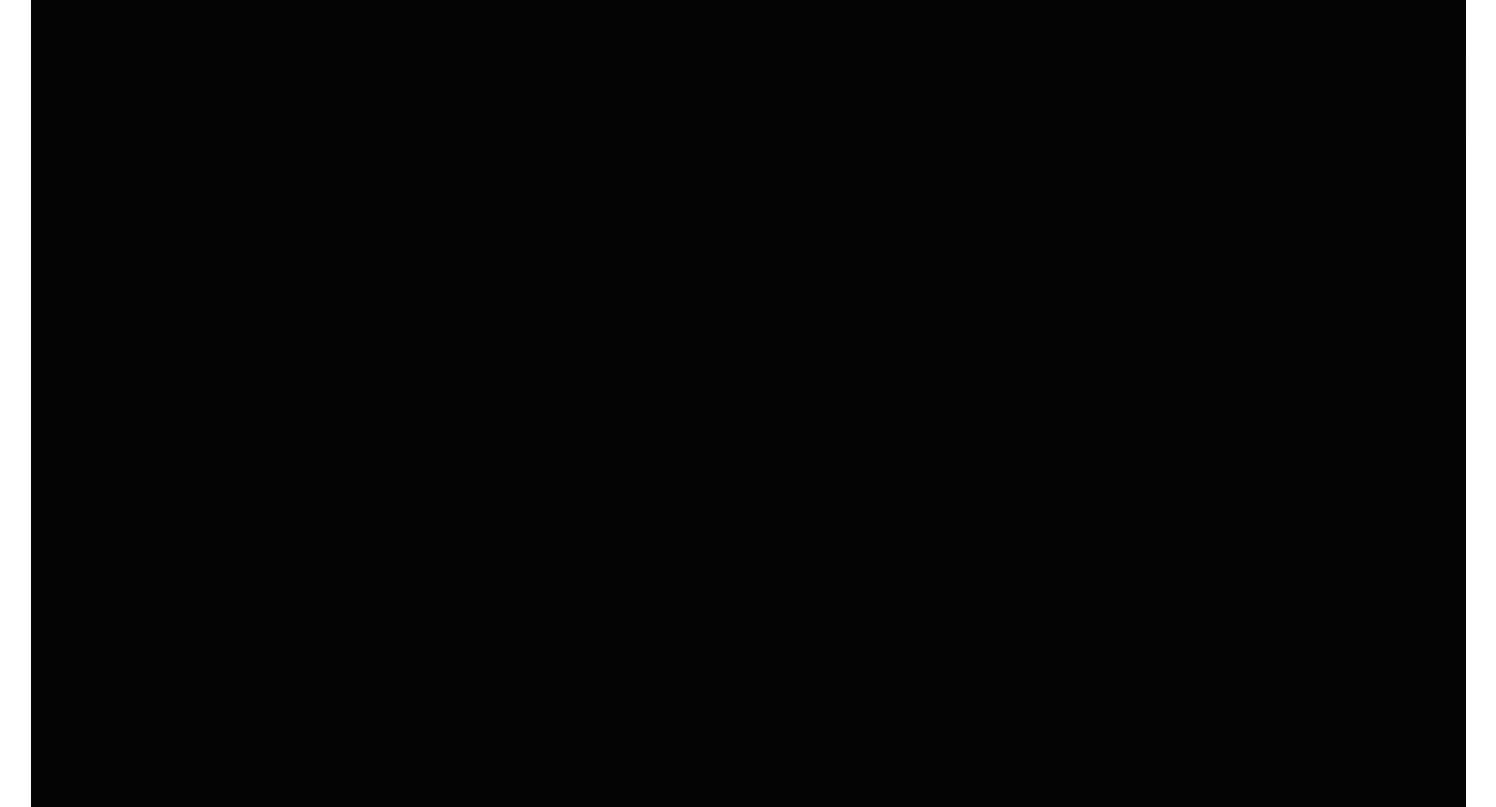 scroll, scrollTop: 1090, scrollLeft: 0, axis: vertical 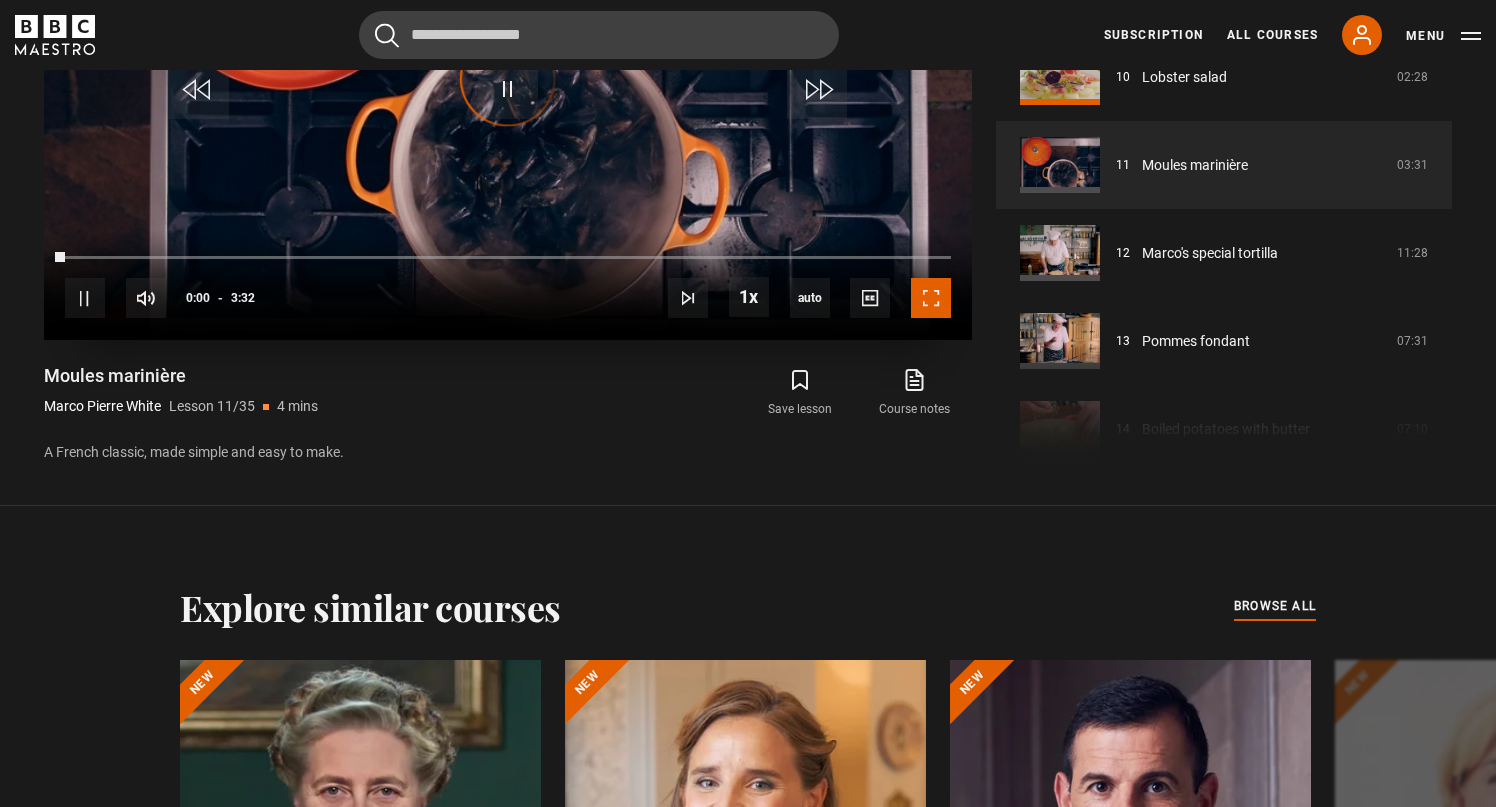 click at bounding box center [931, 298] 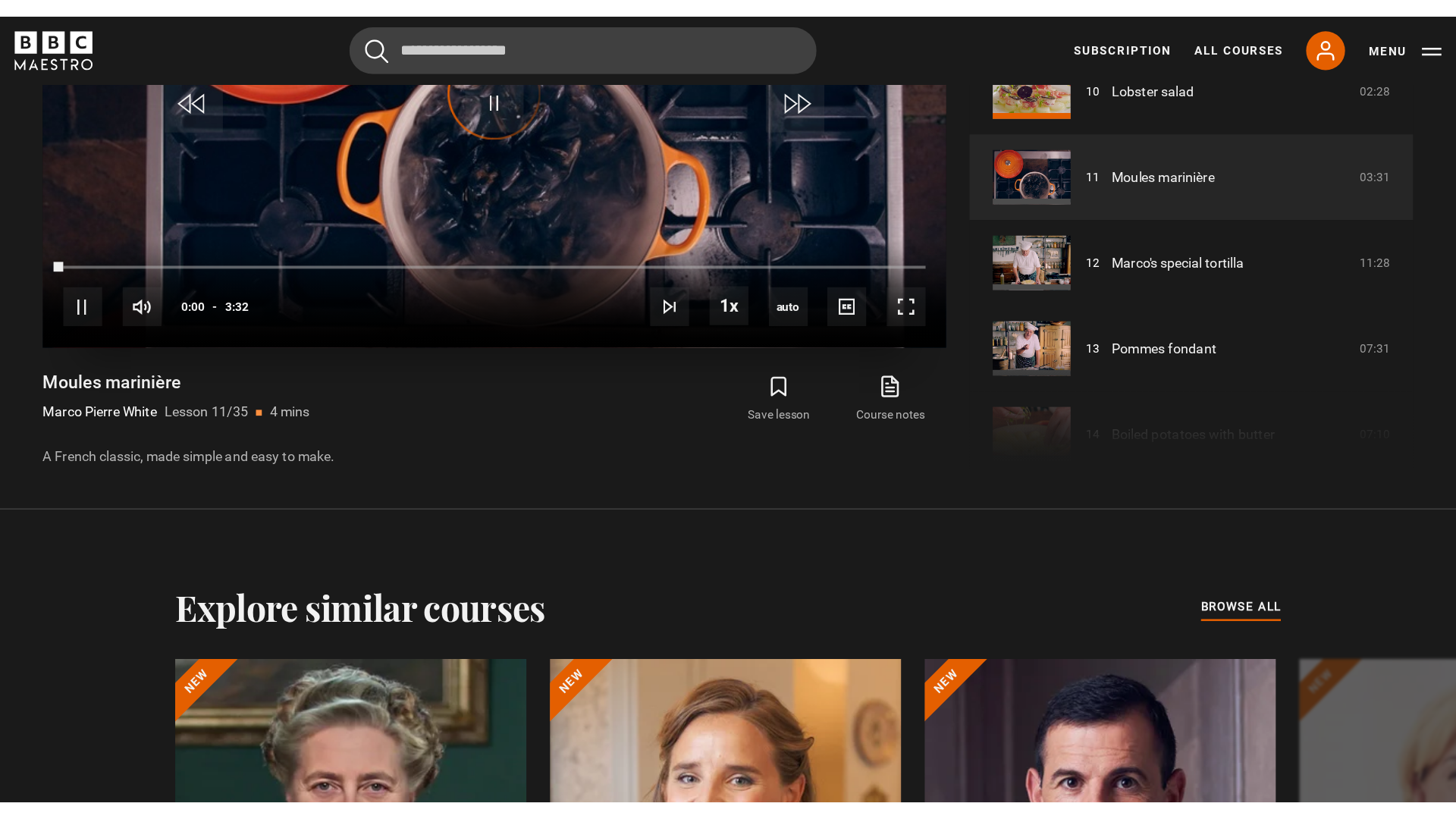 scroll, scrollTop: 689, scrollLeft: 0, axis: vertical 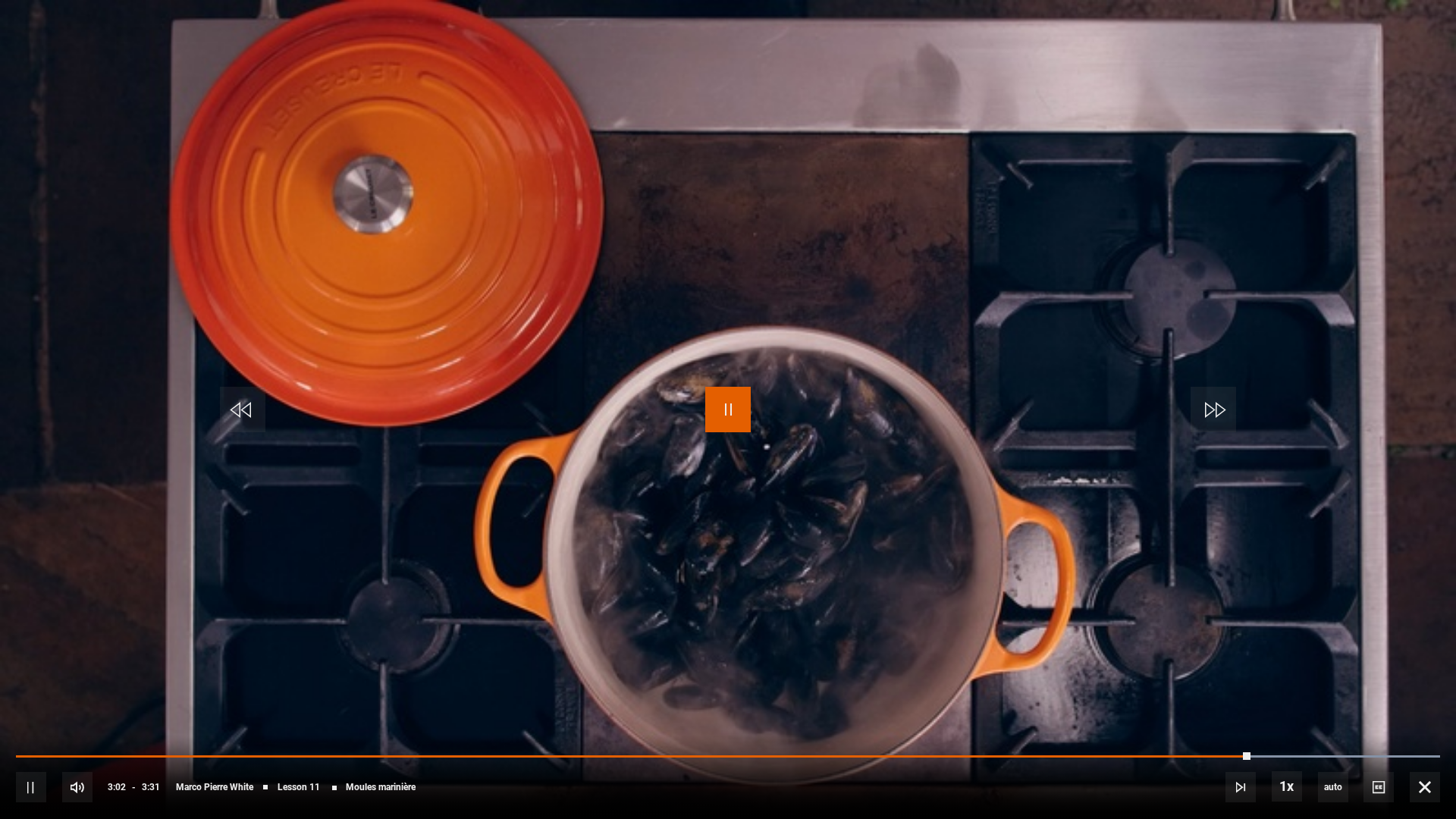 click at bounding box center (728, 410) 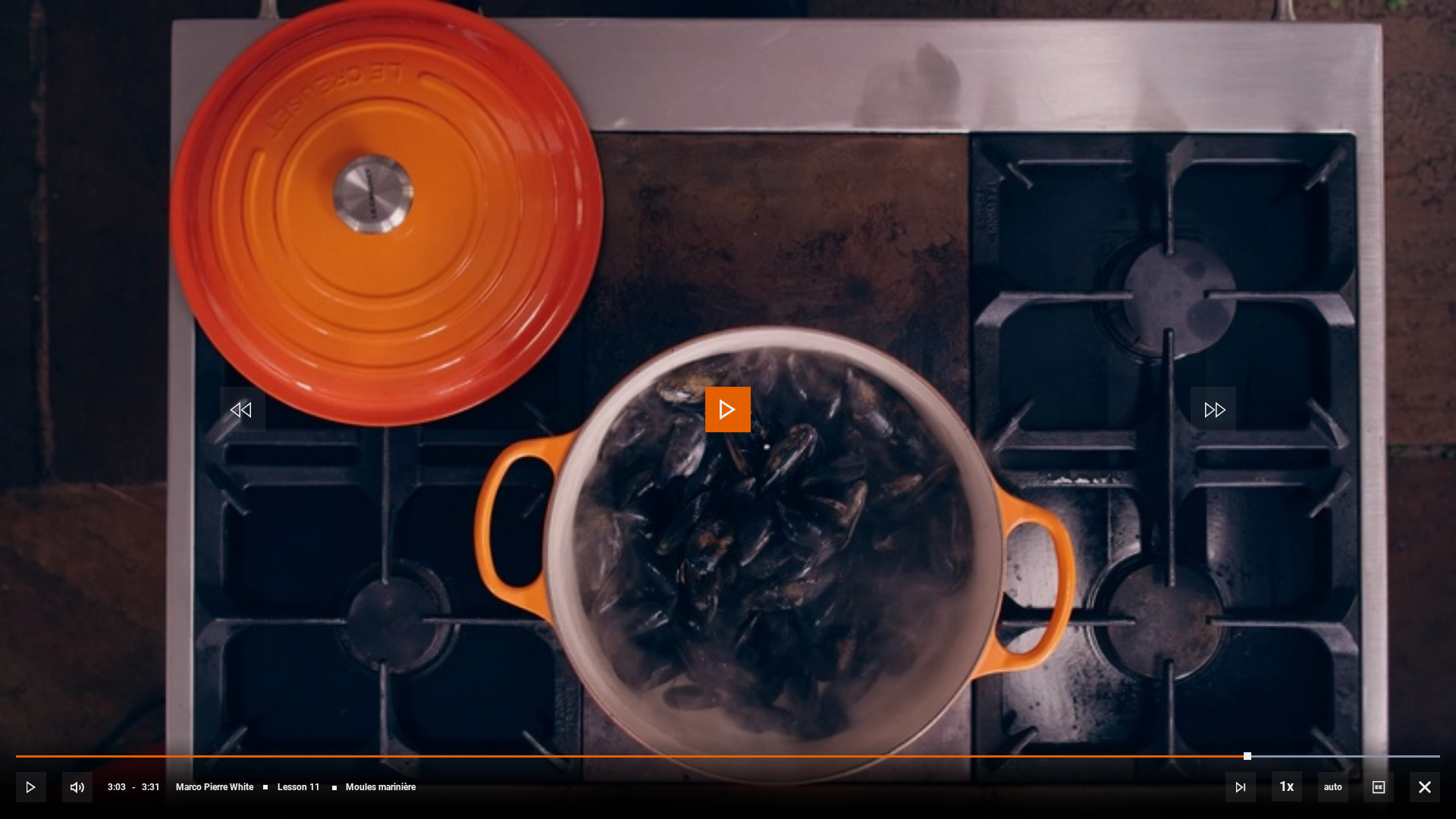 click at bounding box center [728, 410] 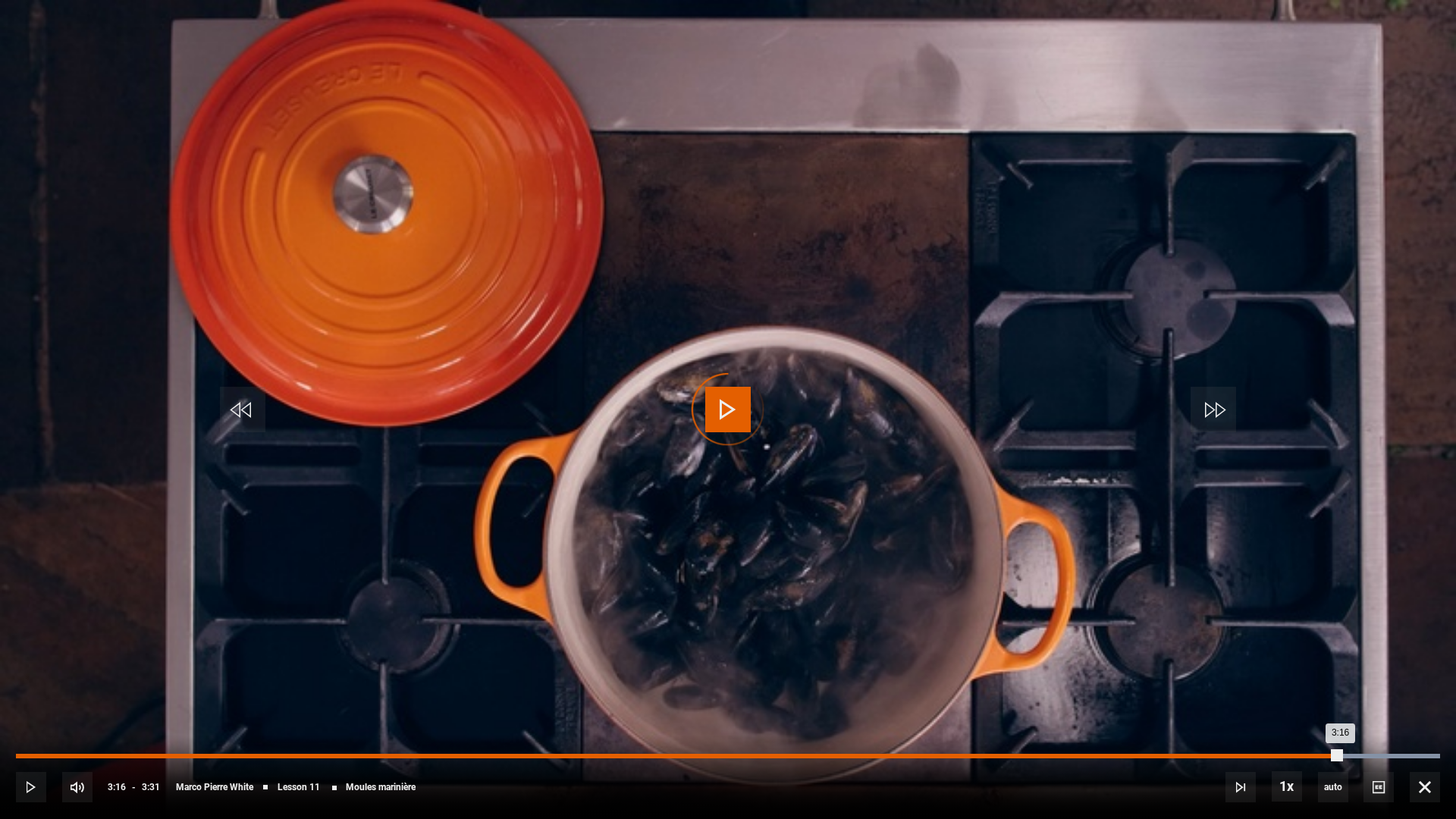 click on "Loaded :  100.00% 2:14 3:16" at bounding box center (728, 756) 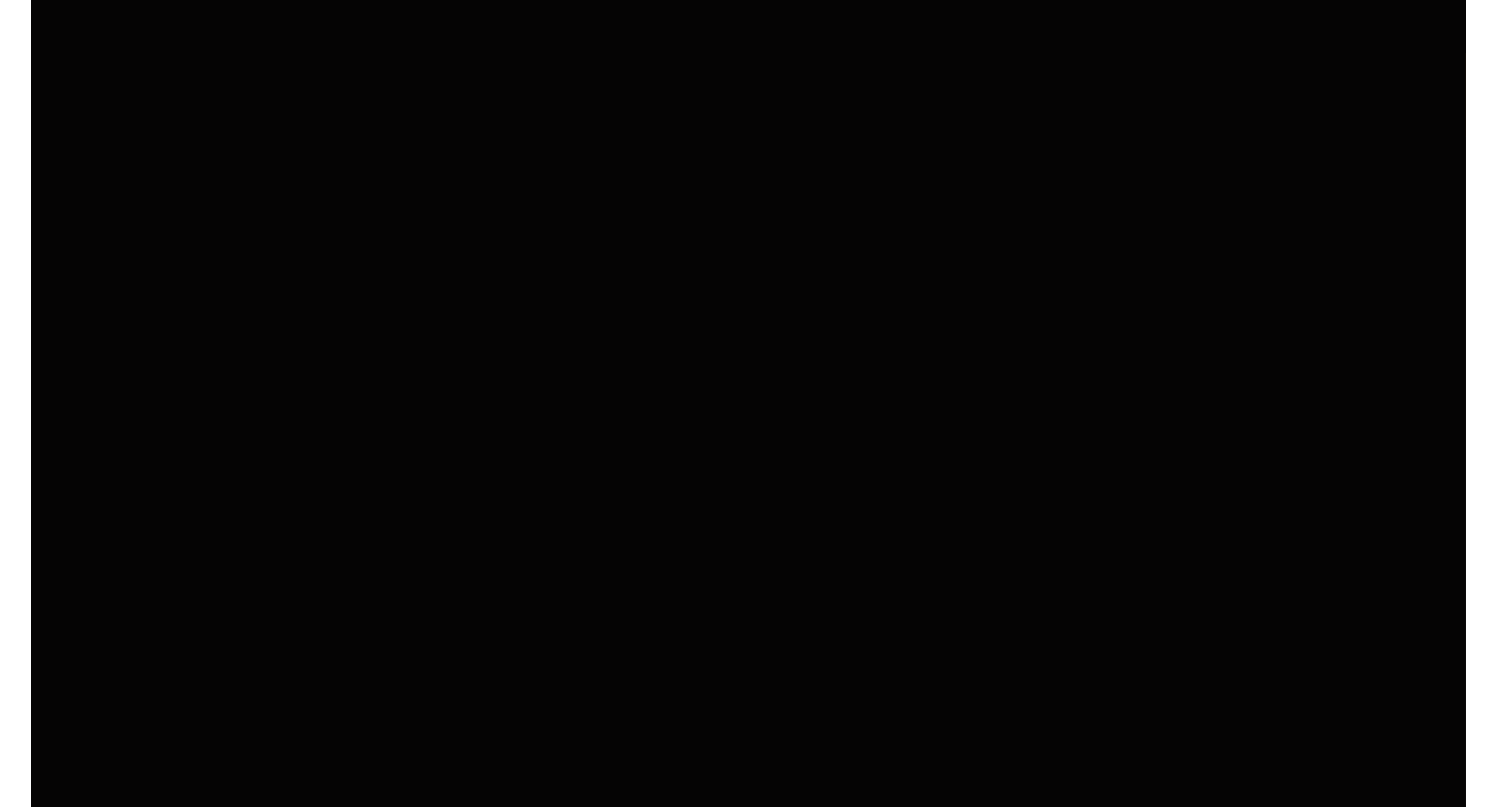 scroll, scrollTop: 1090, scrollLeft: 0, axis: vertical 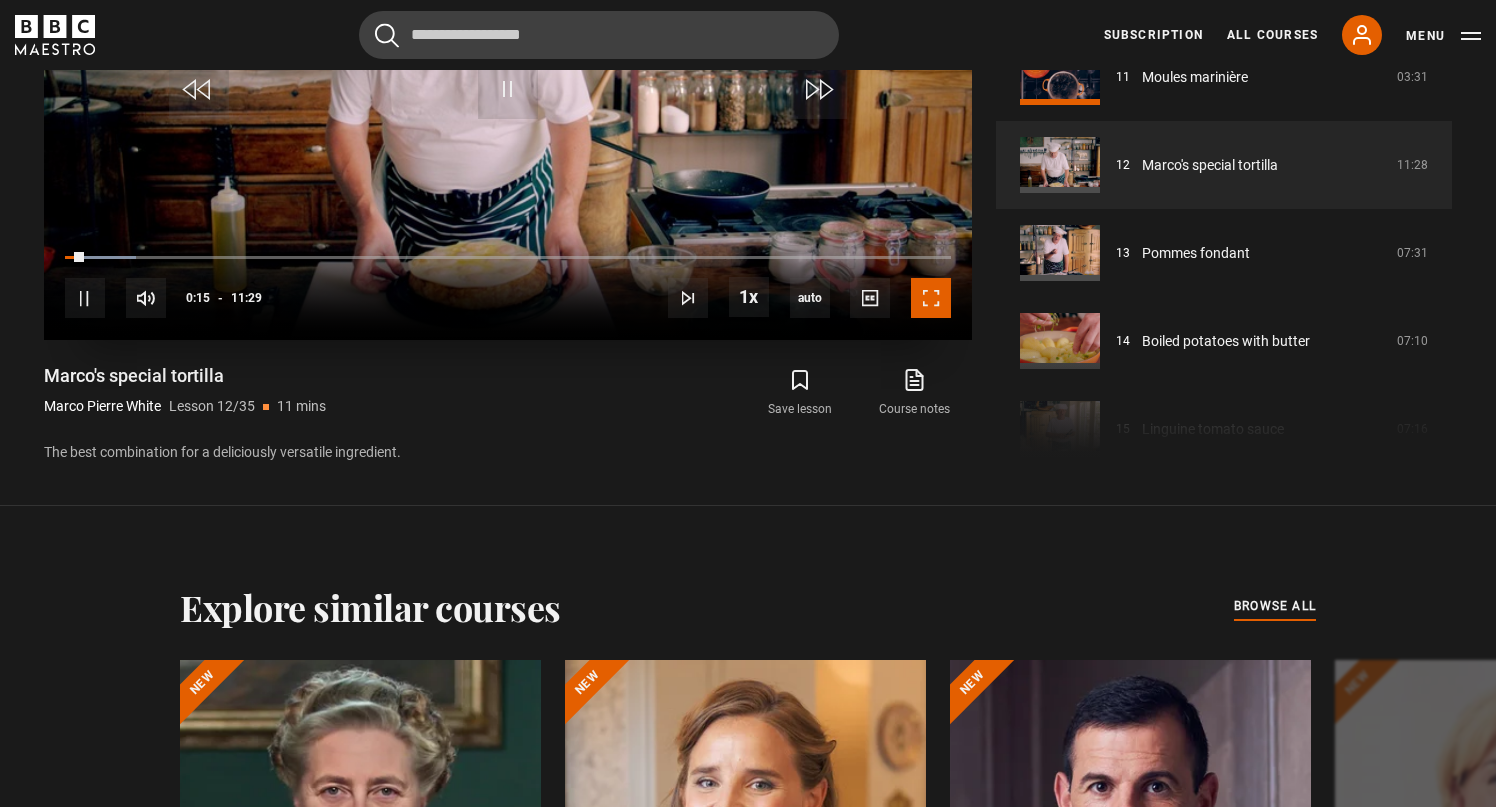 click at bounding box center (931, 298) 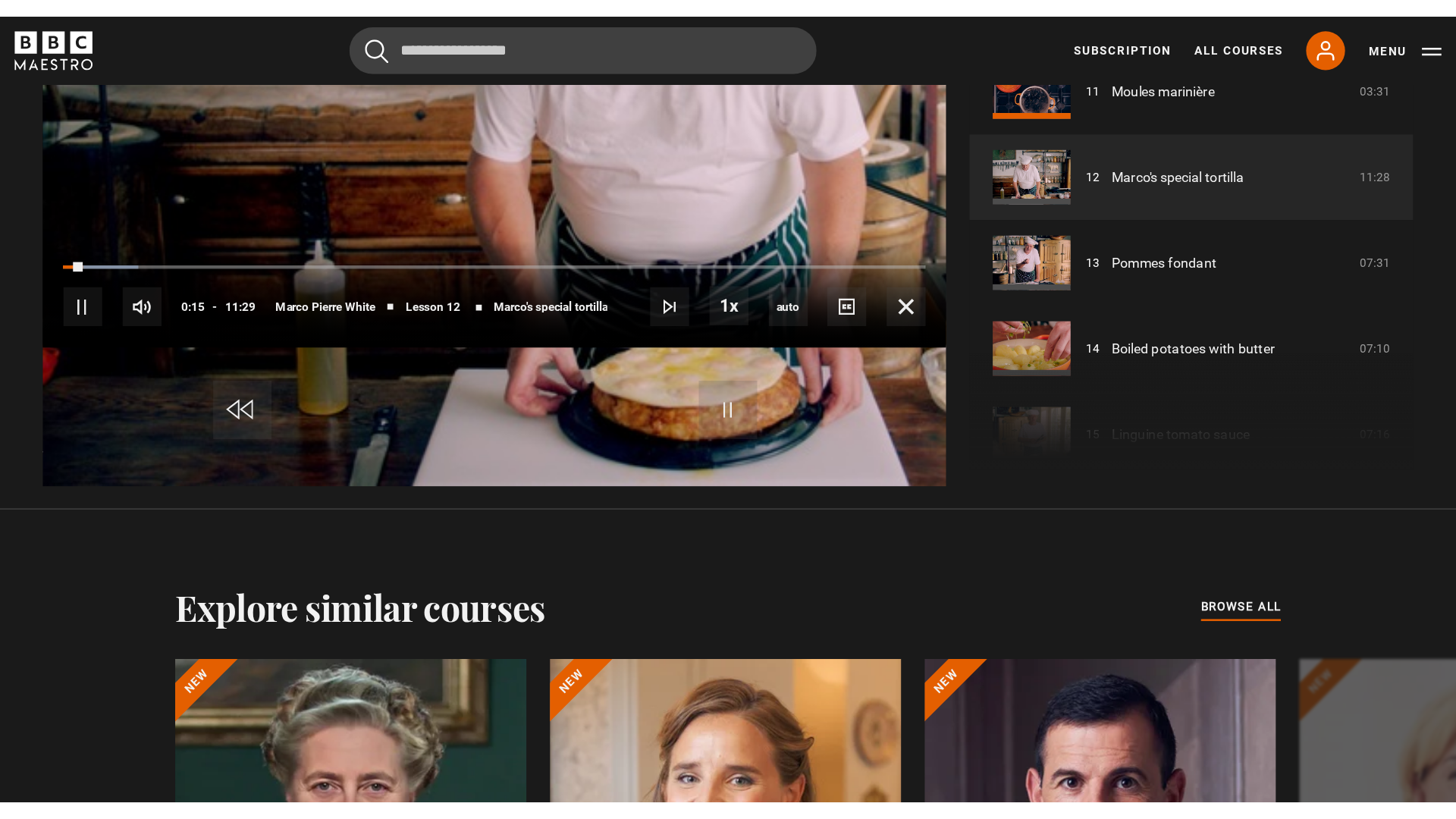 scroll, scrollTop: 689, scrollLeft: 0, axis: vertical 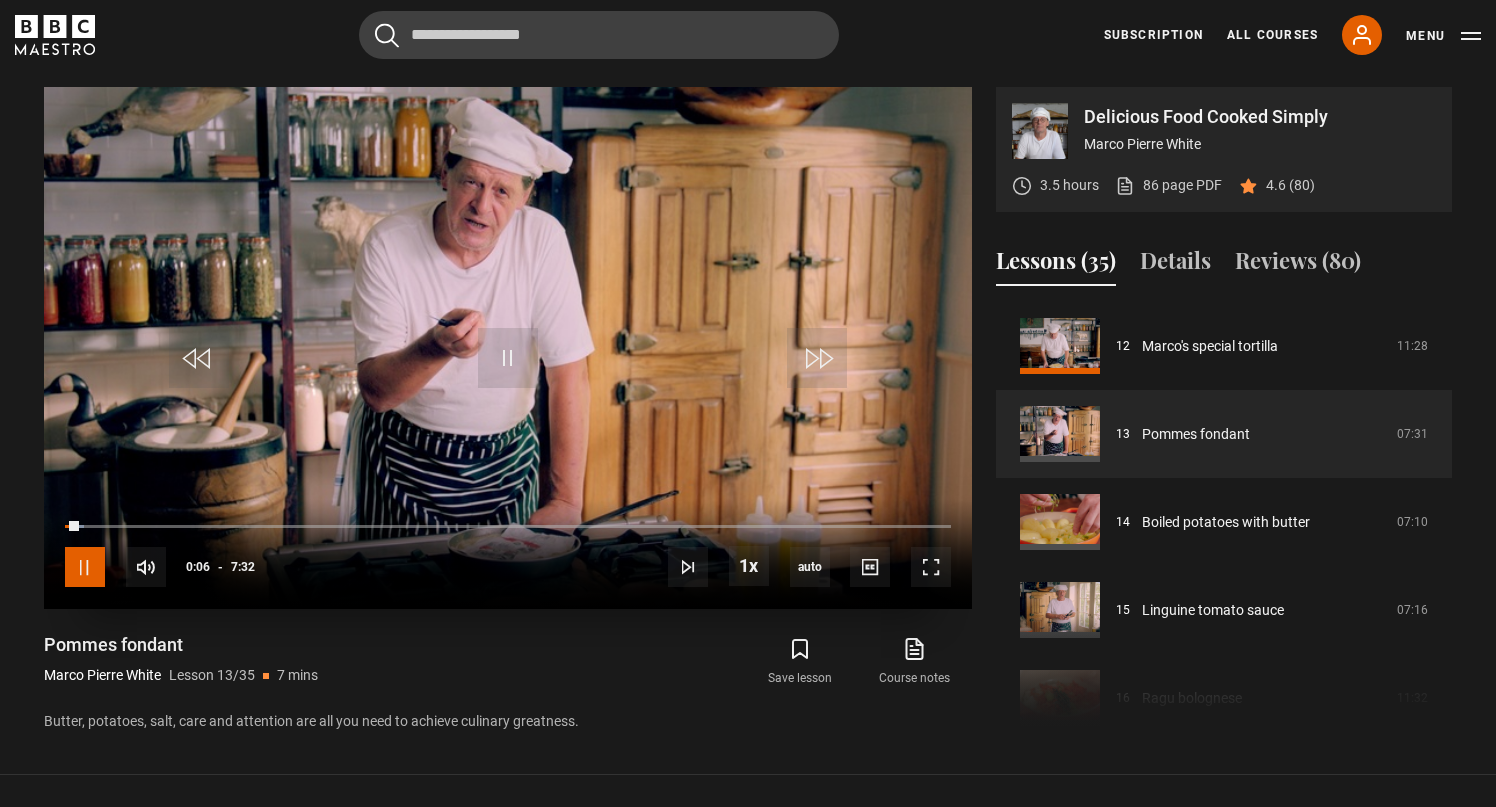 click at bounding box center [85, 567] 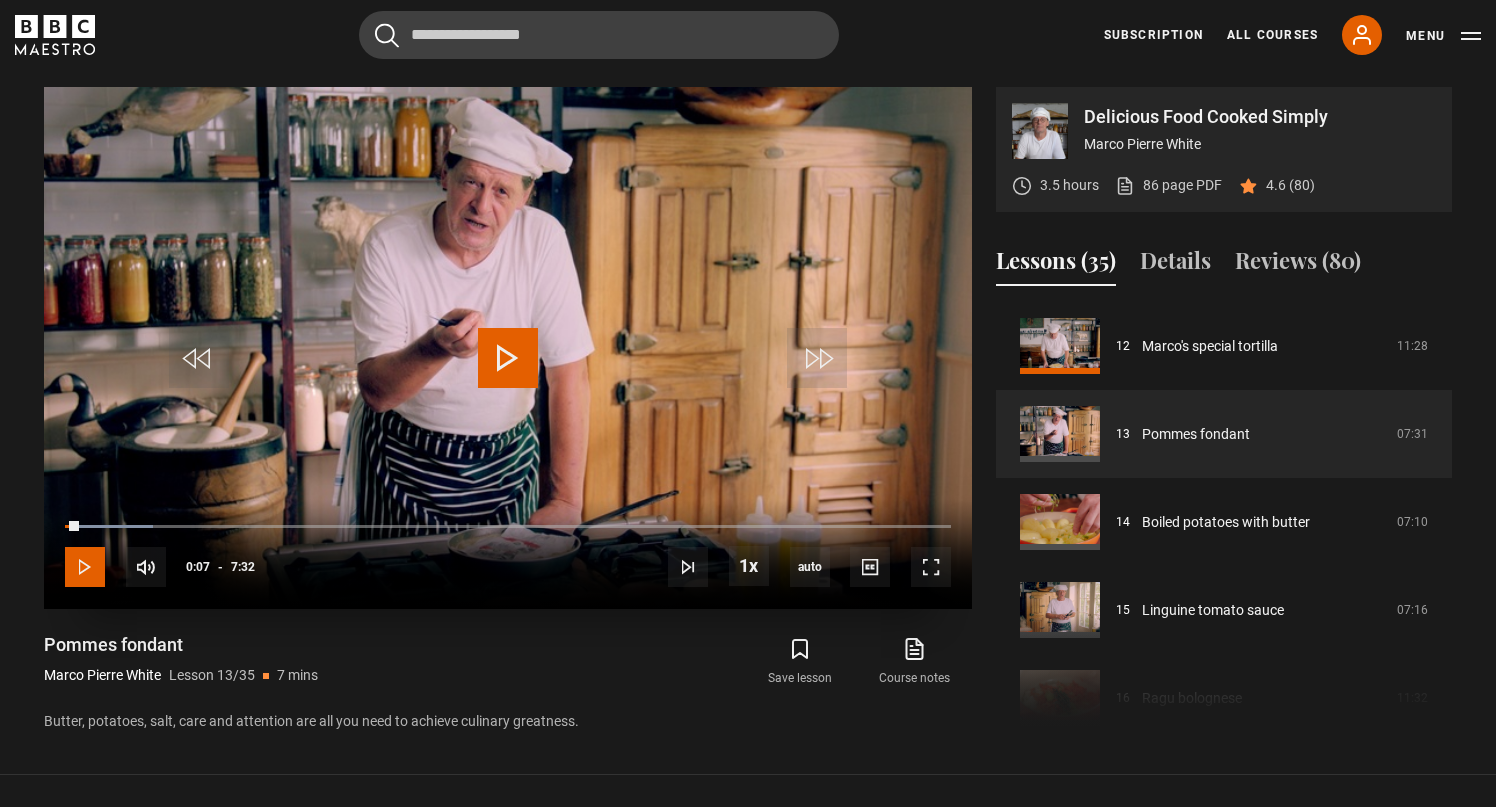 click at bounding box center (85, 567) 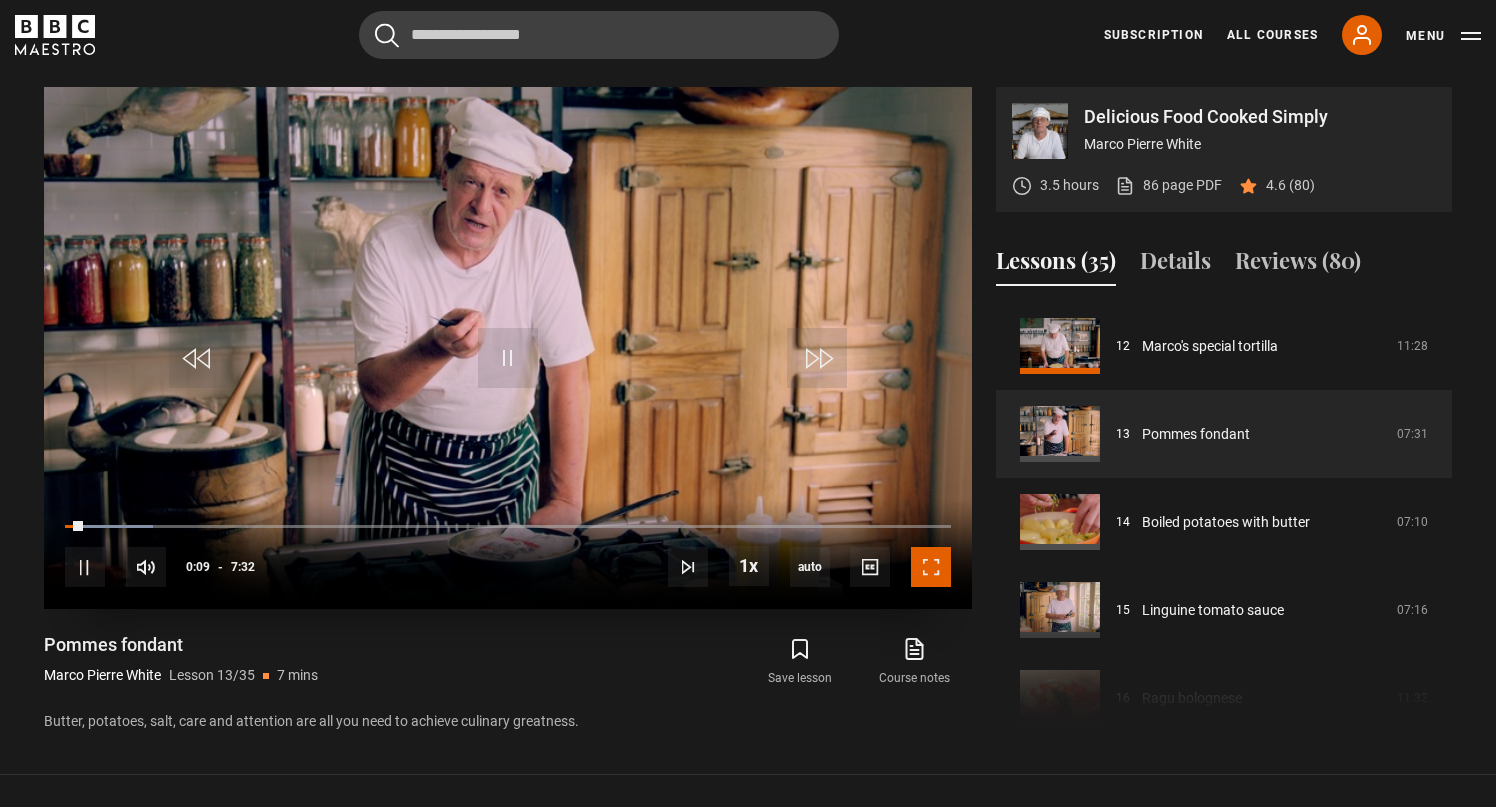 click at bounding box center [931, 567] 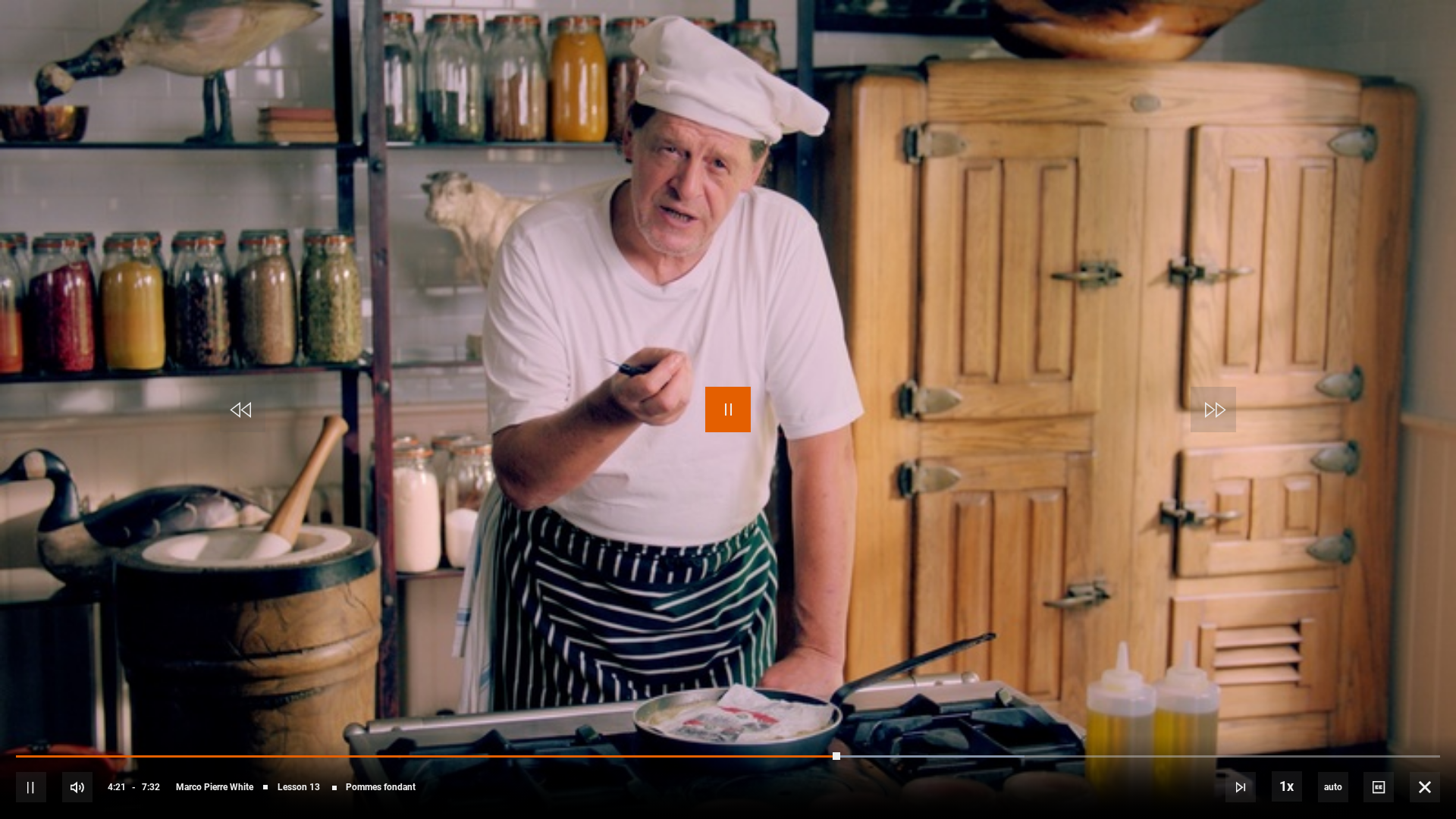 click at bounding box center (728, 410) 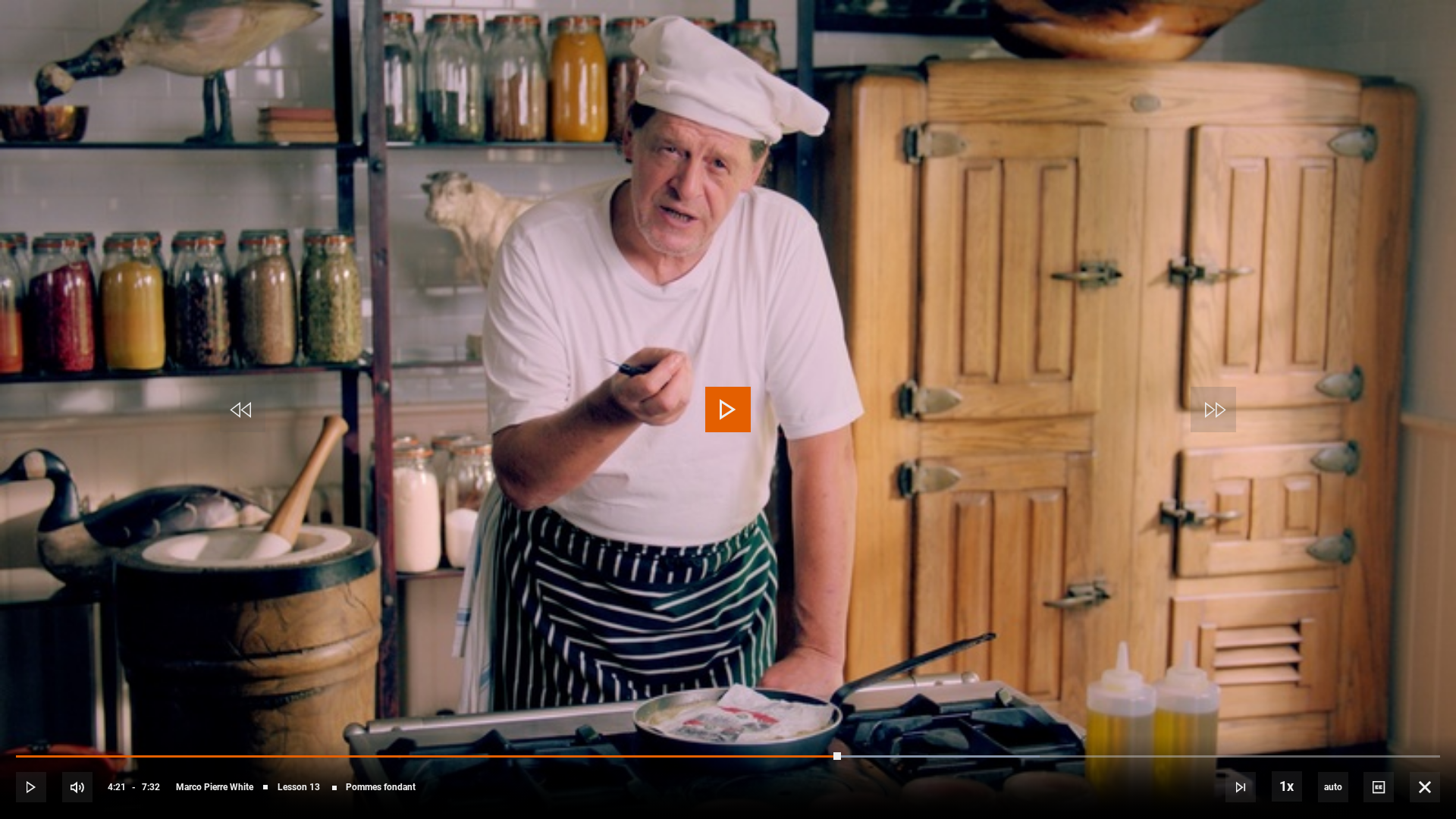 click at bounding box center (728, 410) 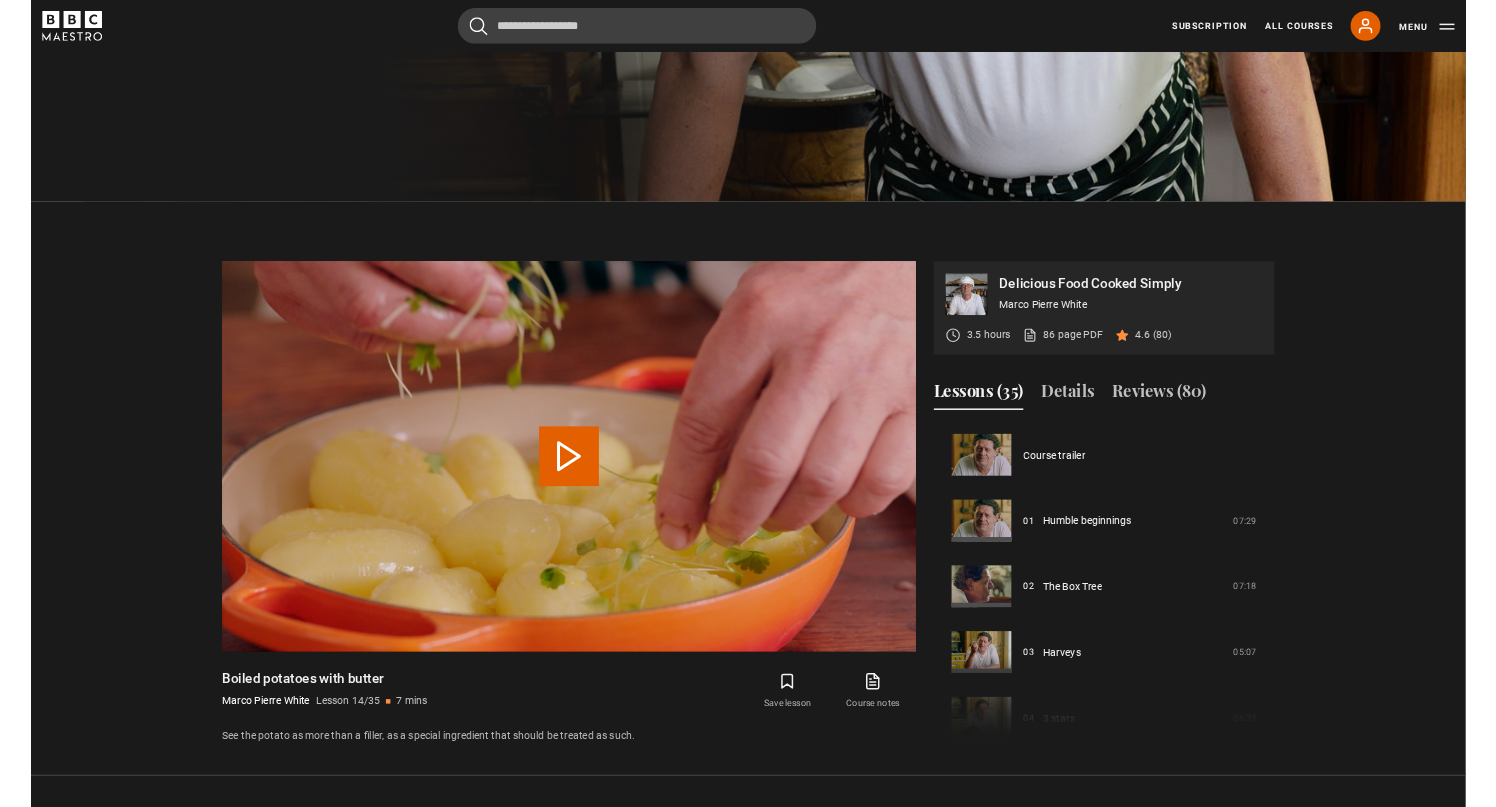 scroll, scrollTop: 1090, scrollLeft: 0, axis: vertical 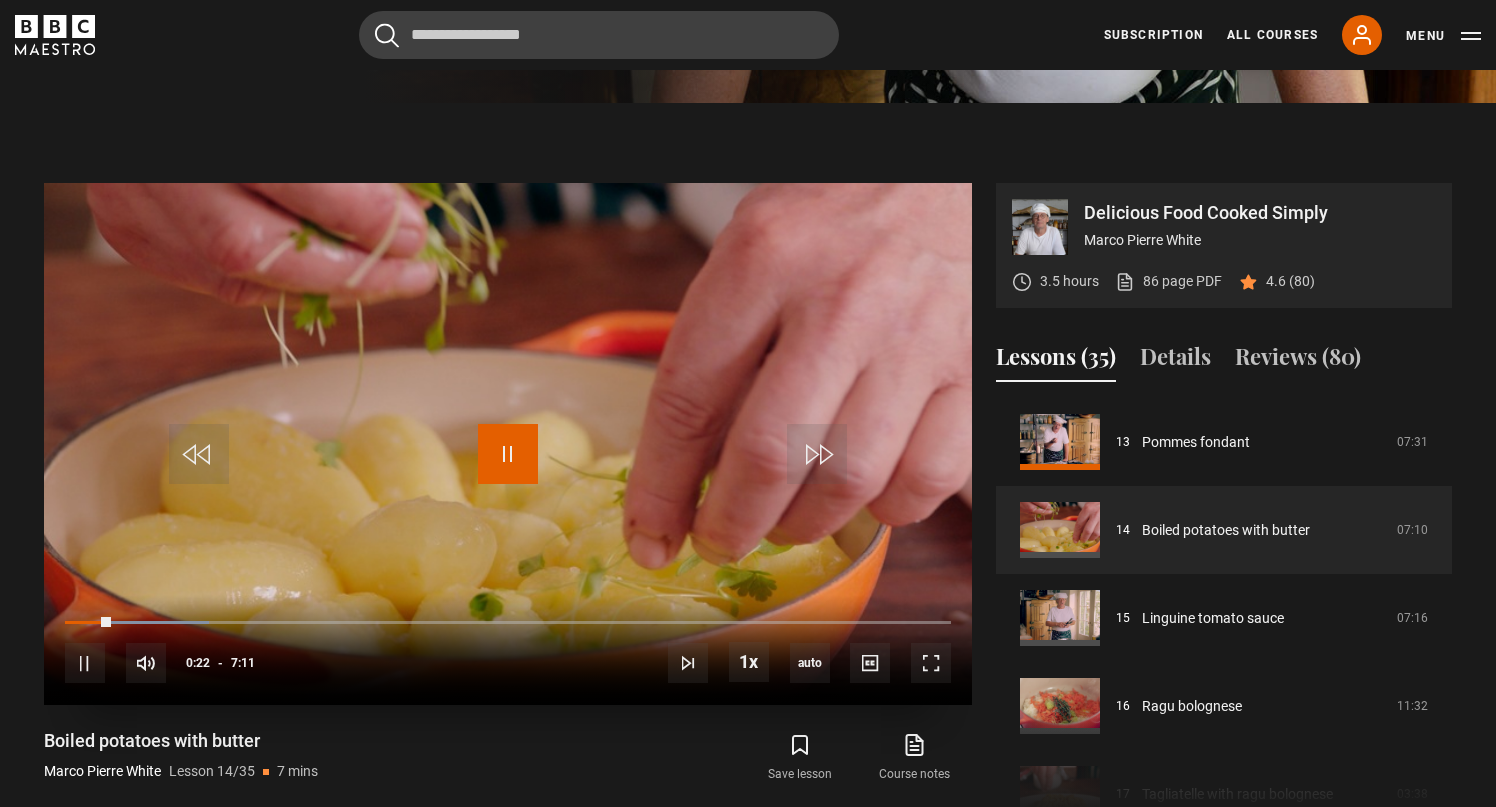 click at bounding box center [508, 454] 